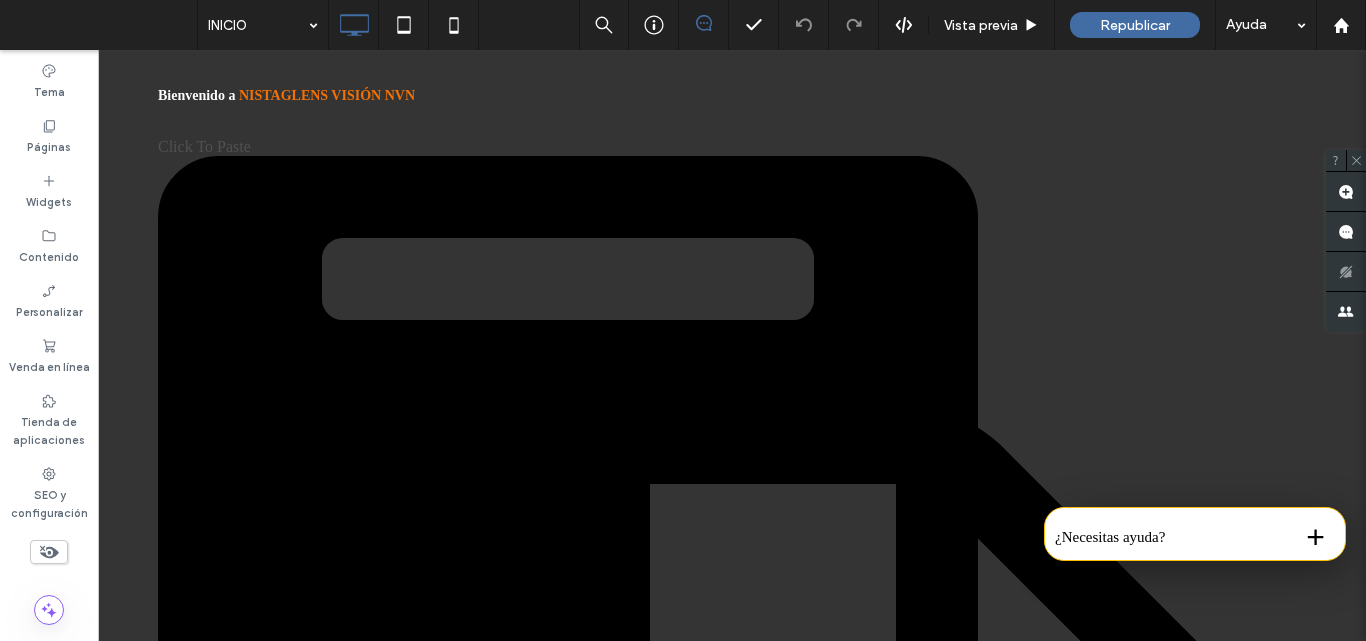 scroll, scrollTop: 0, scrollLeft: 0, axis: both 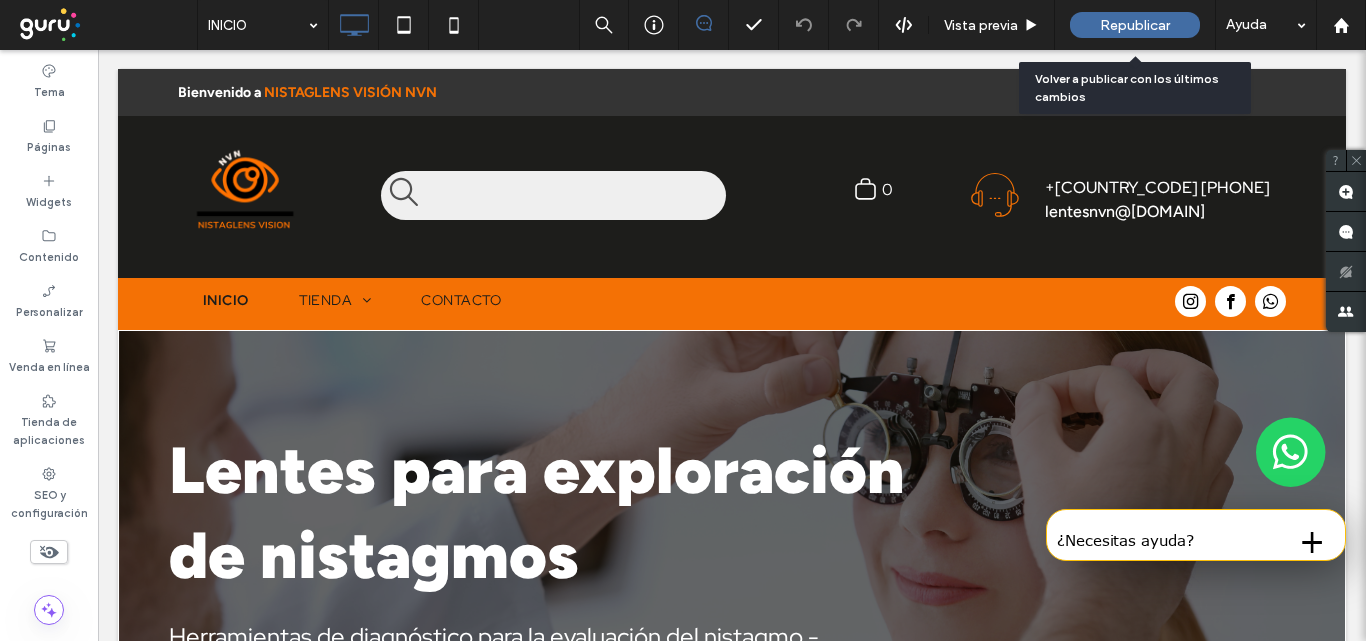 click on "Republicar" at bounding box center (1135, 25) 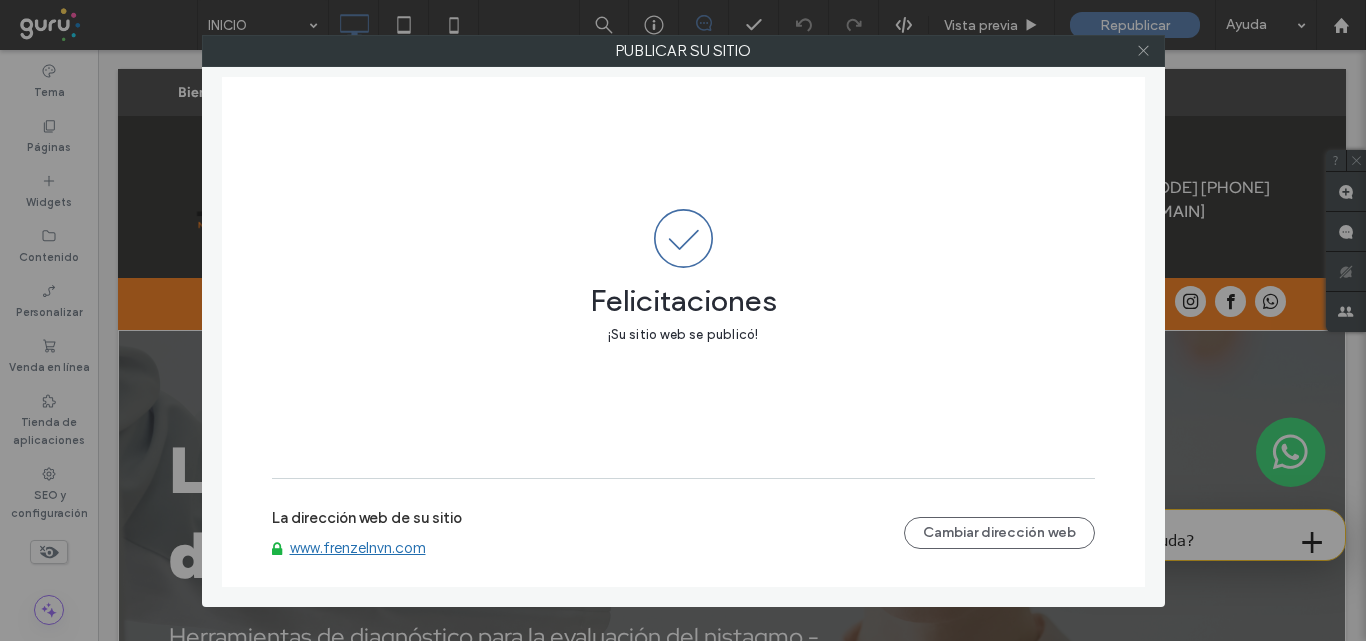 click 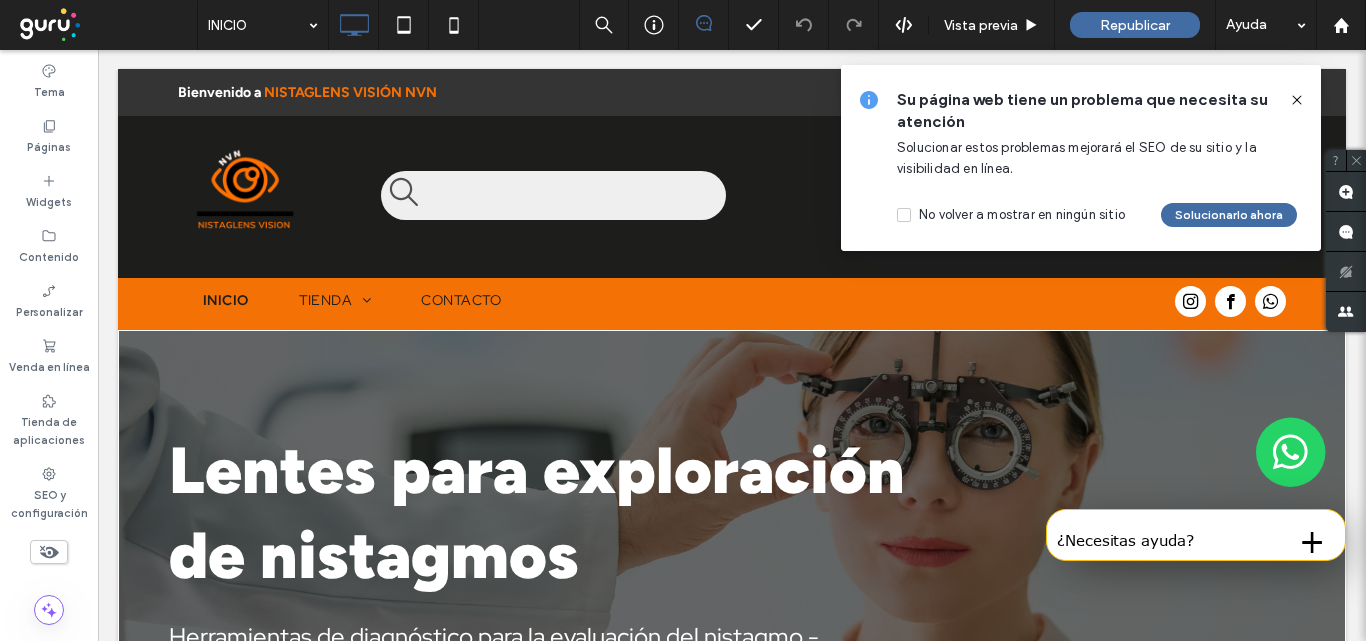 click 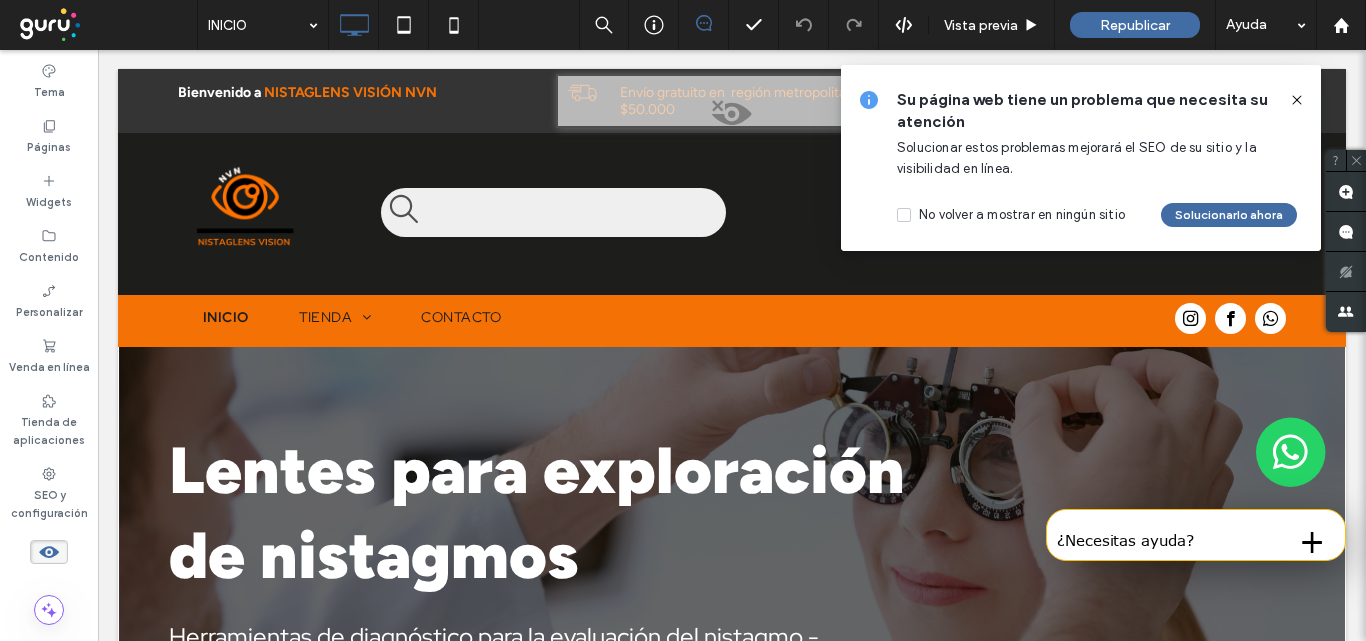 click 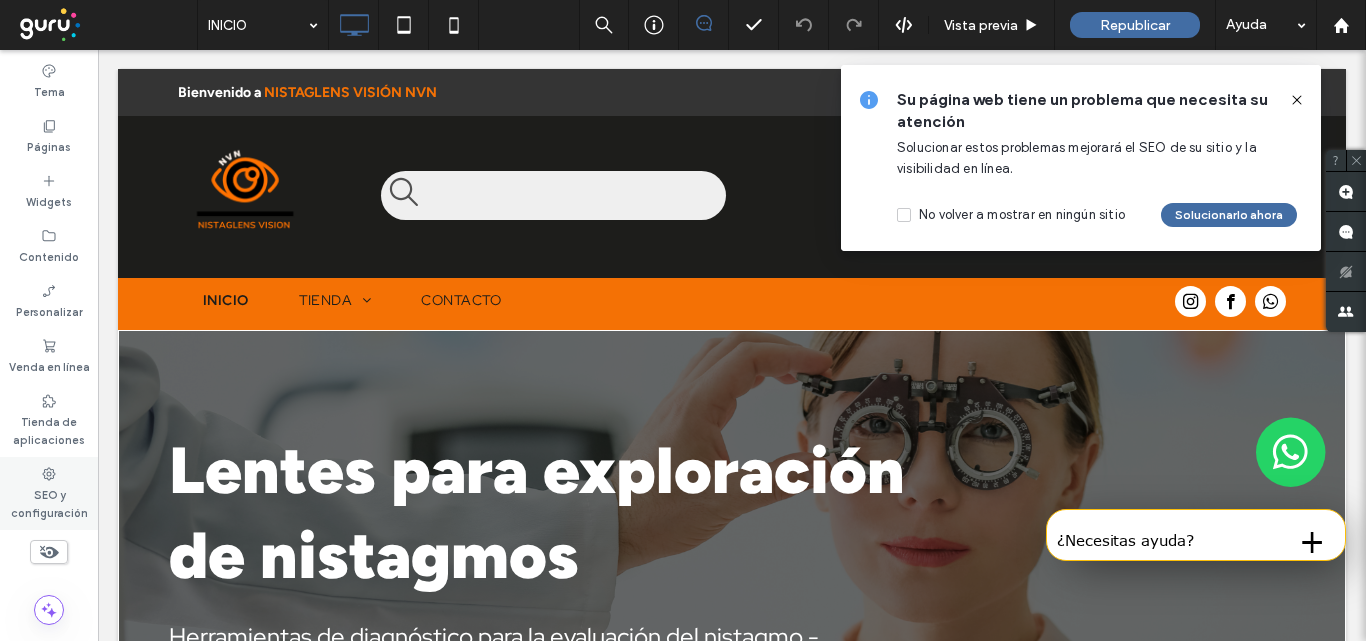 click 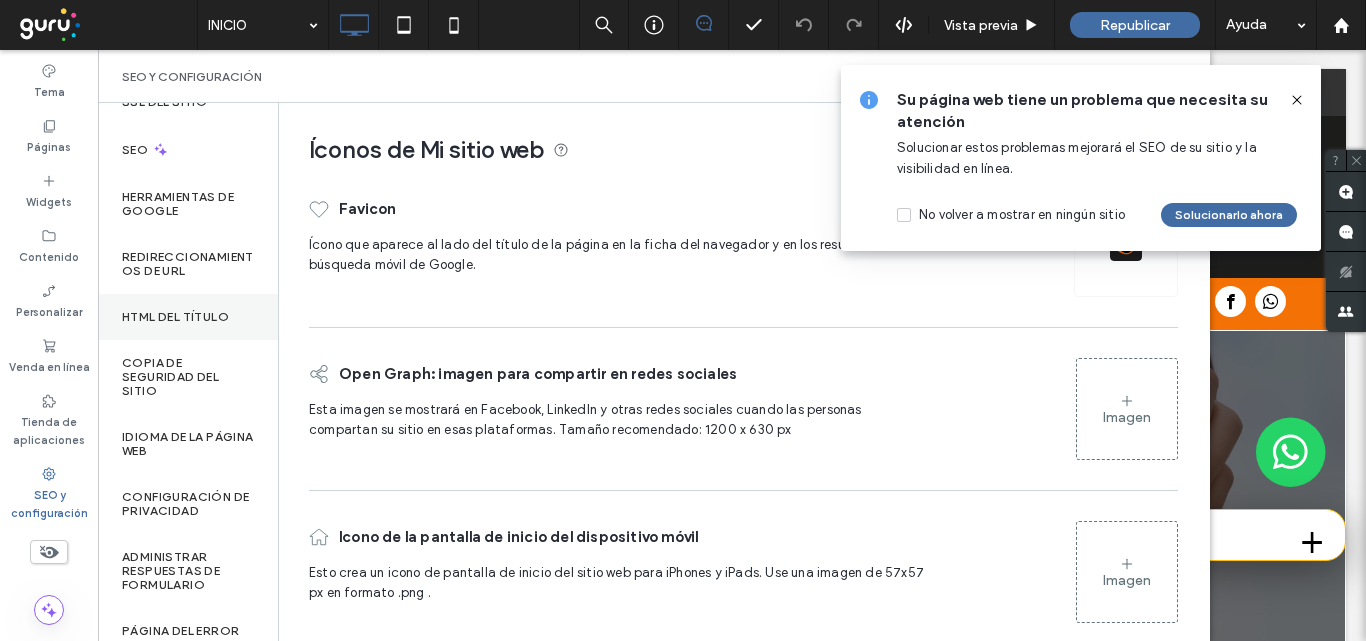 scroll, scrollTop: 0, scrollLeft: 0, axis: both 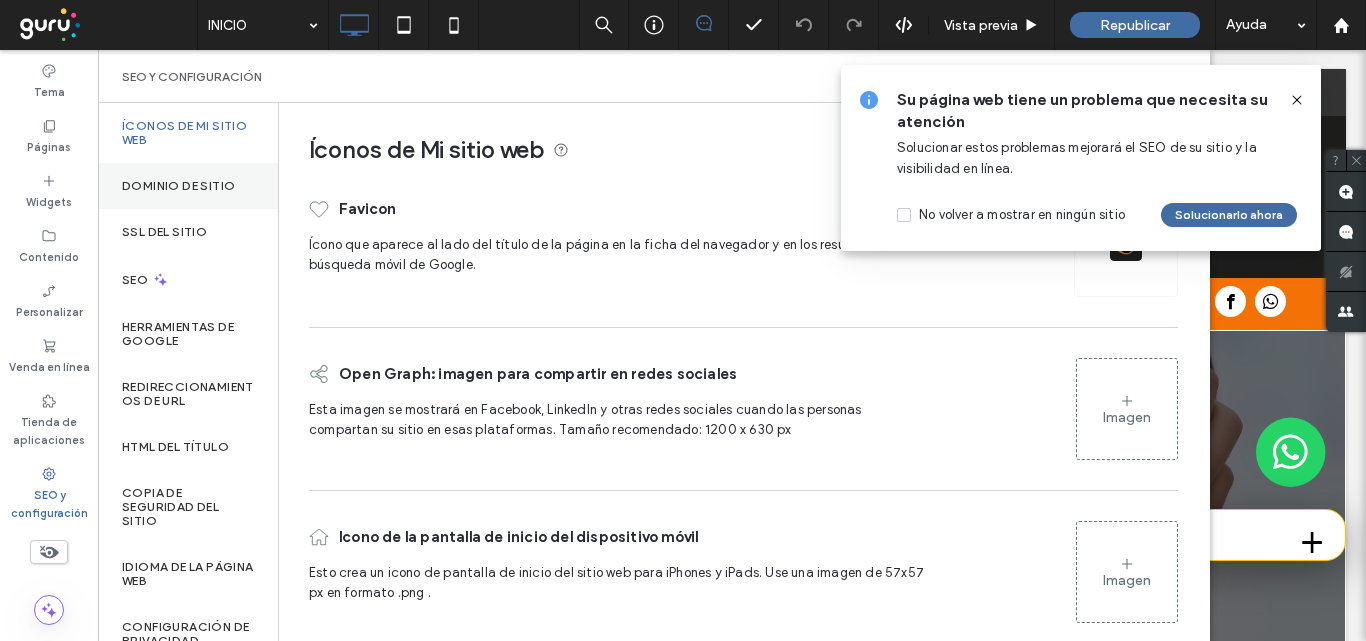 click on "Dominio de sitio" at bounding box center [178, 186] 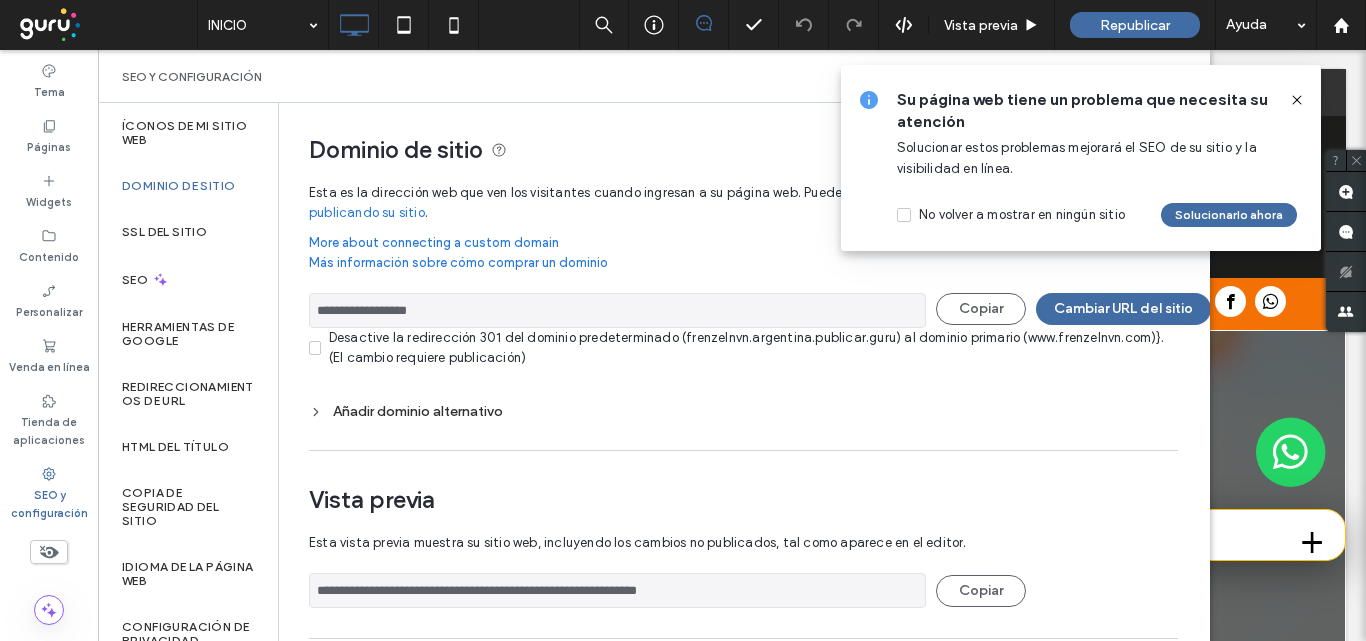 click 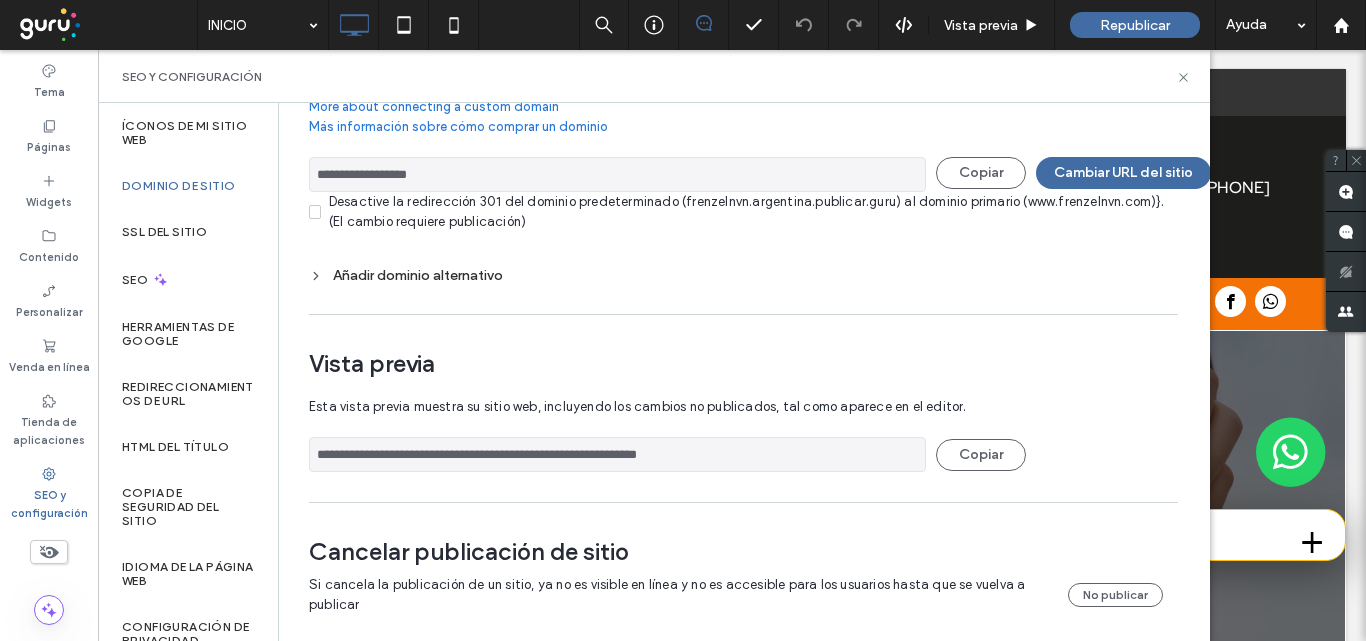 scroll, scrollTop: 163, scrollLeft: 0, axis: vertical 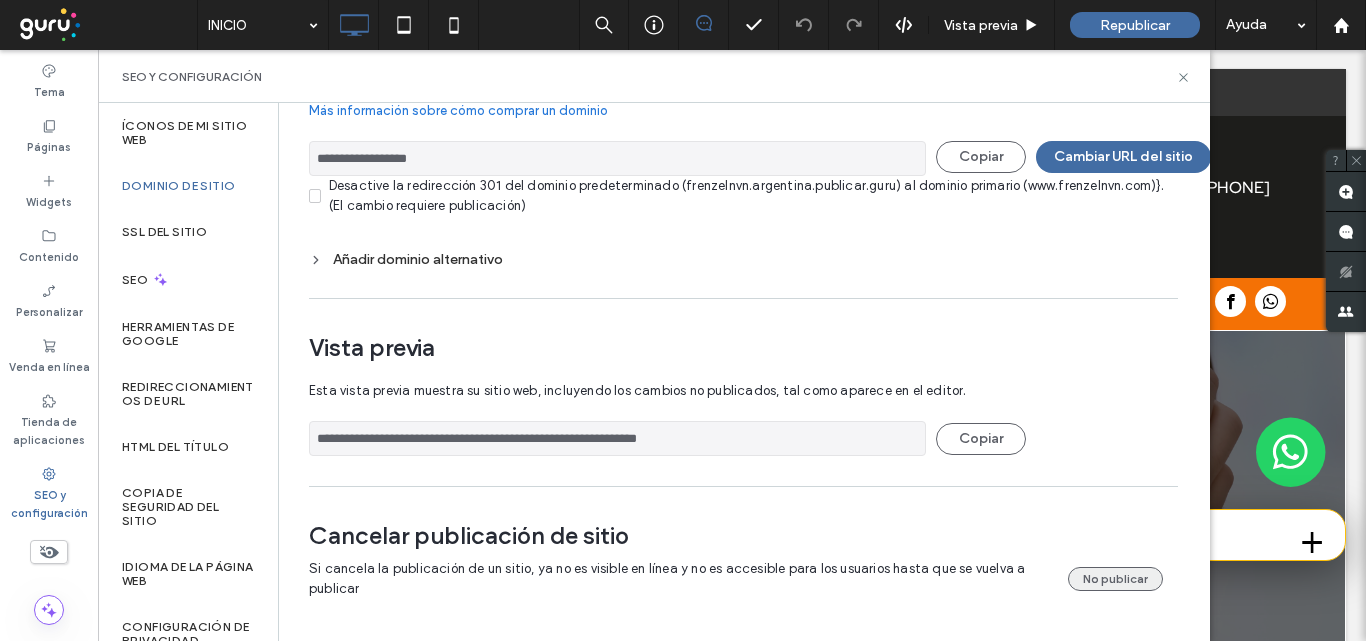 click on "No publicar" at bounding box center [1115, 579] 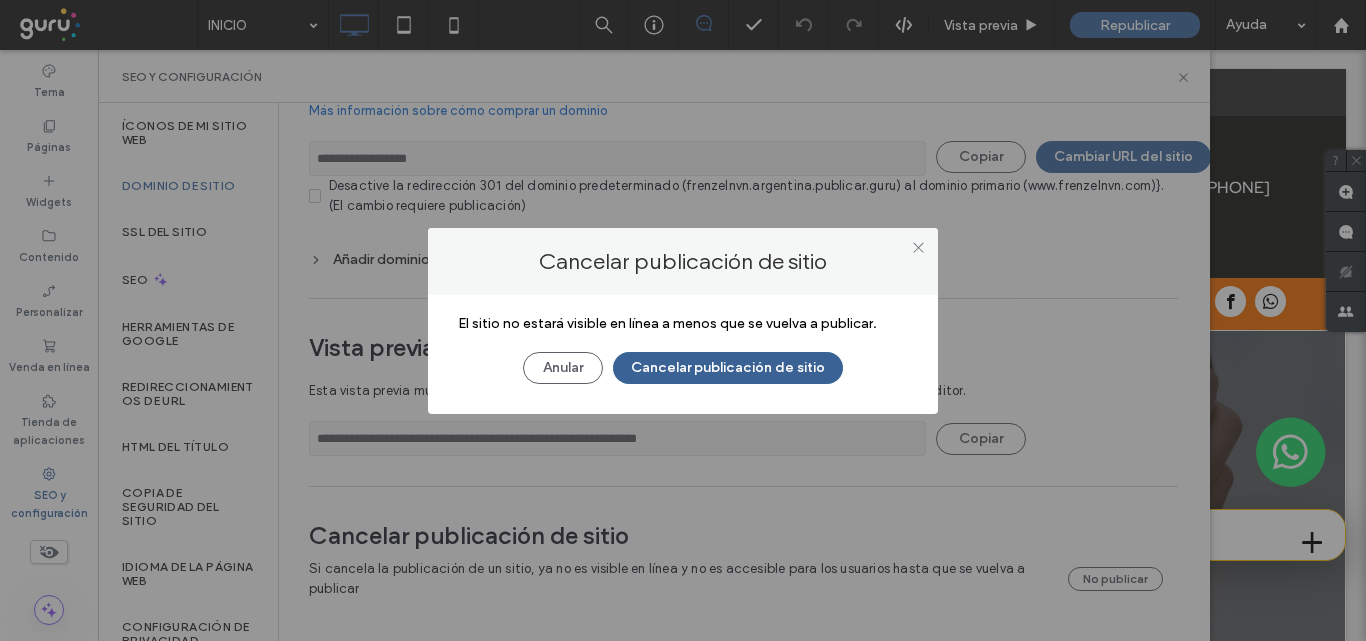click on "Cancelar publicación de sitio" at bounding box center (728, 368) 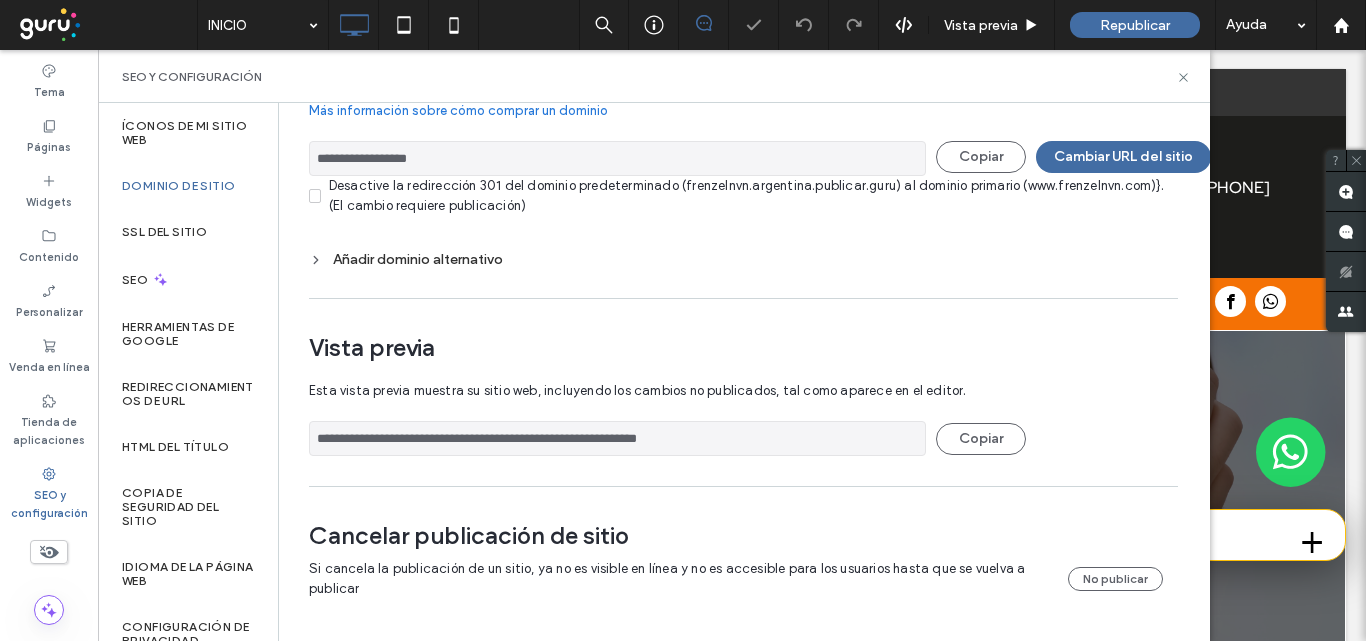 scroll, scrollTop: 0, scrollLeft: 0, axis: both 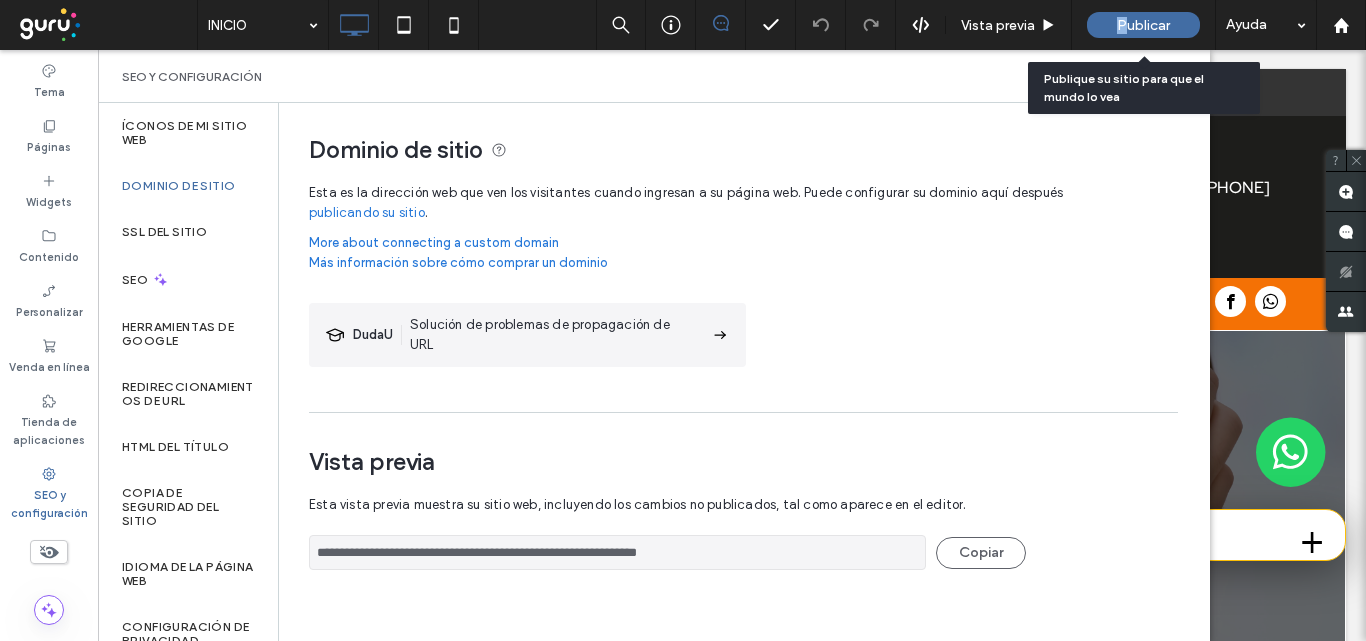 click on "Publicar" at bounding box center (1143, 25) 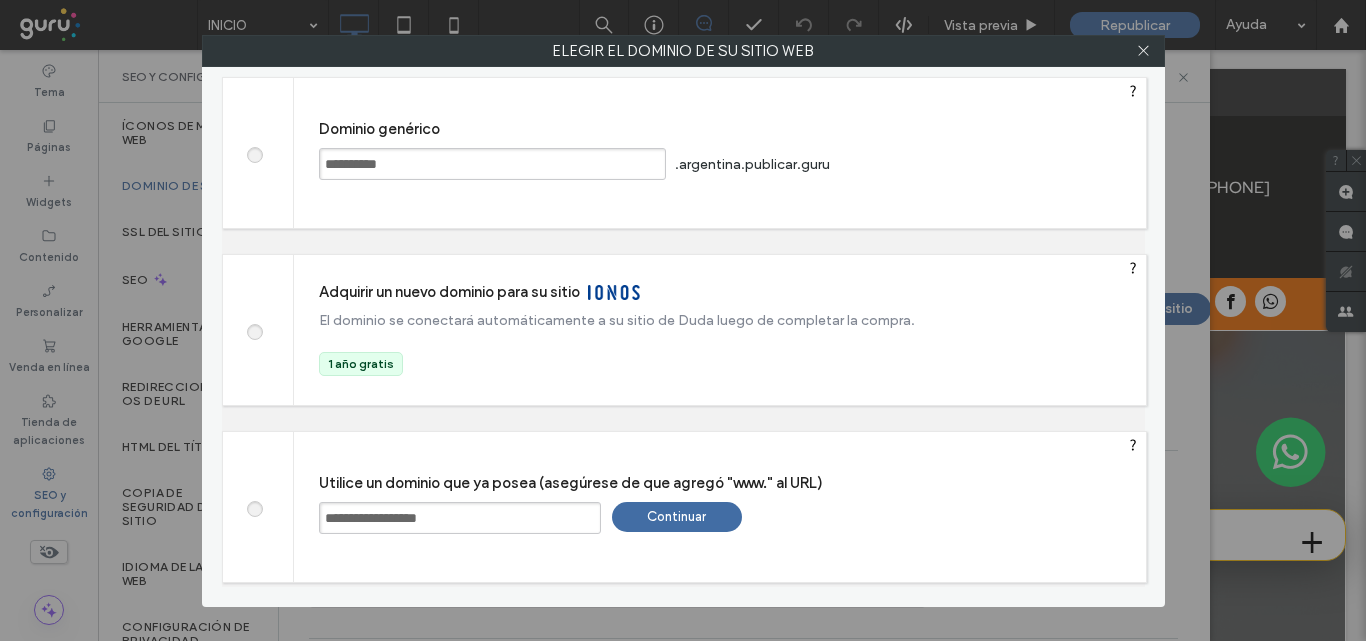 click at bounding box center (254, 152) 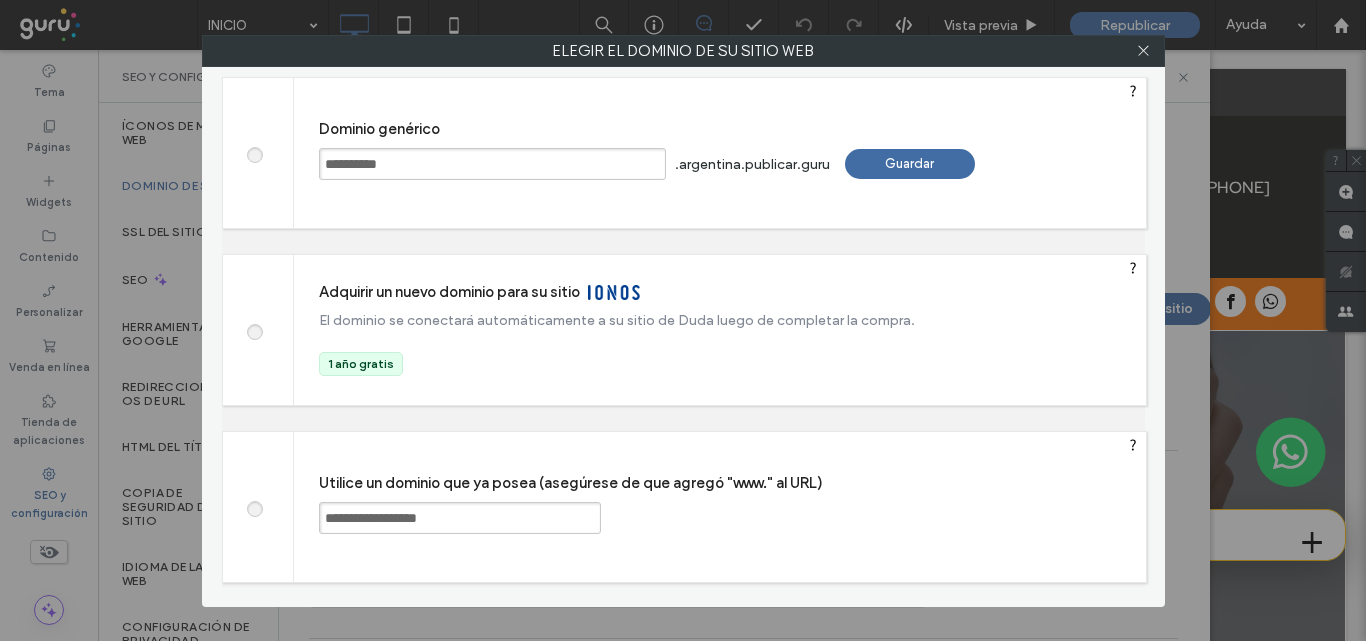 click on "Guardar" at bounding box center [910, 164] 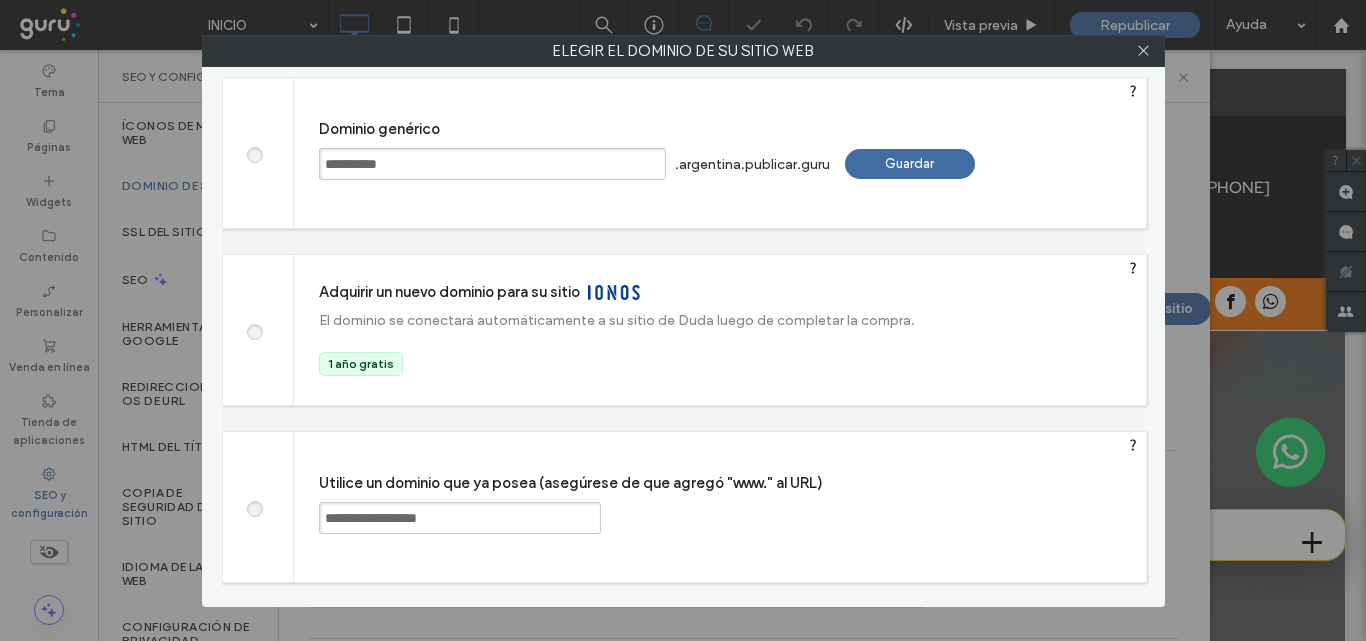 type on "**********" 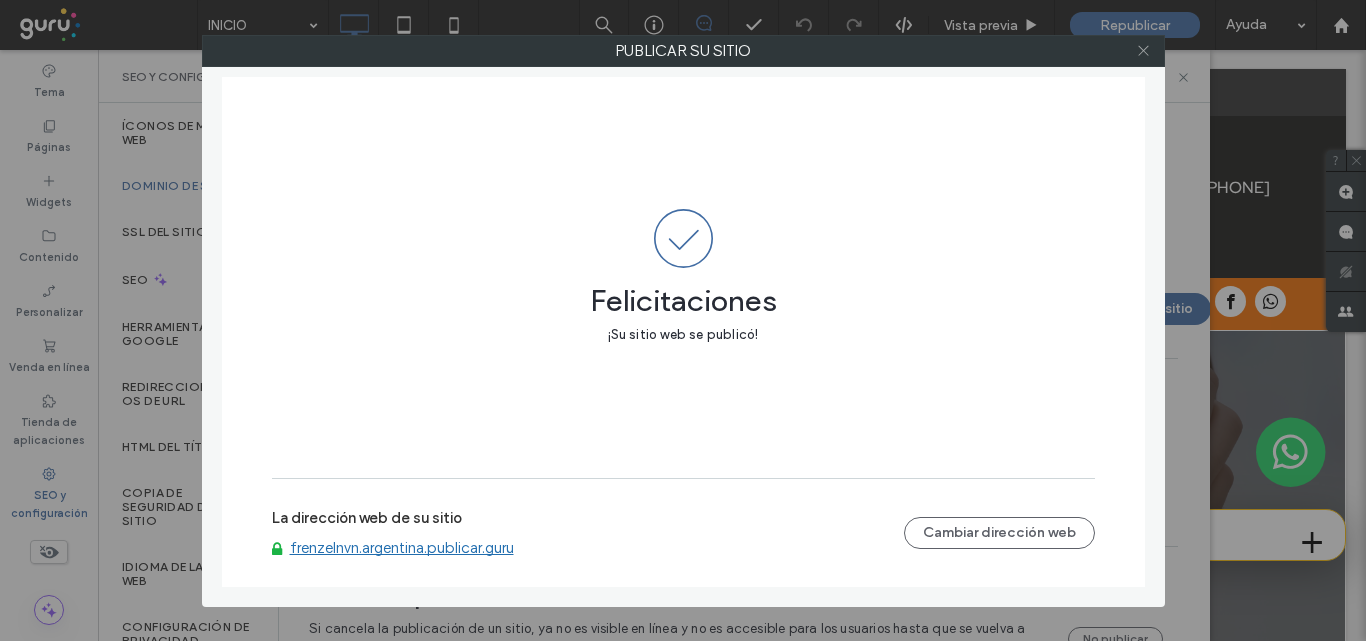 click 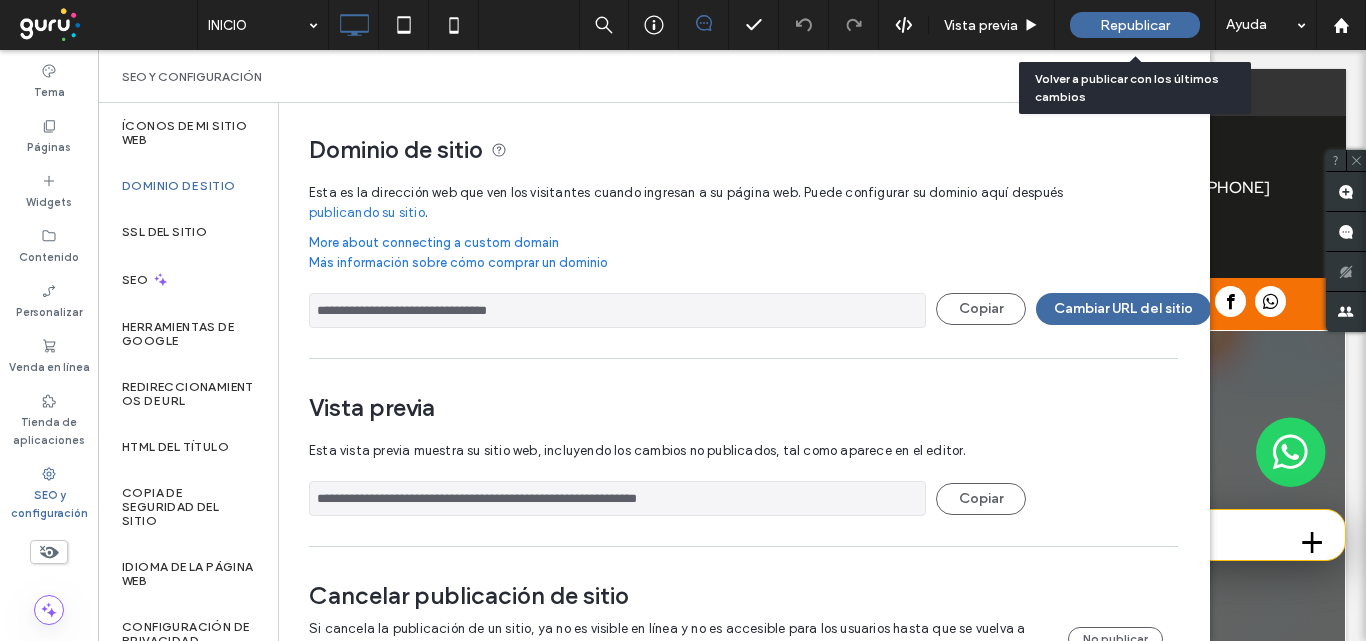 click on "Republicar" at bounding box center [1135, 25] 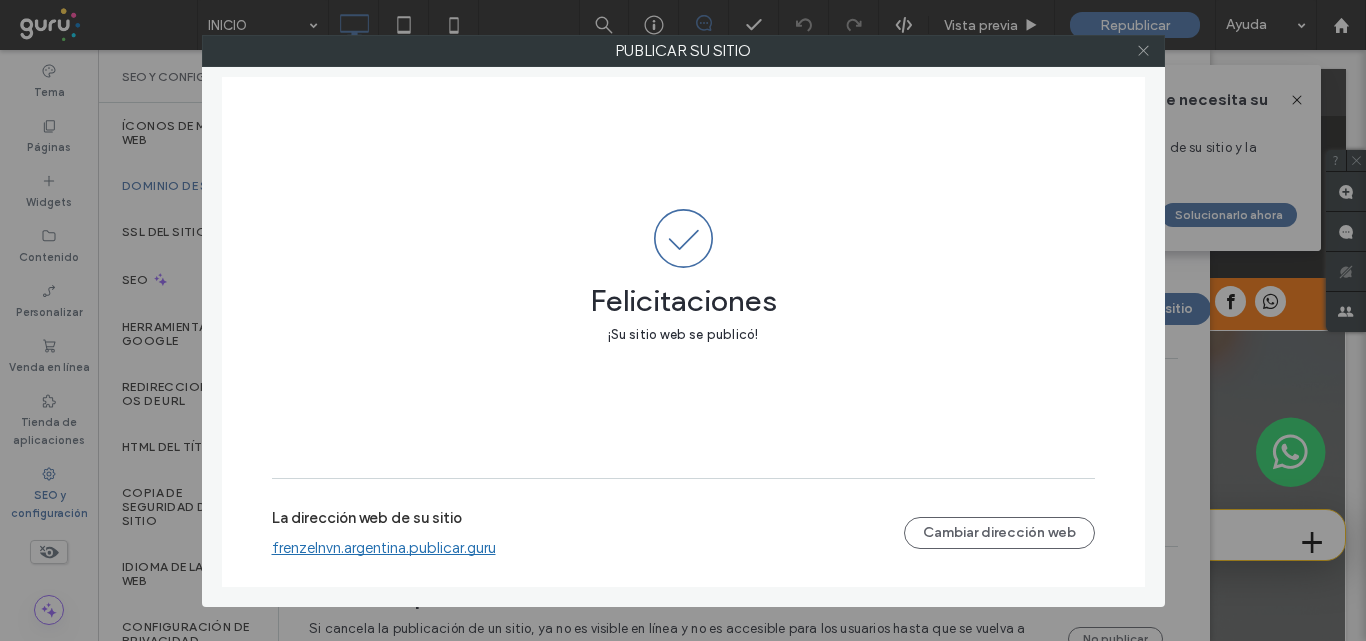 click 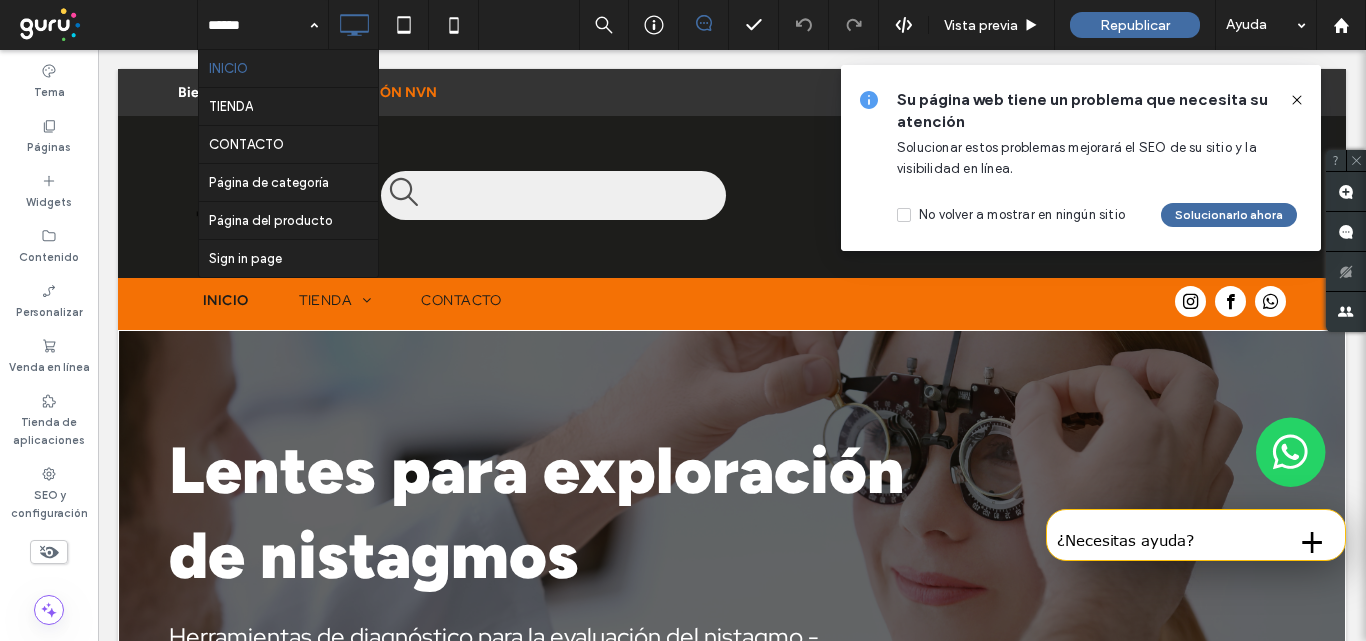 click at bounding box center [106, 25] 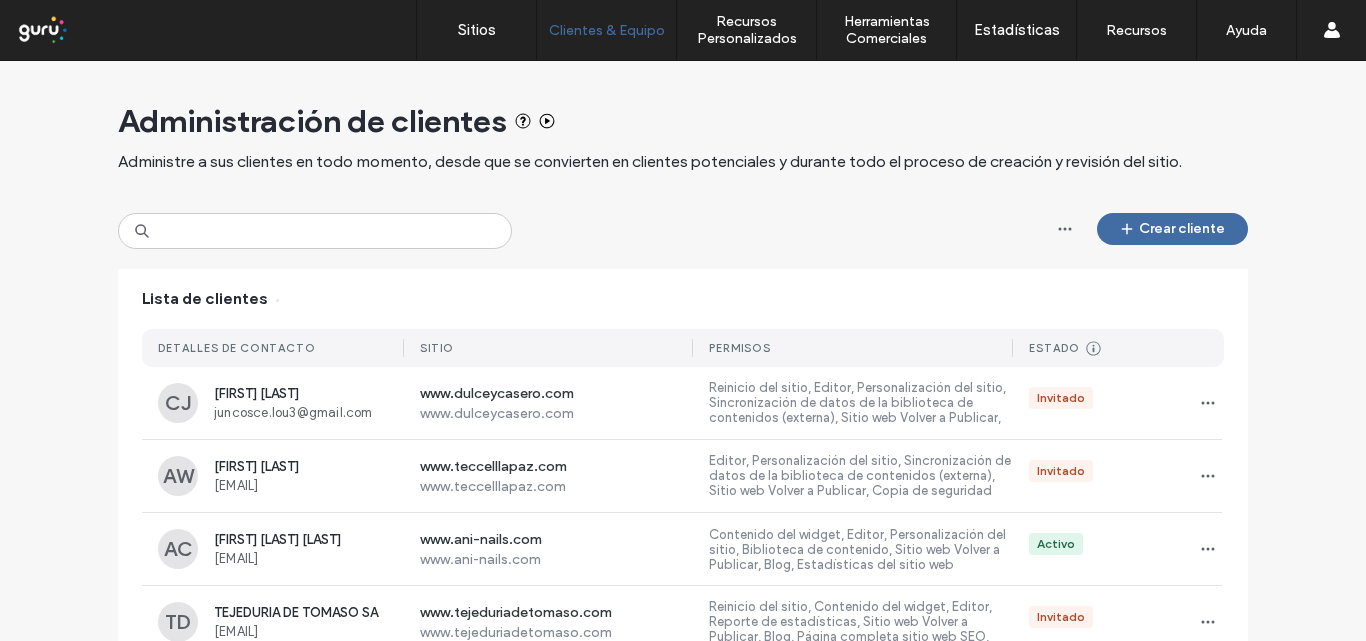 scroll, scrollTop: 0, scrollLeft: 0, axis: both 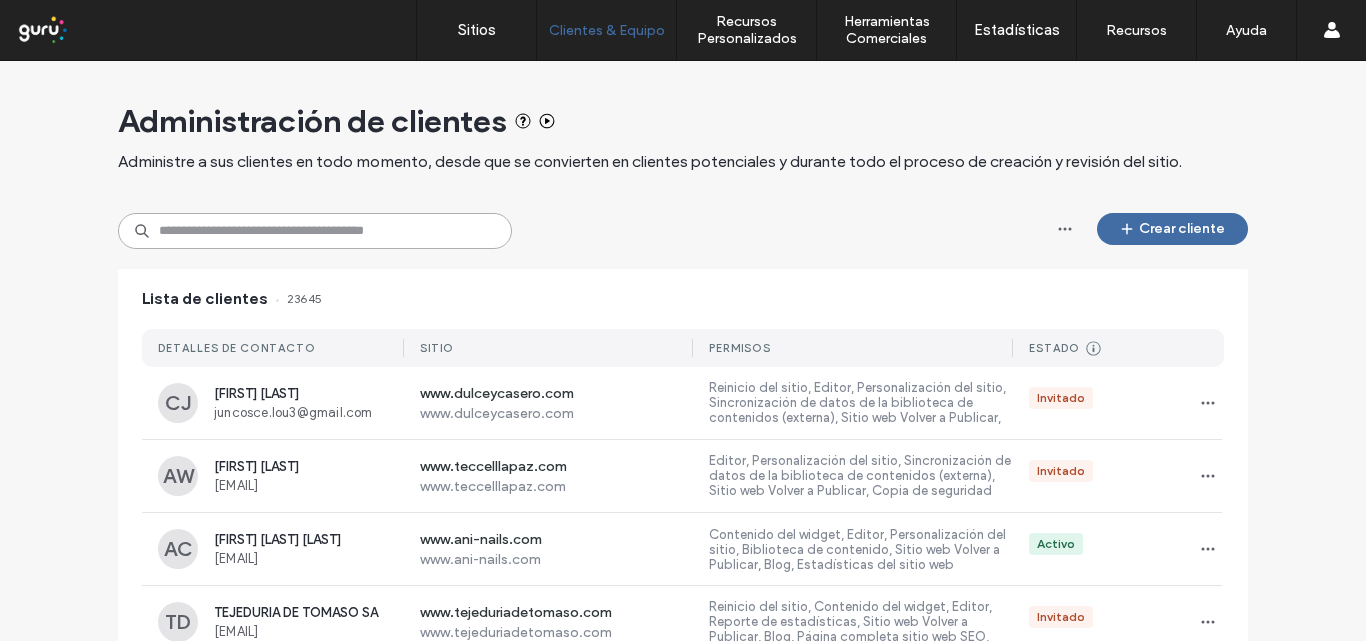 click at bounding box center [315, 231] 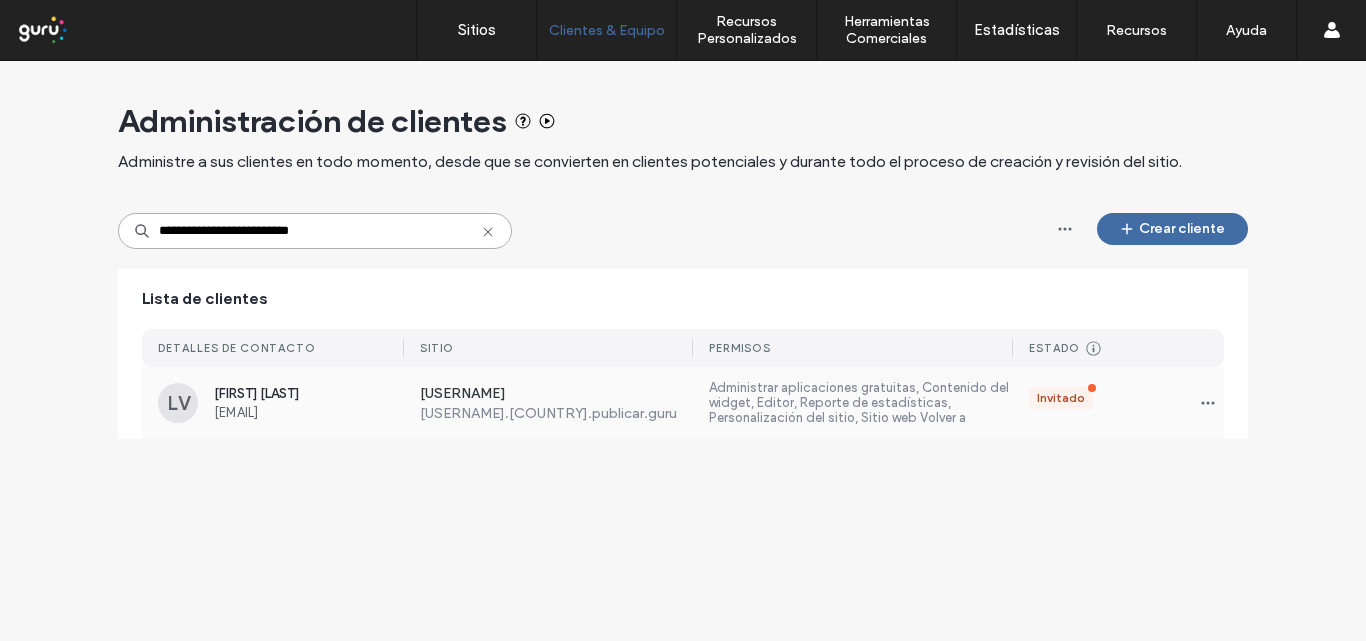 type on "**********" 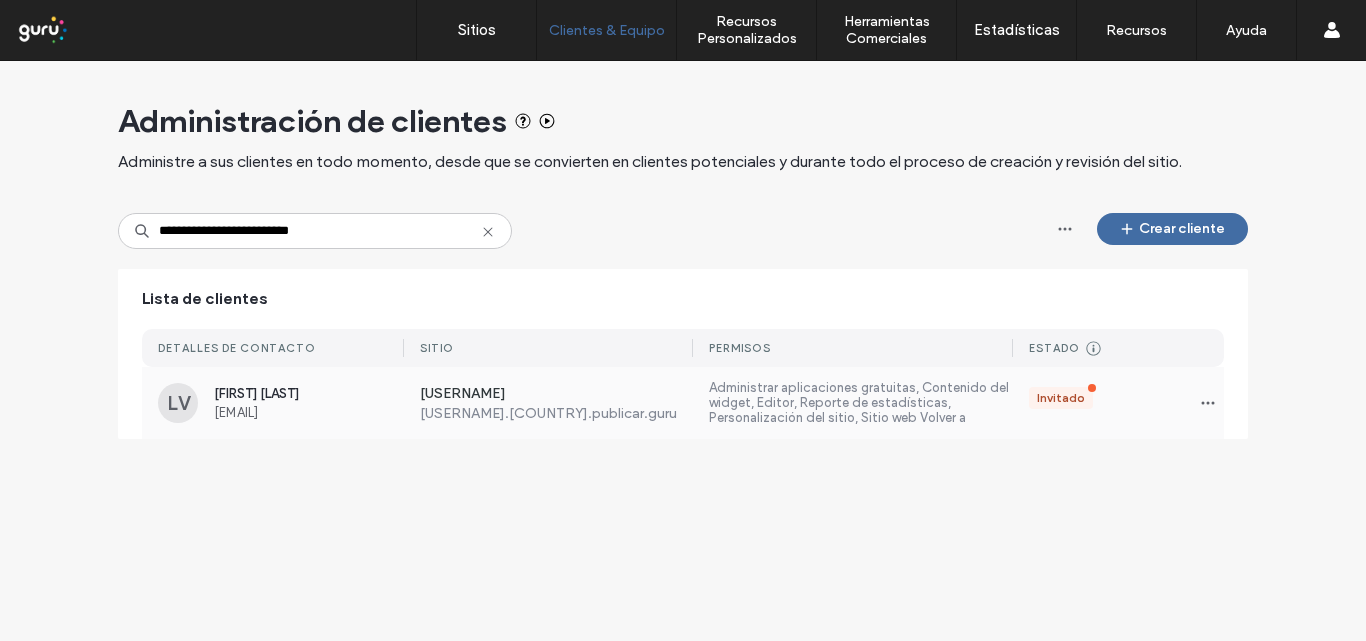 click on "Leonela  Velona leonelavelona@yahoo.com.ar" at bounding box center [309, 403] 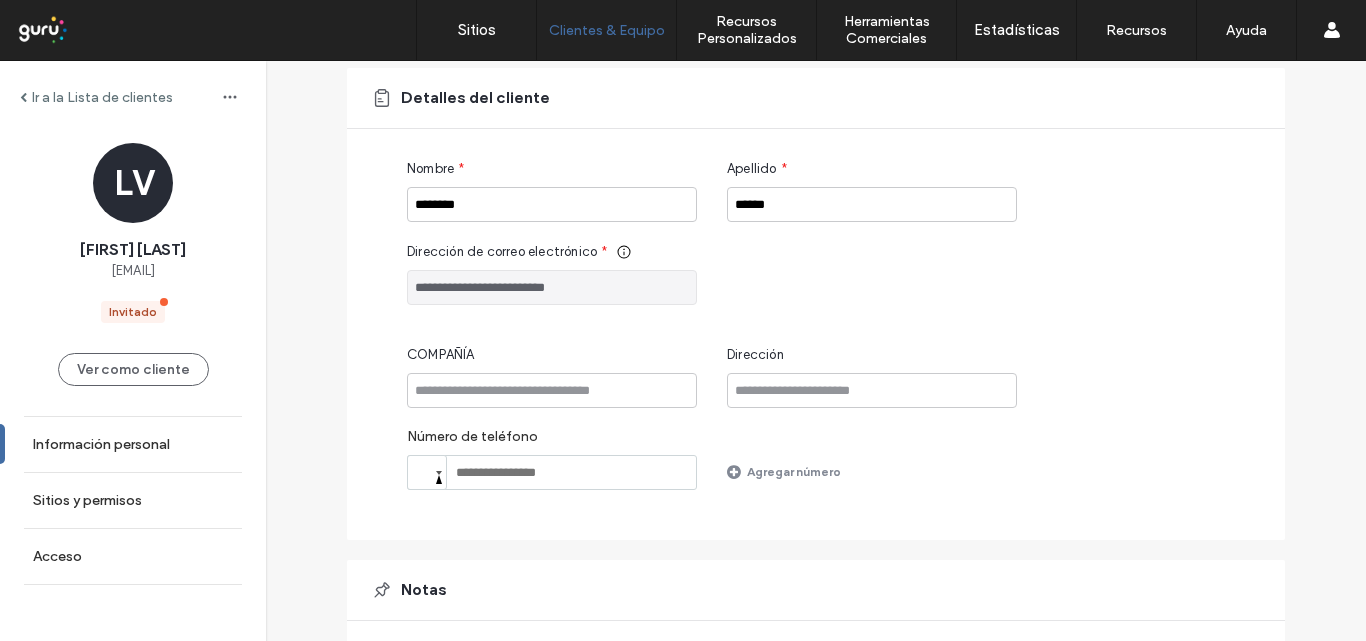 scroll, scrollTop: 290, scrollLeft: 0, axis: vertical 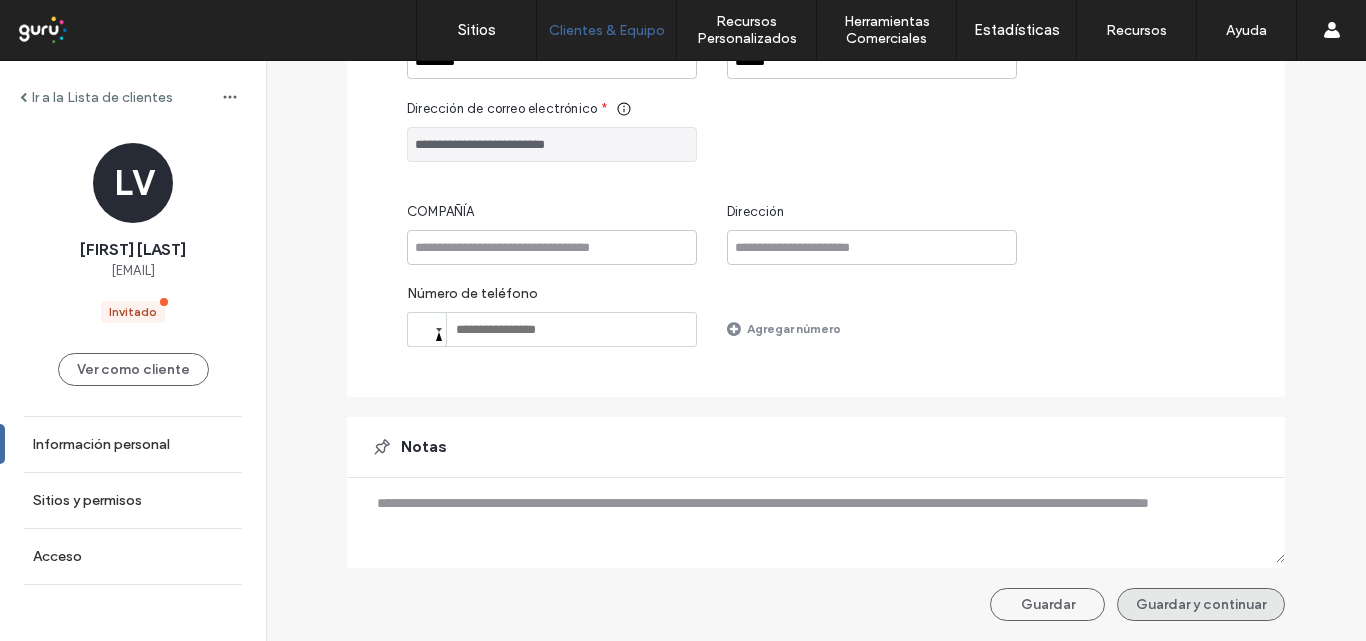 click on "Guardar y continuar" at bounding box center (1201, 604) 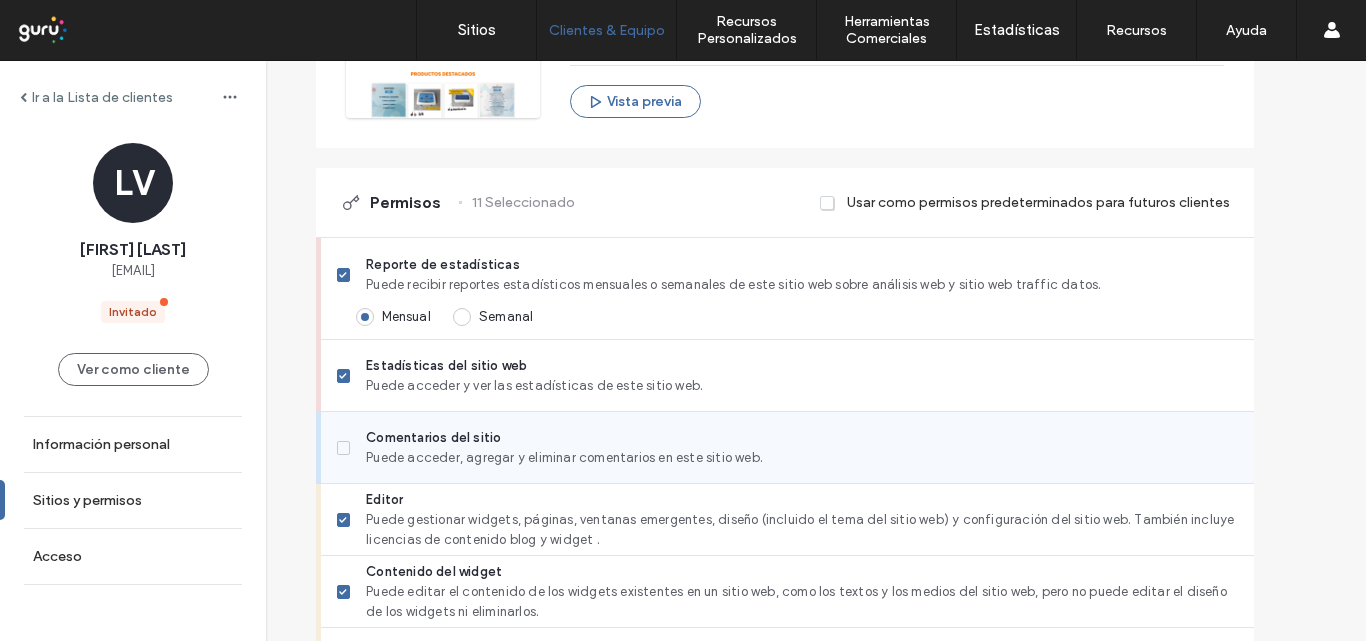 scroll, scrollTop: 500, scrollLeft: 0, axis: vertical 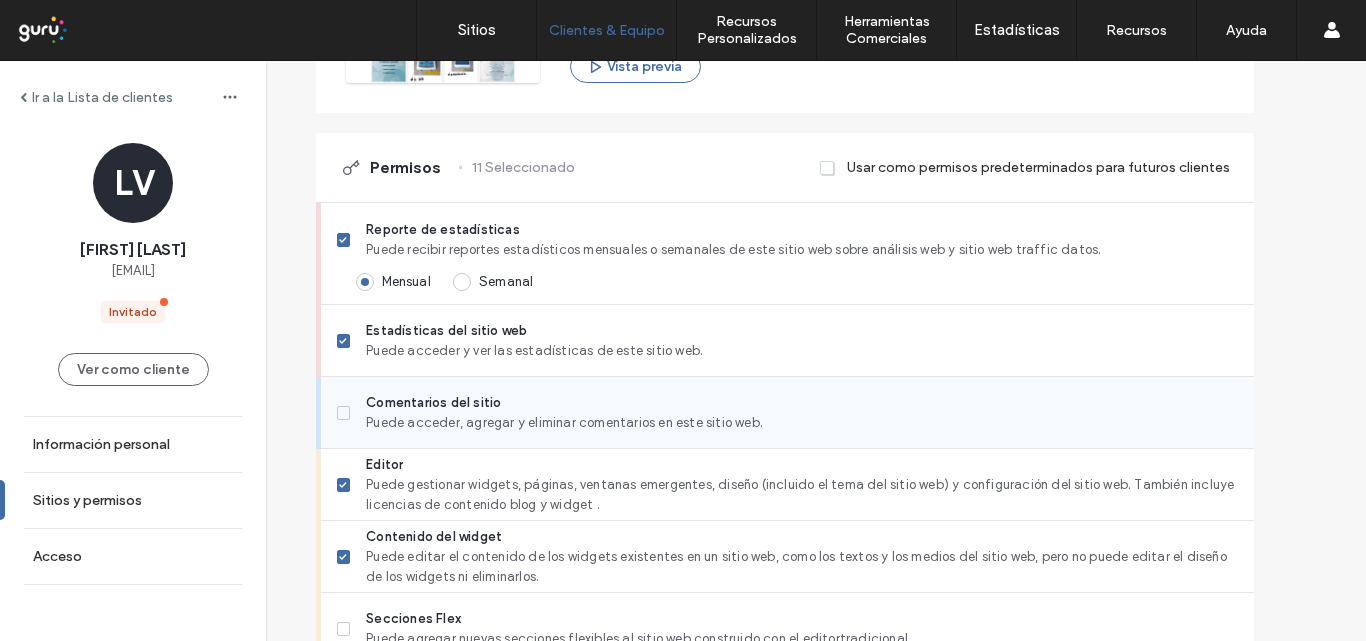 click 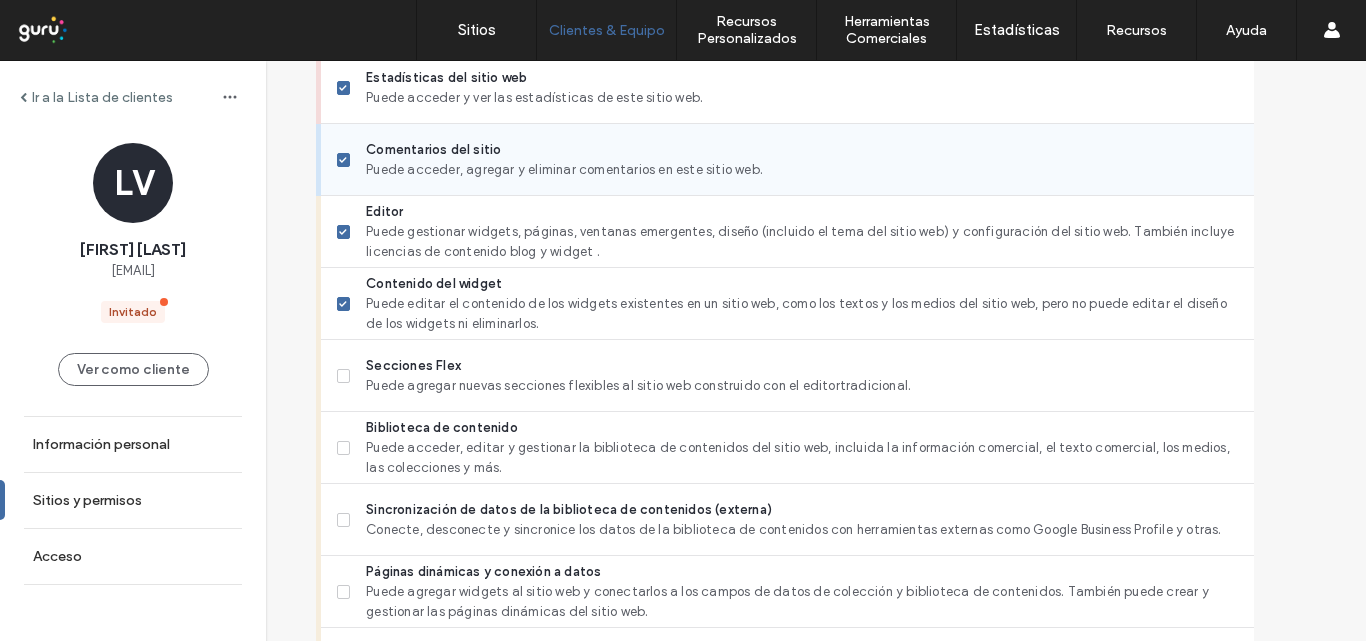 scroll, scrollTop: 800, scrollLeft: 0, axis: vertical 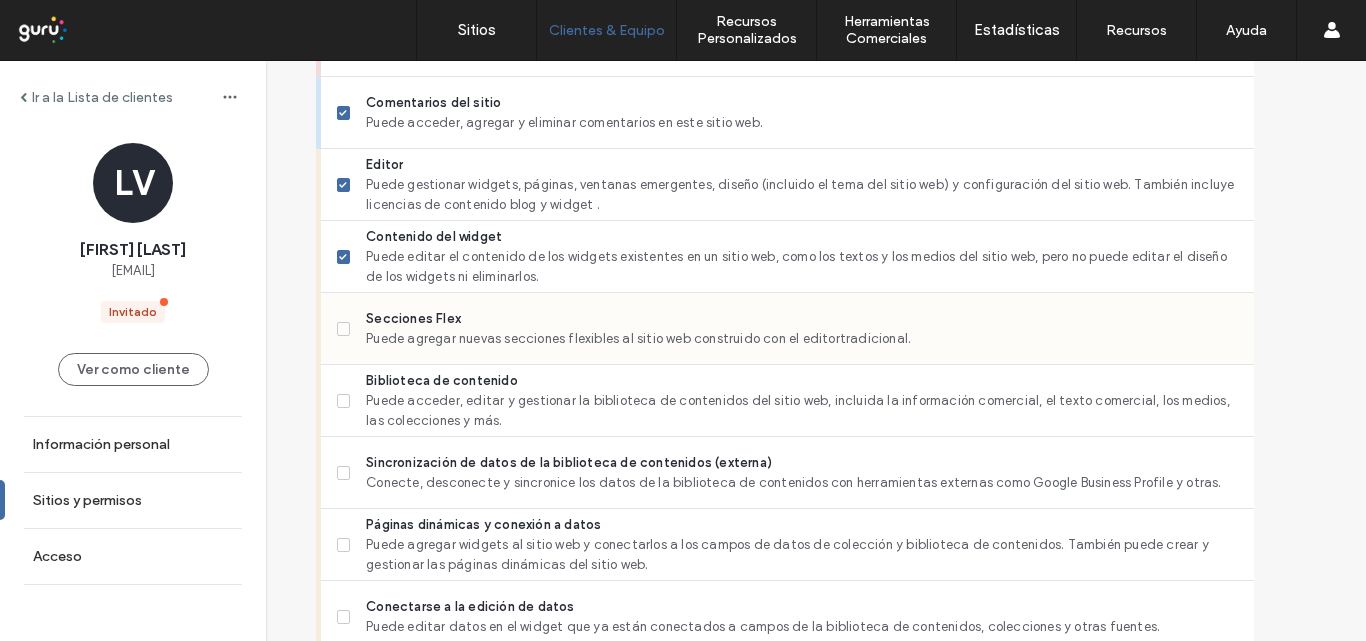 drag, startPoint x: 352, startPoint y: 407, endPoint x: 333, endPoint y: 349, distance: 61.03278 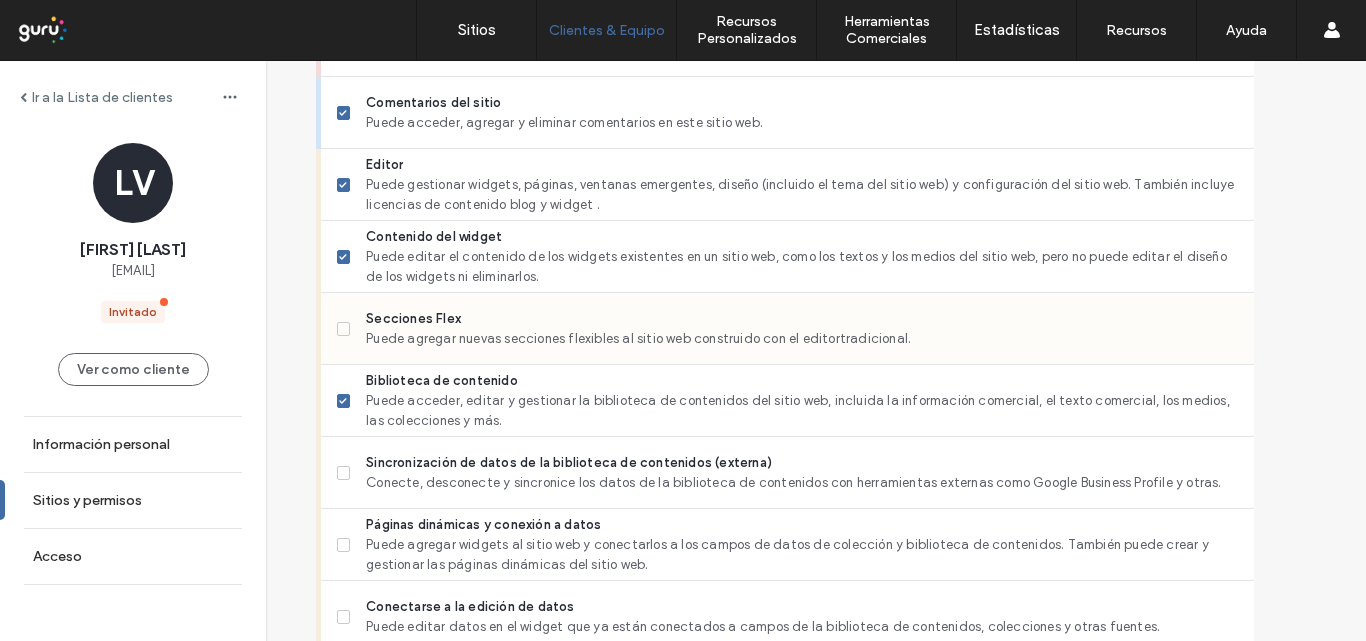click at bounding box center [344, 329] 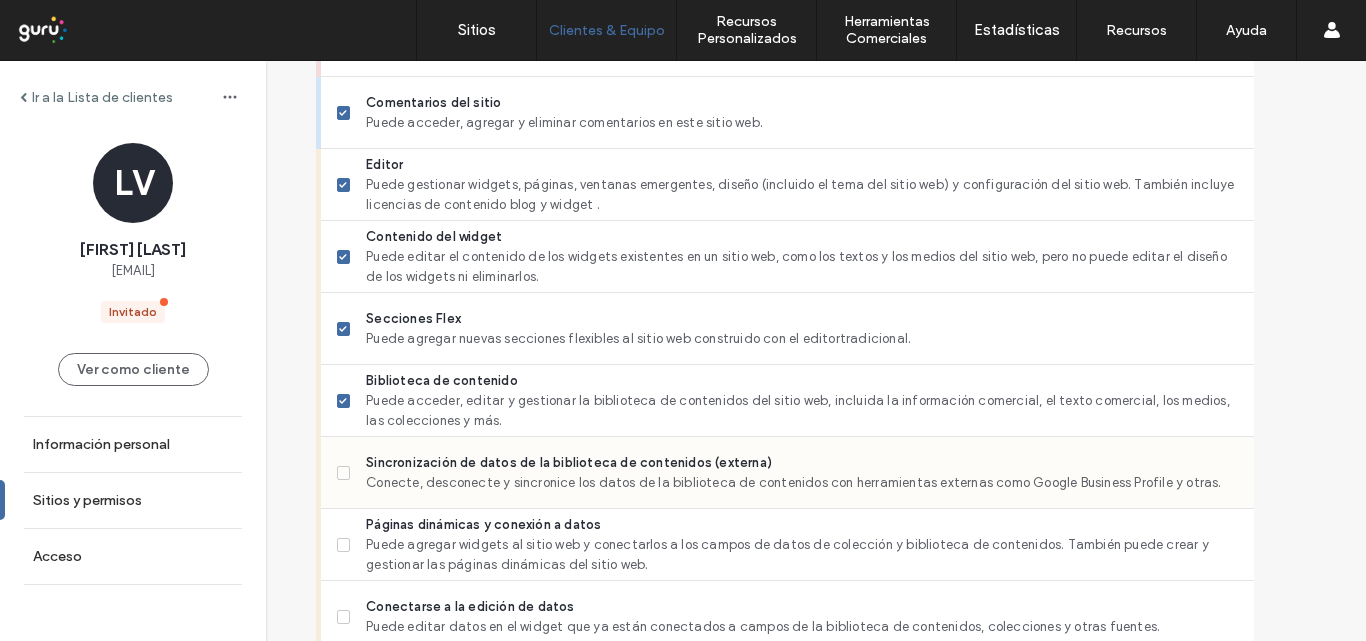 click at bounding box center (344, 473) 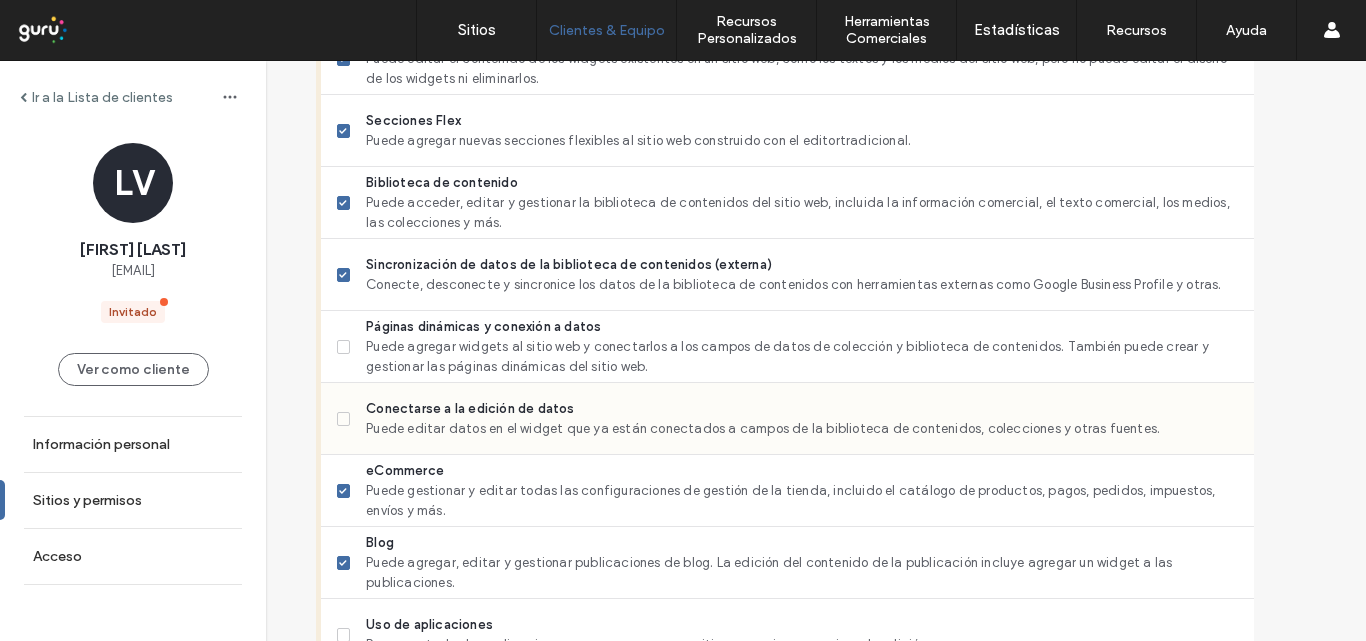 scroll, scrollTop: 1000, scrollLeft: 0, axis: vertical 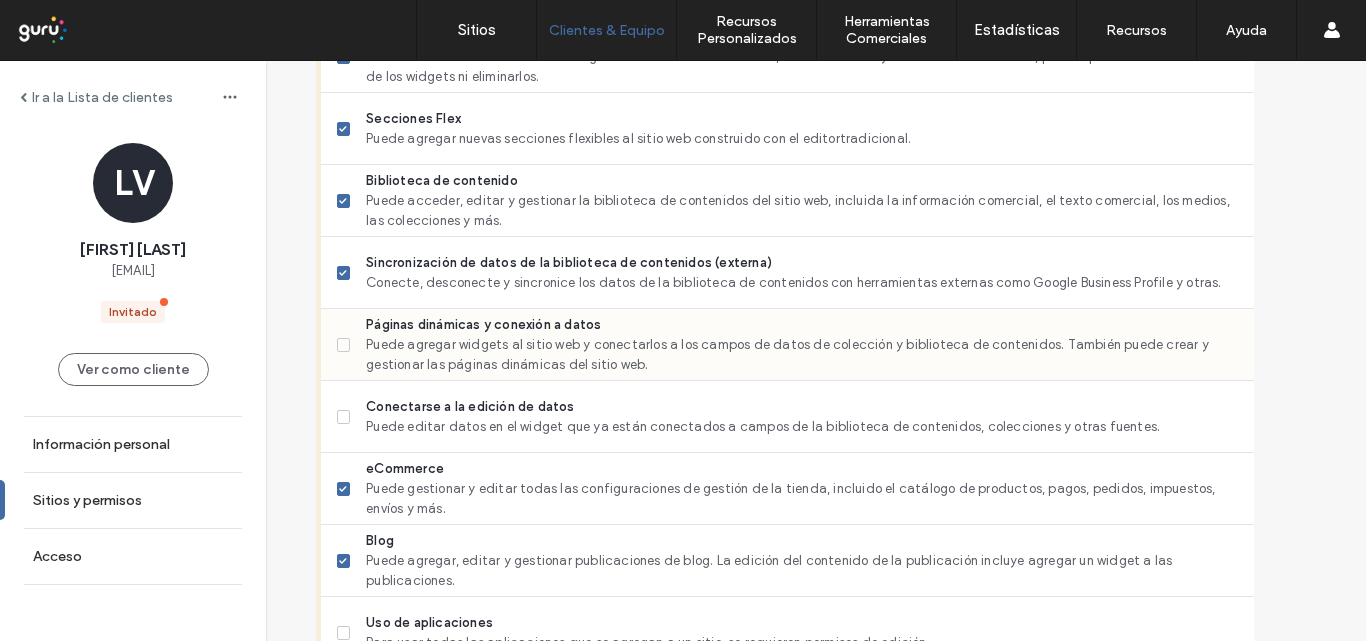 click 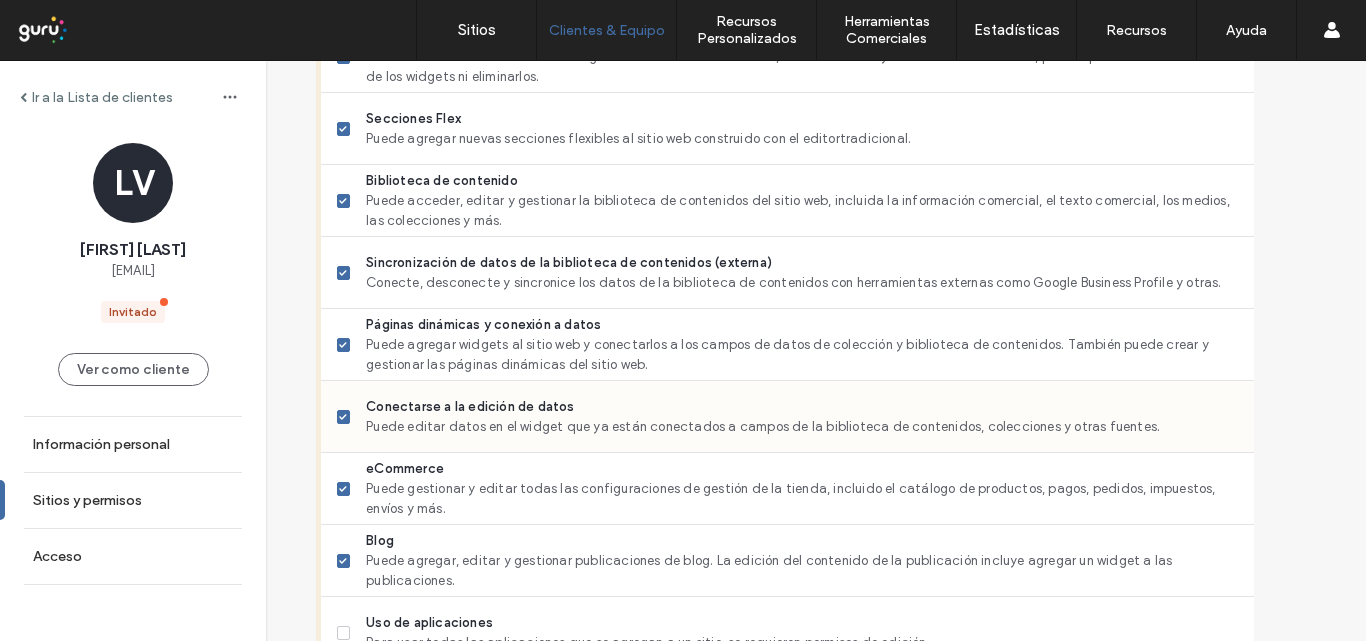 click at bounding box center (344, 417) 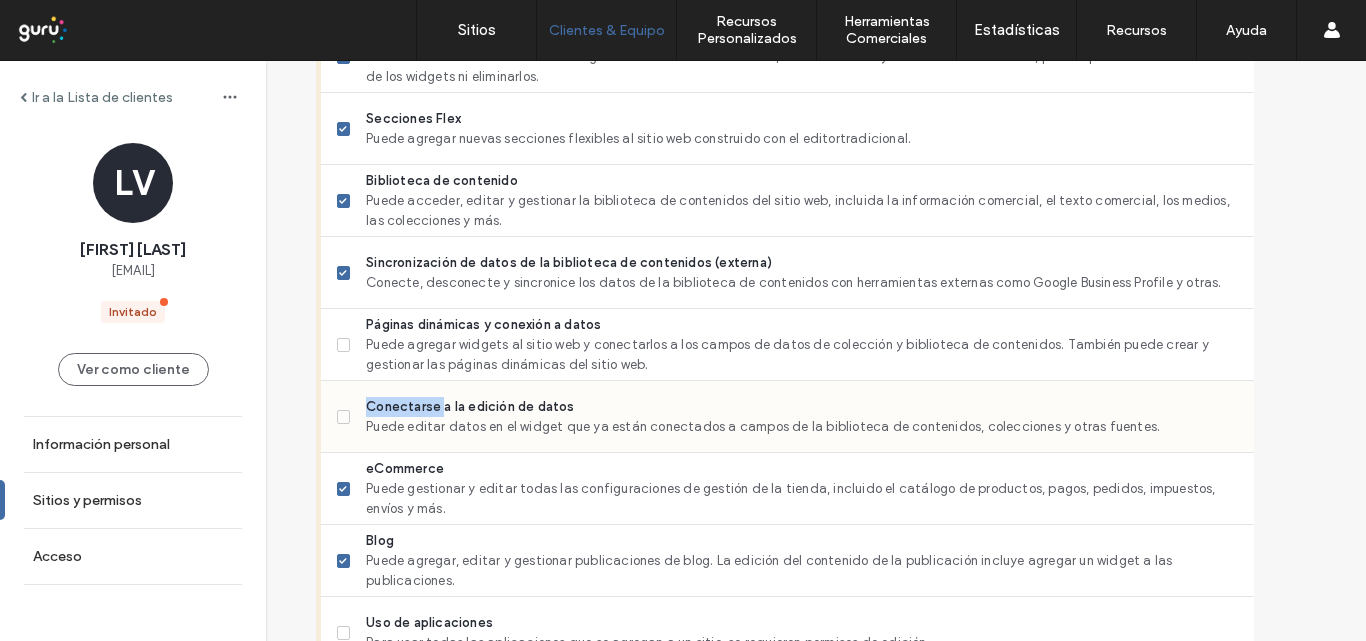 click on "Conectarse a la edición de datos Puede editar datos en el widget que ya están conectados a campos de la biblioteca de contenidos, colecciones y otras fuentes." at bounding box center (787, 417) 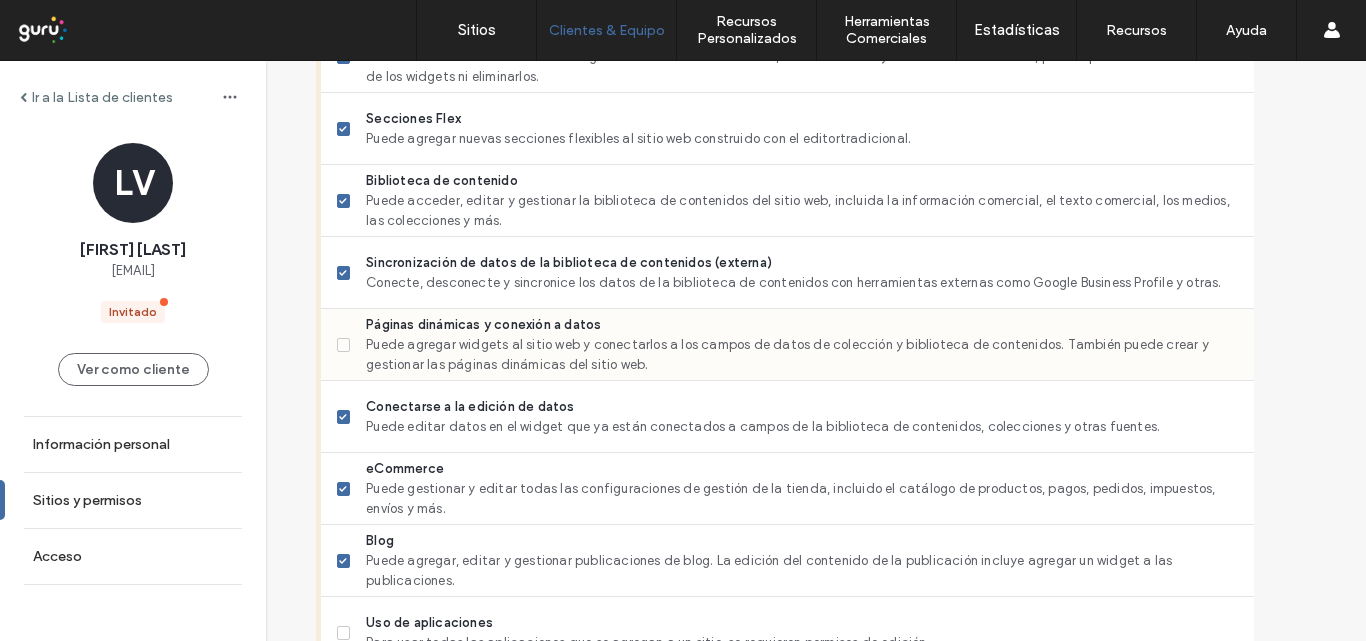 click 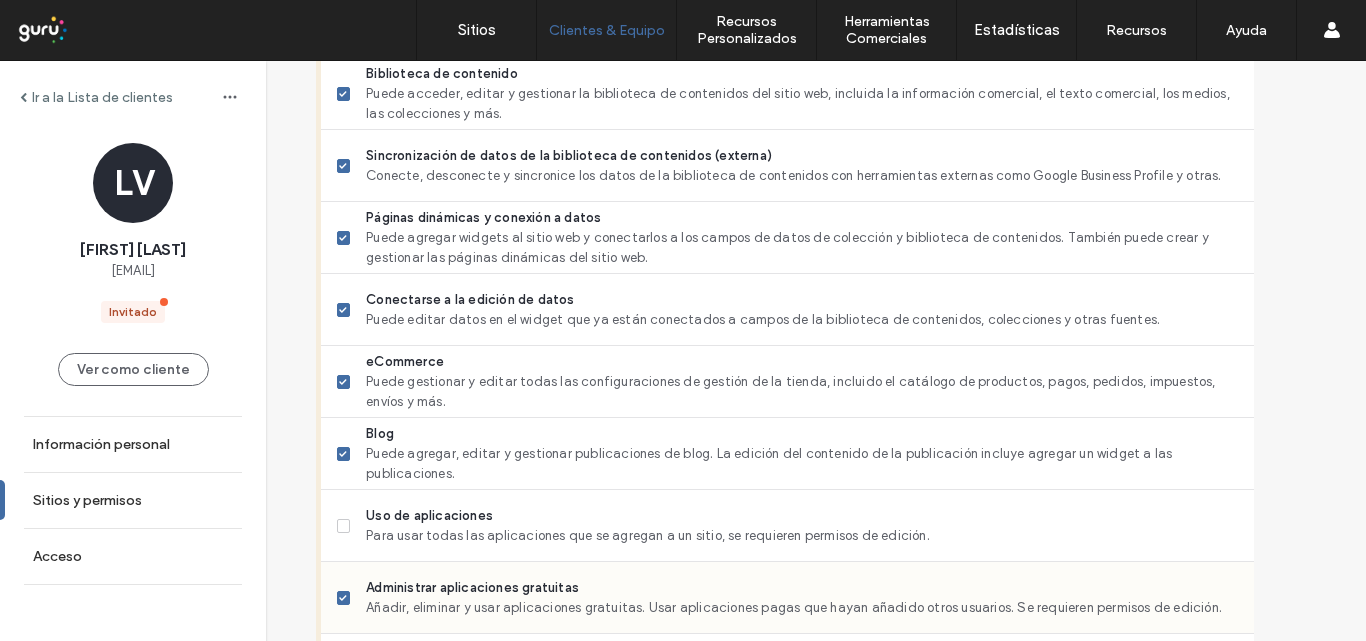 scroll, scrollTop: 1300, scrollLeft: 0, axis: vertical 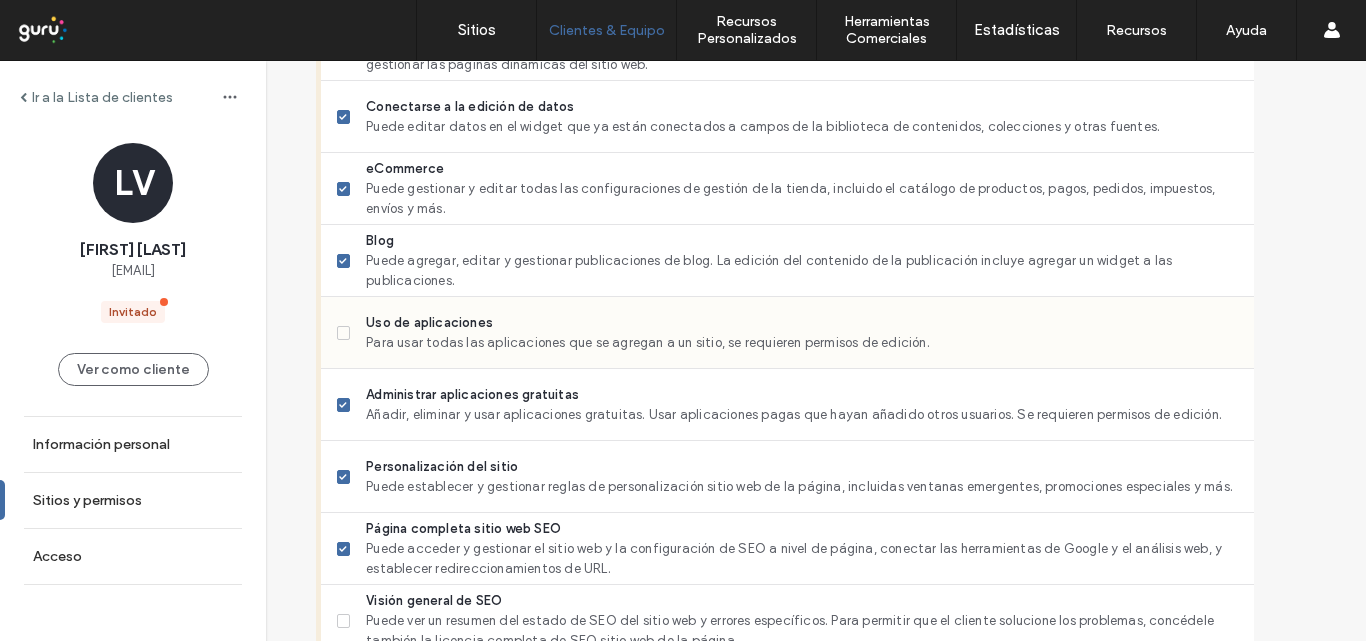 click on "Uso de aplicaciones Para usar todas las aplicaciones que se agregan a un sitio, se requieren permisos de edición." at bounding box center (787, 333) 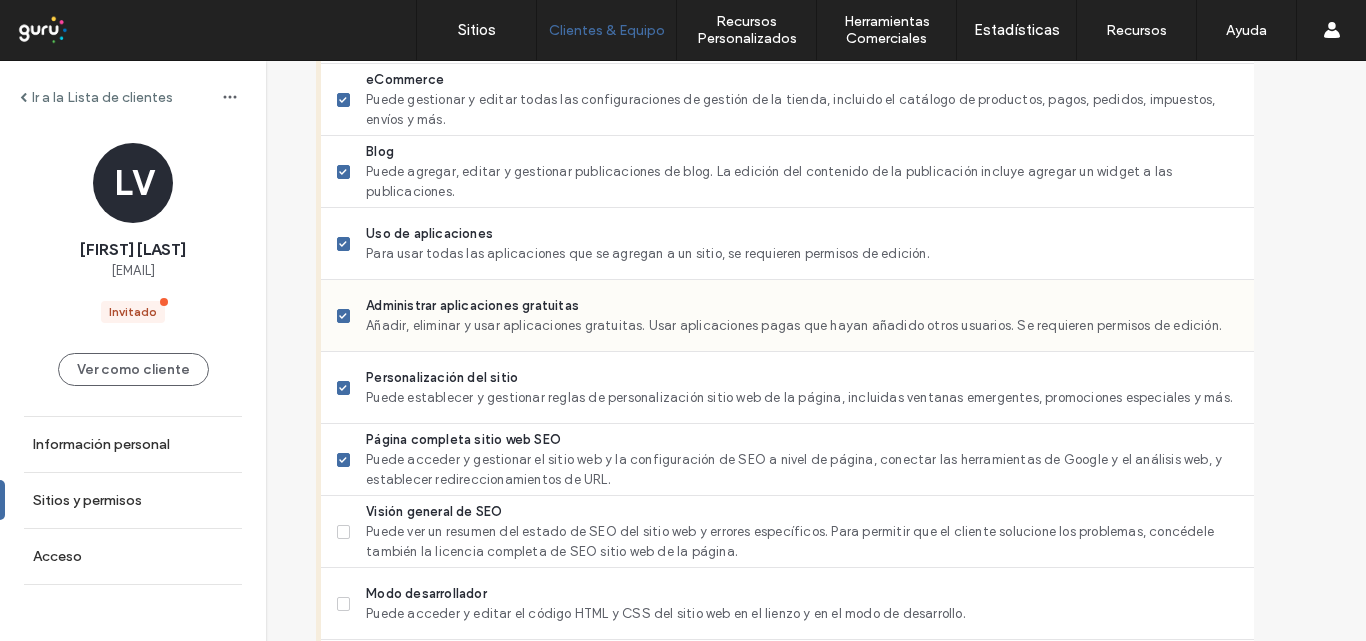 scroll, scrollTop: 1600, scrollLeft: 0, axis: vertical 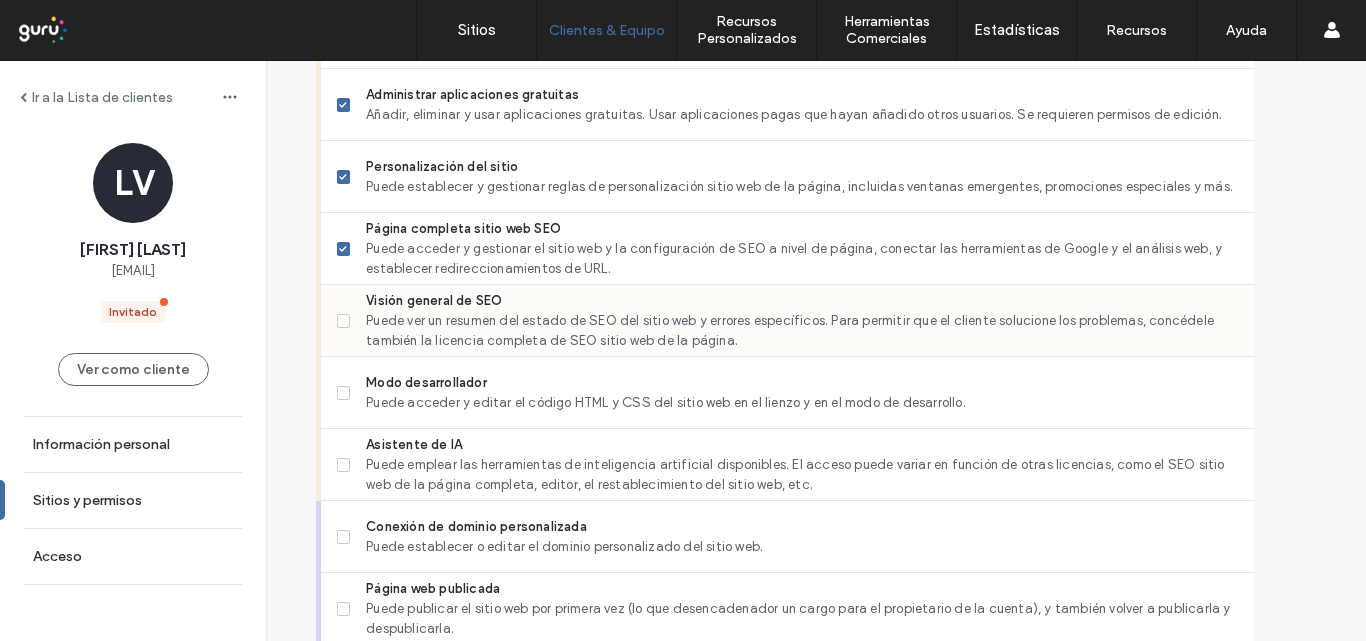 drag, startPoint x: 343, startPoint y: 392, endPoint x: 335, endPoint y: 337, distance: 55.578773 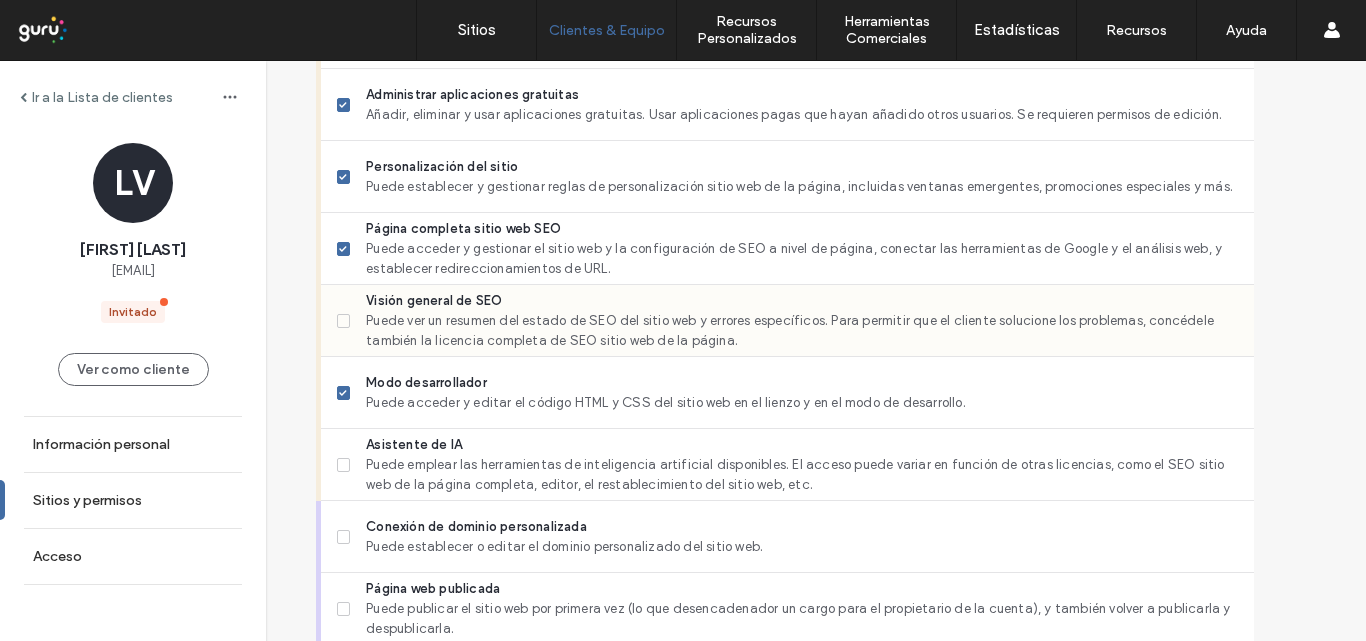click at bounding box center [344, 321] 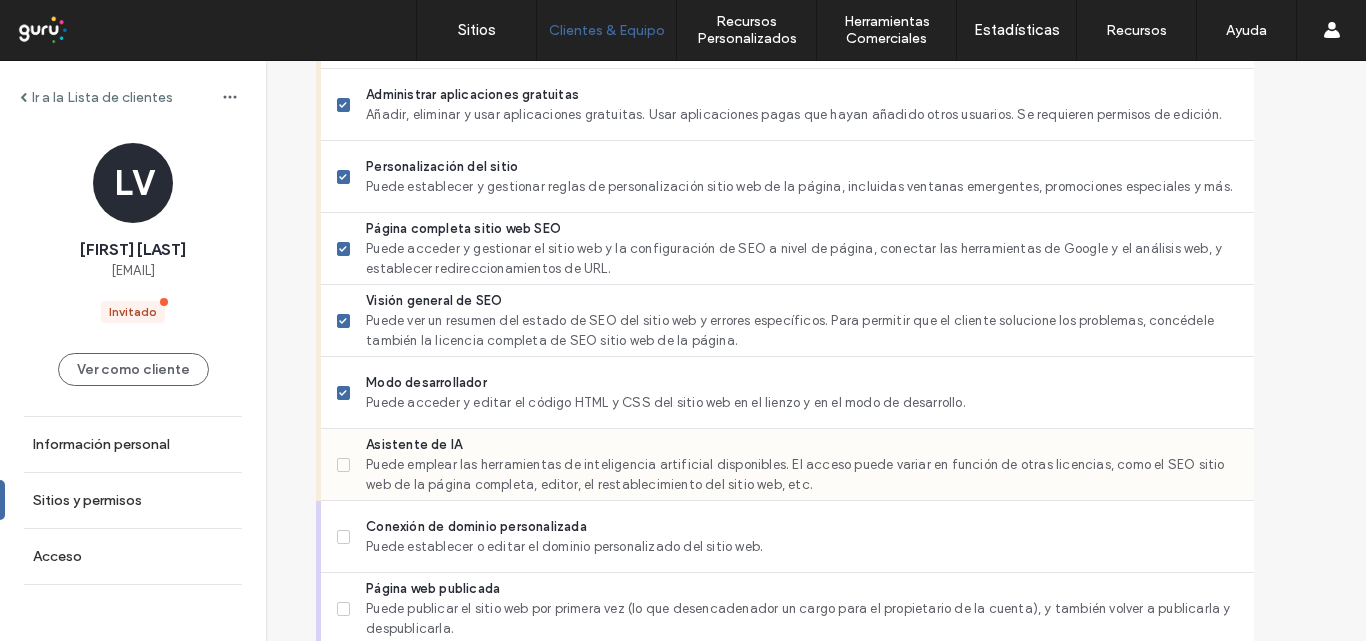 click 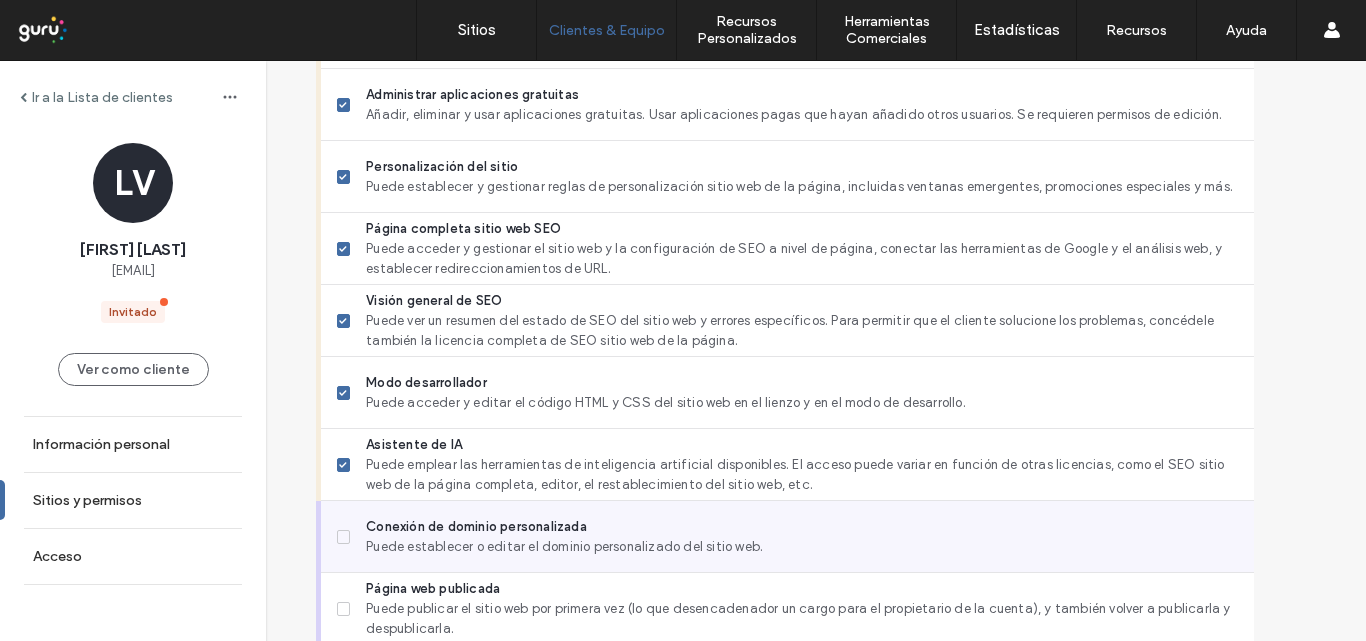 click 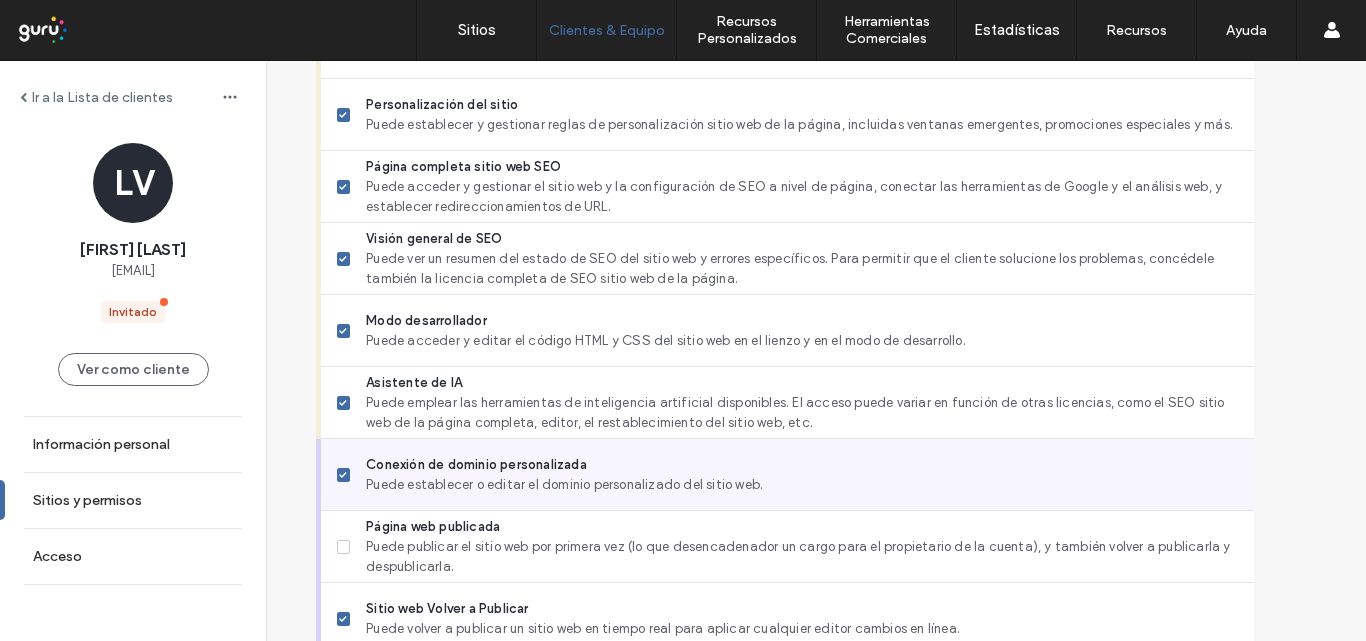 scroll, scrollTop: 1893, scrollLeft: 0, axis: vertical 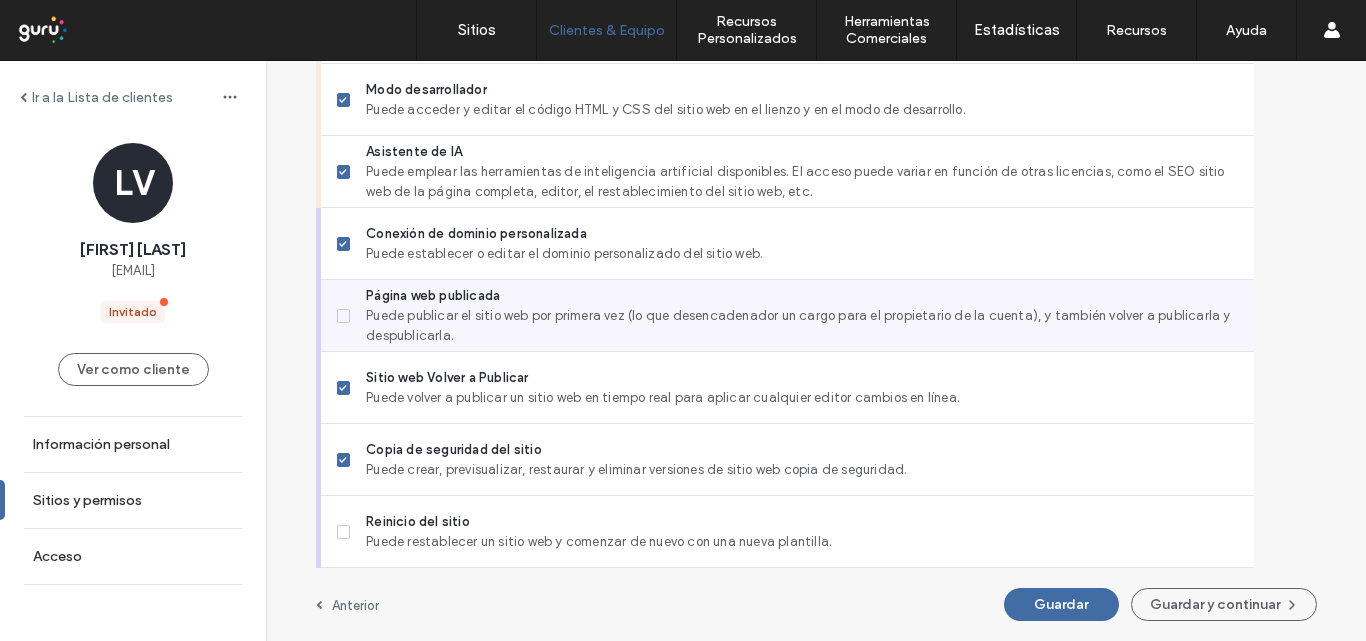 click 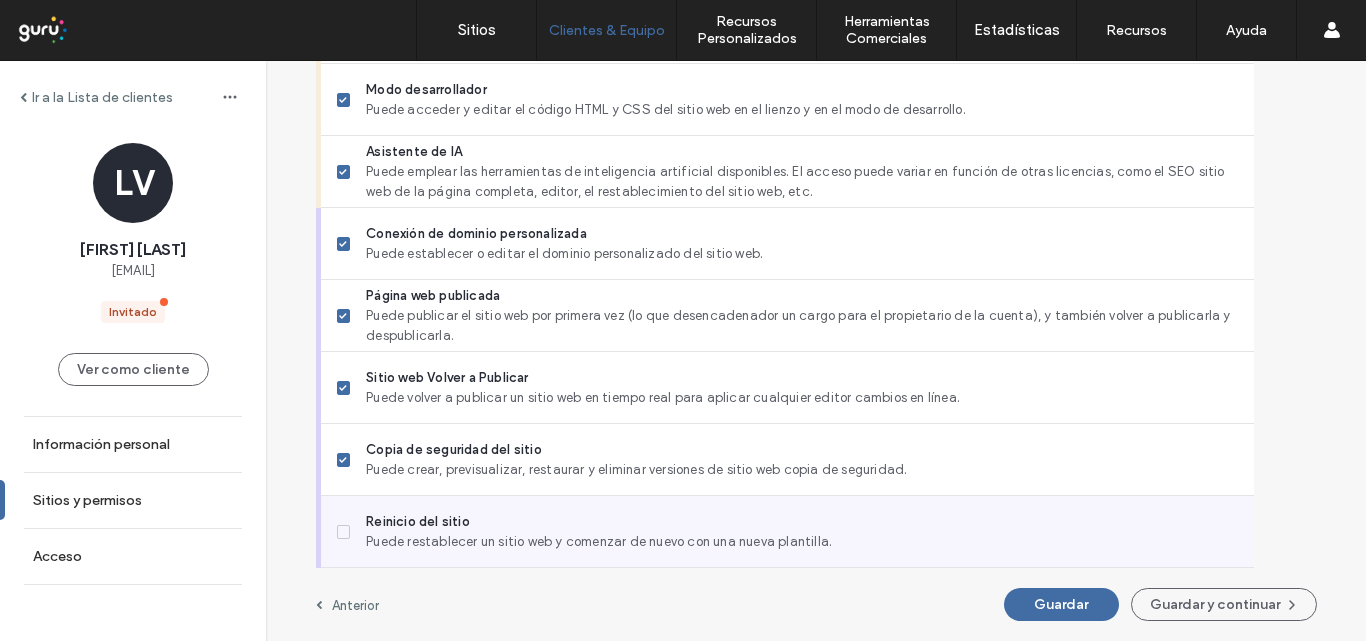 click 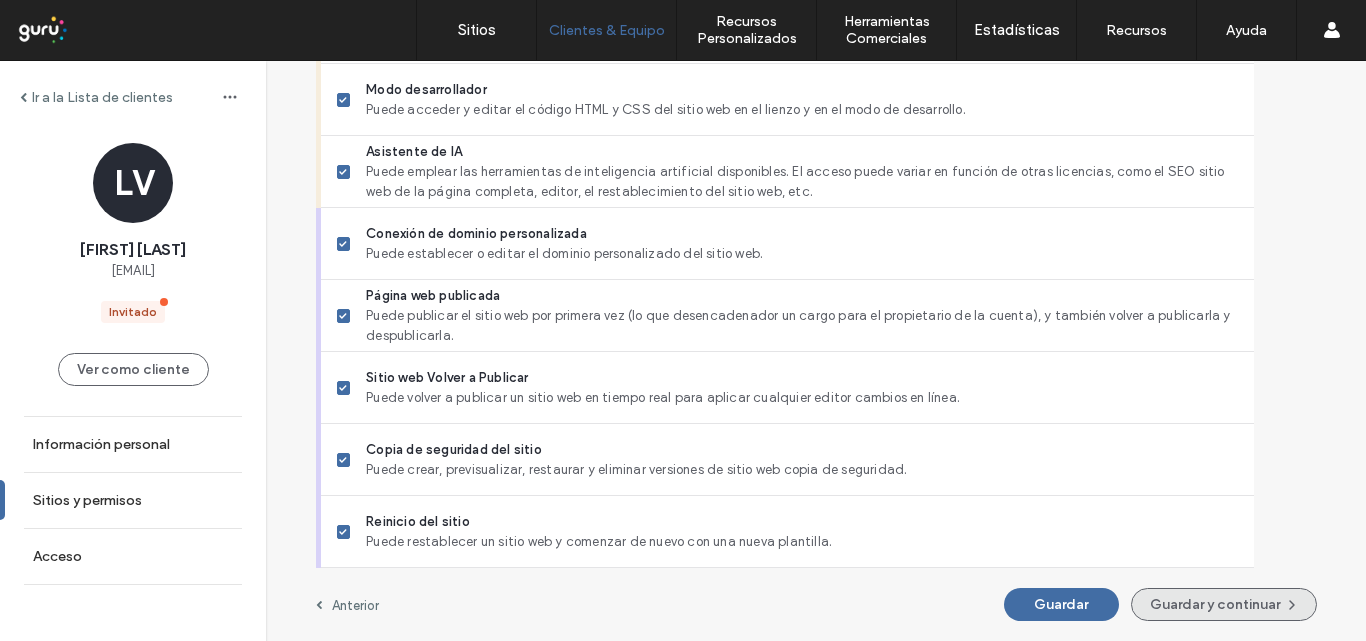 click on "Guardar y continuar" at bounding box center (1224, 604) 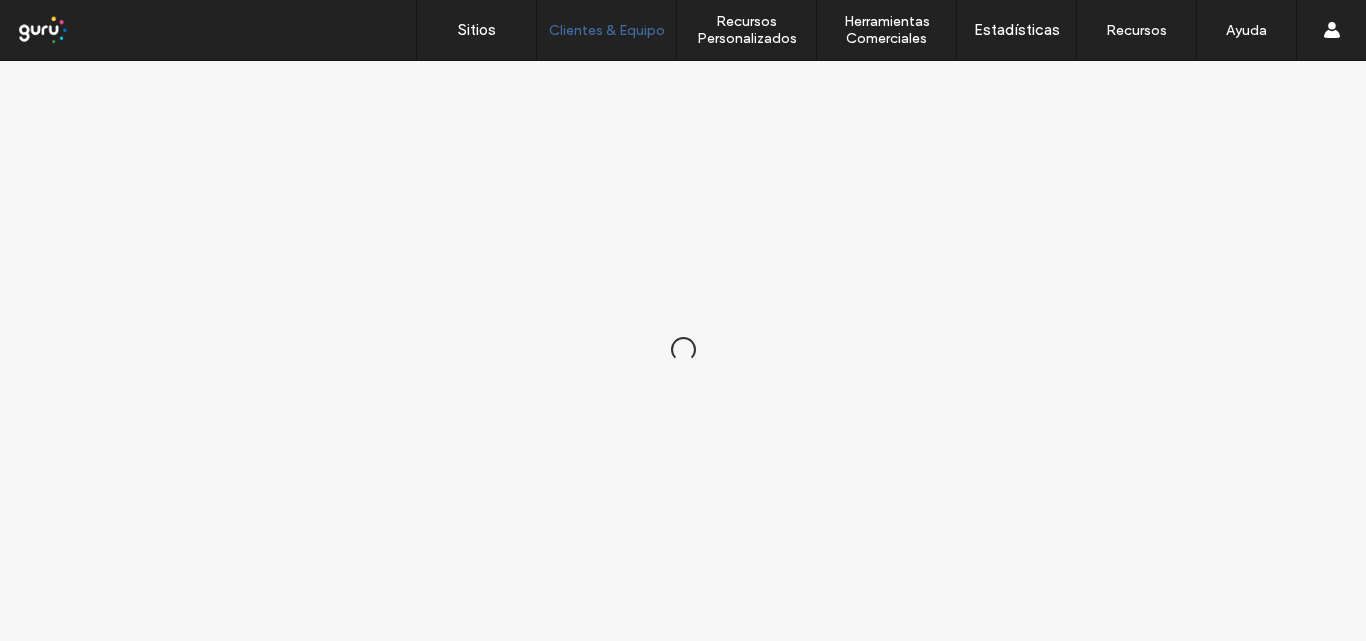 scroll, scrollTop: 0, scrollLeft: 0, axis: both 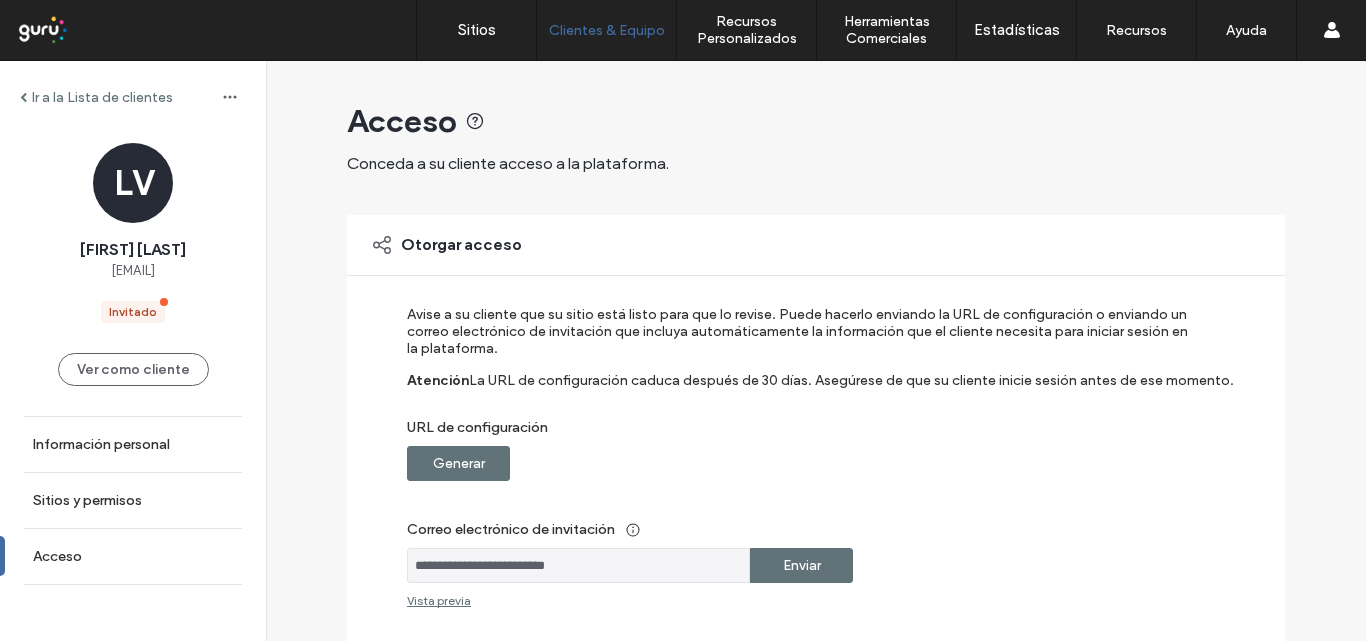 click on "Generar" at bounding box center [459, 463] 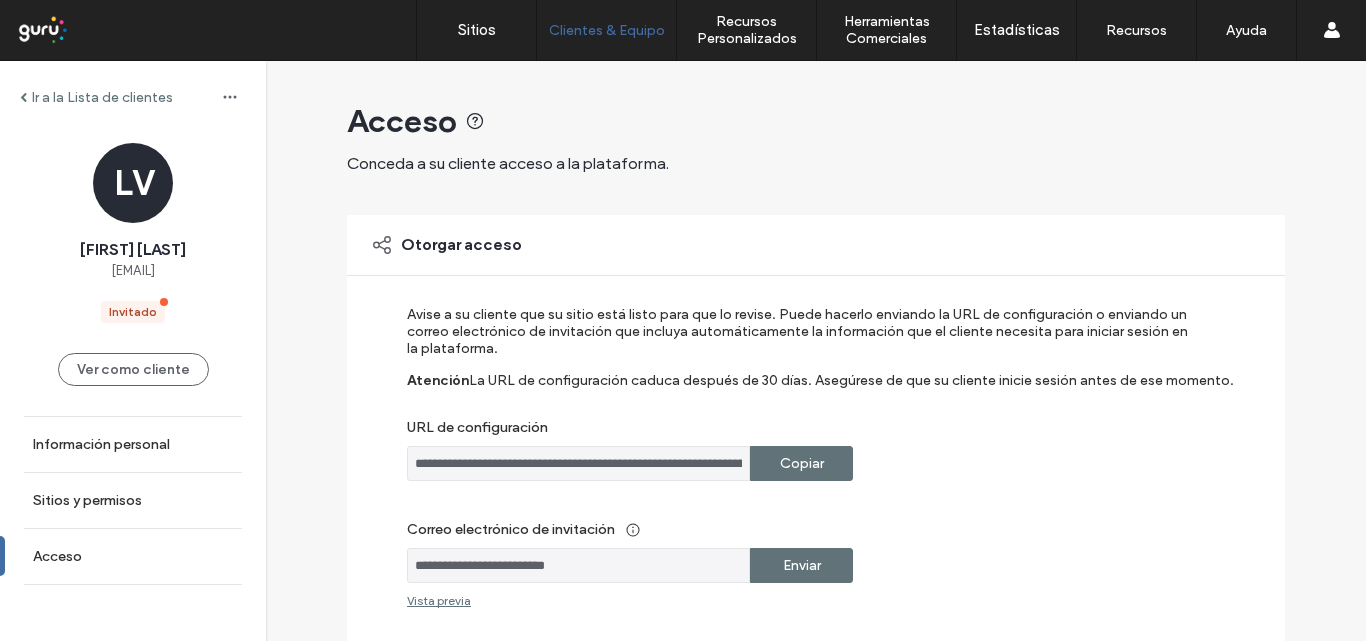 click on "Enviar" at bounding box center (802, 565) 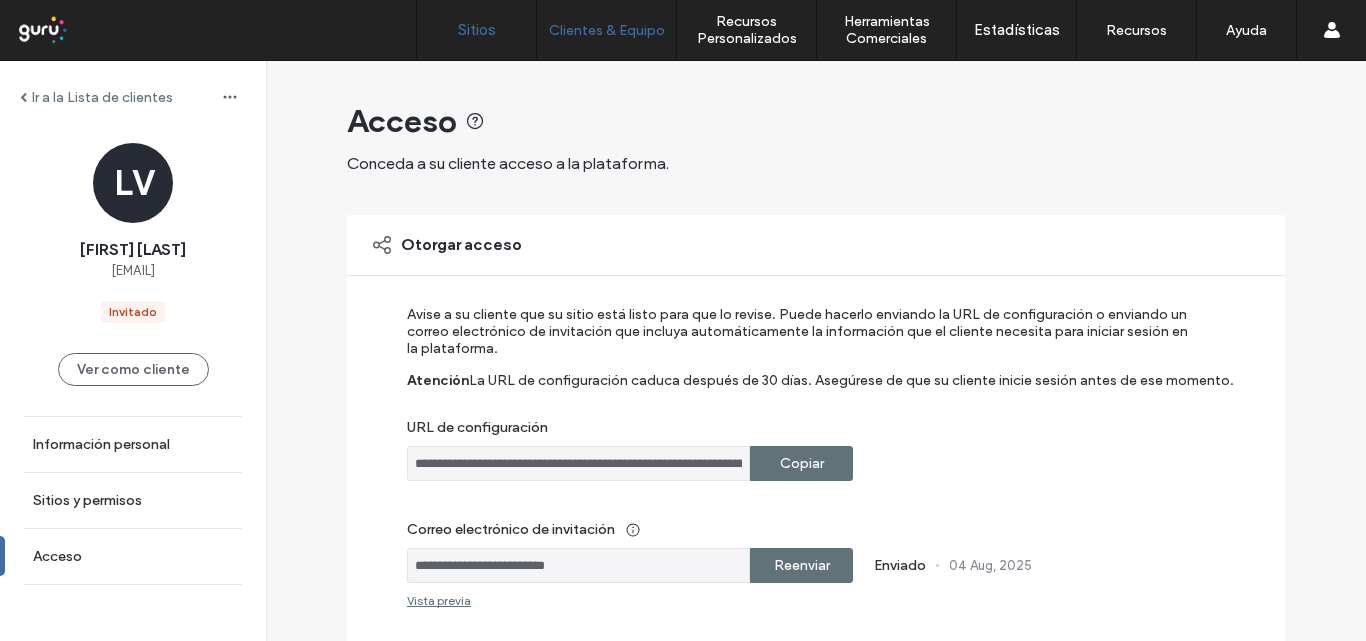click on "Sitios" at bounding box center (477, 30) 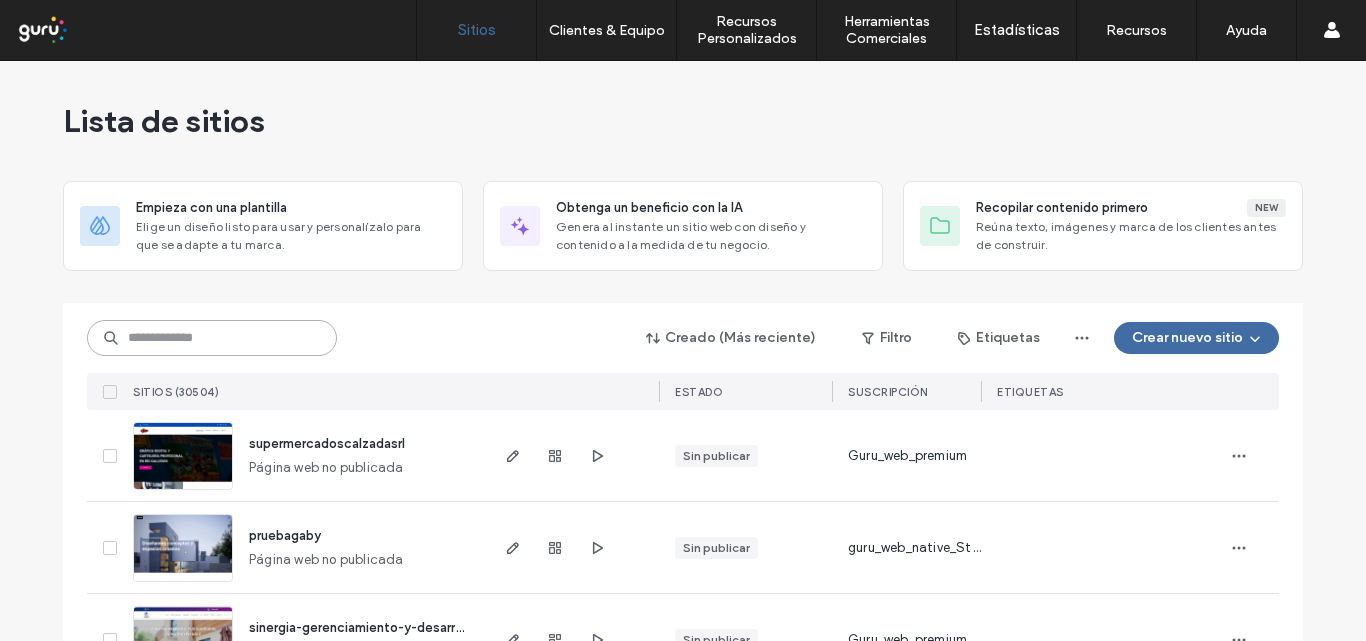 click at bounding box center (212, 338) 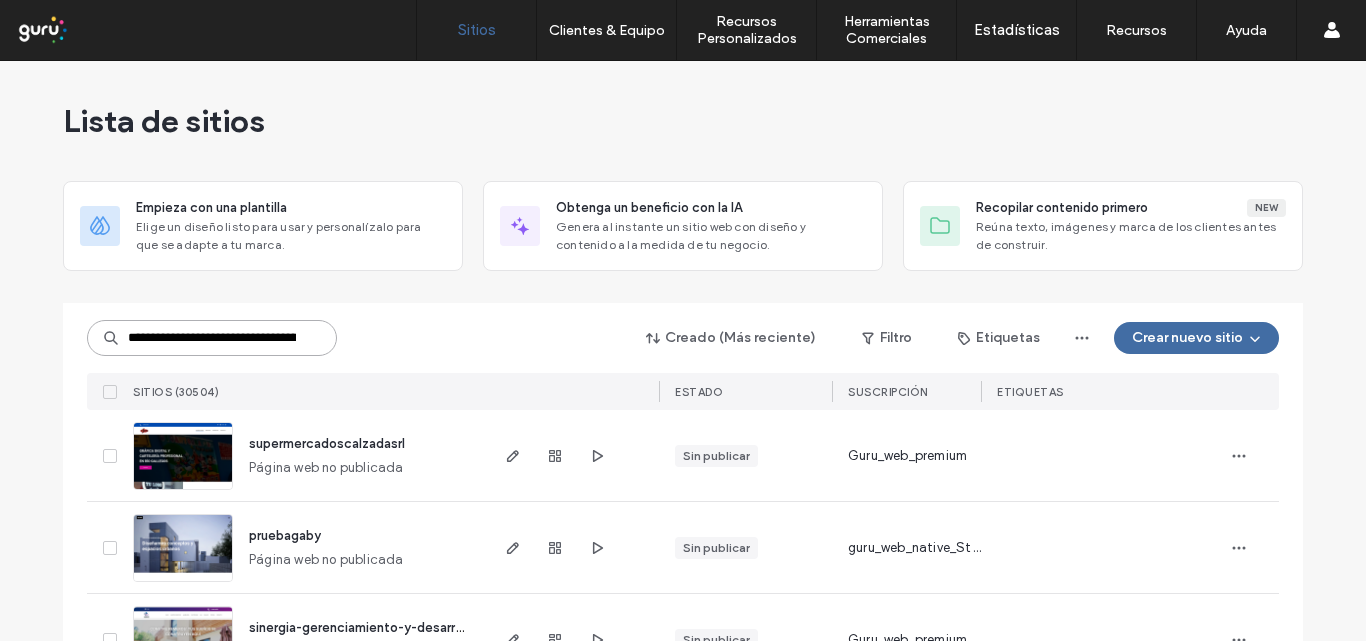 scroll, scrollTop: 0, scrollLeft: 91, axis: horizontal 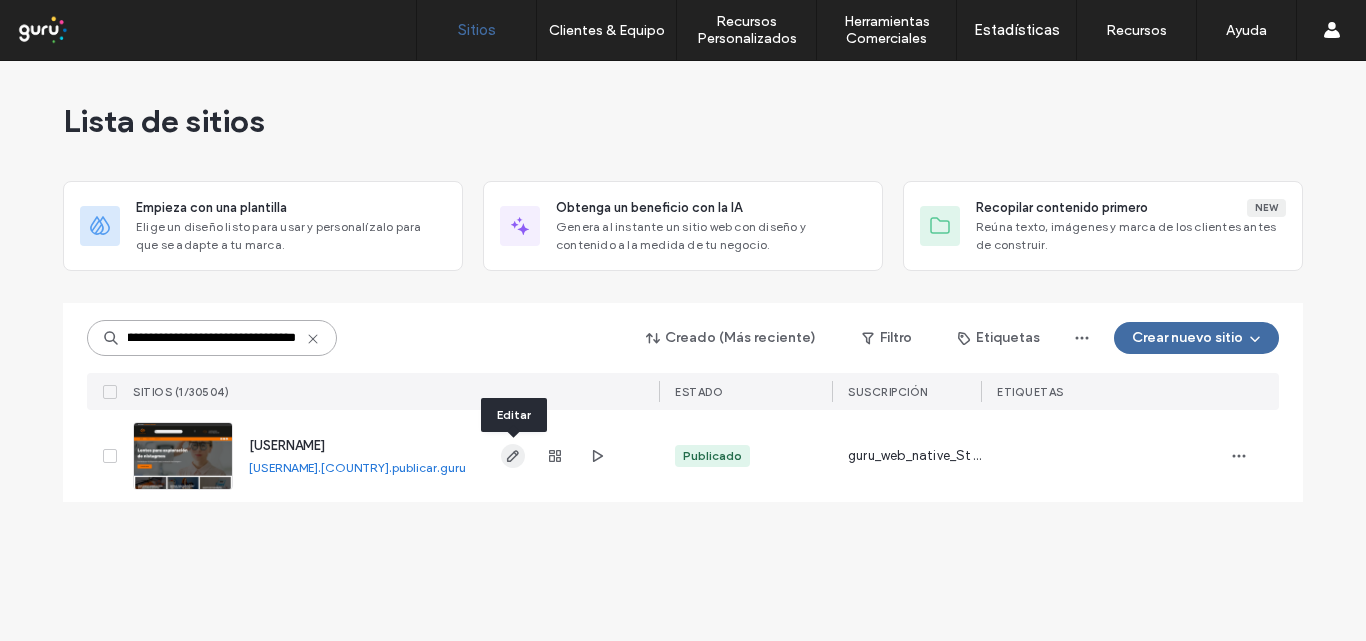 type on "**********" 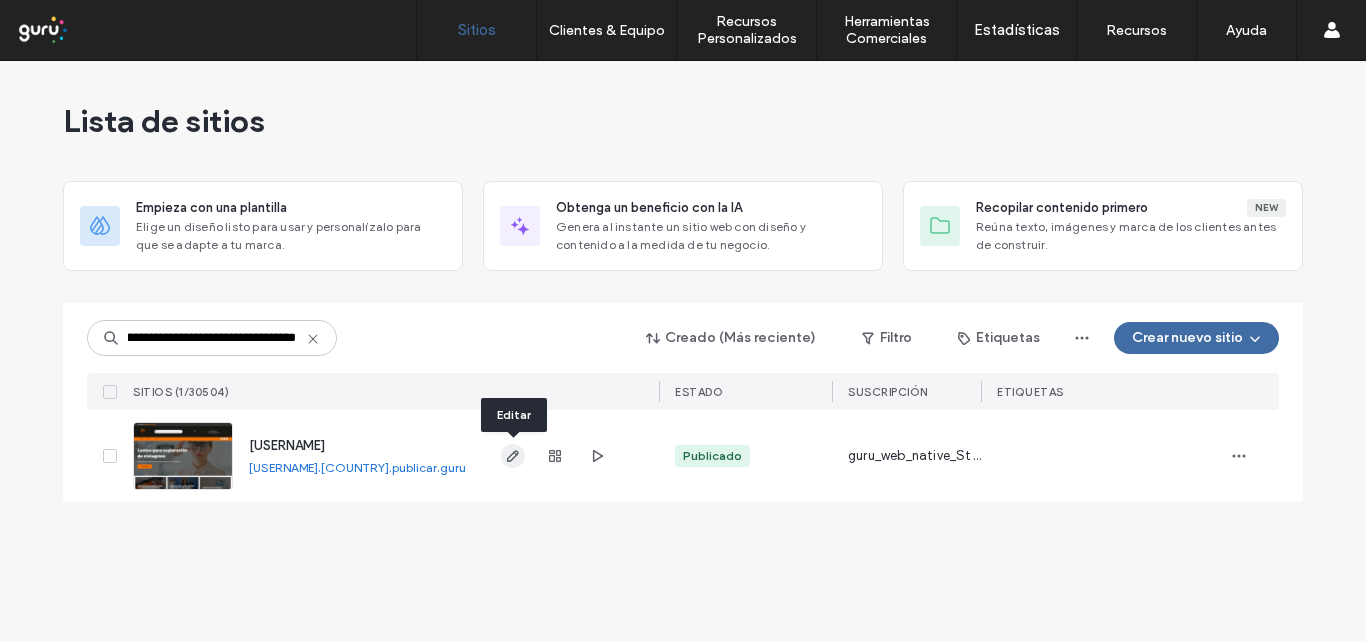 scroll, scrollTop: 0, scrollLeft: 0, axis: both 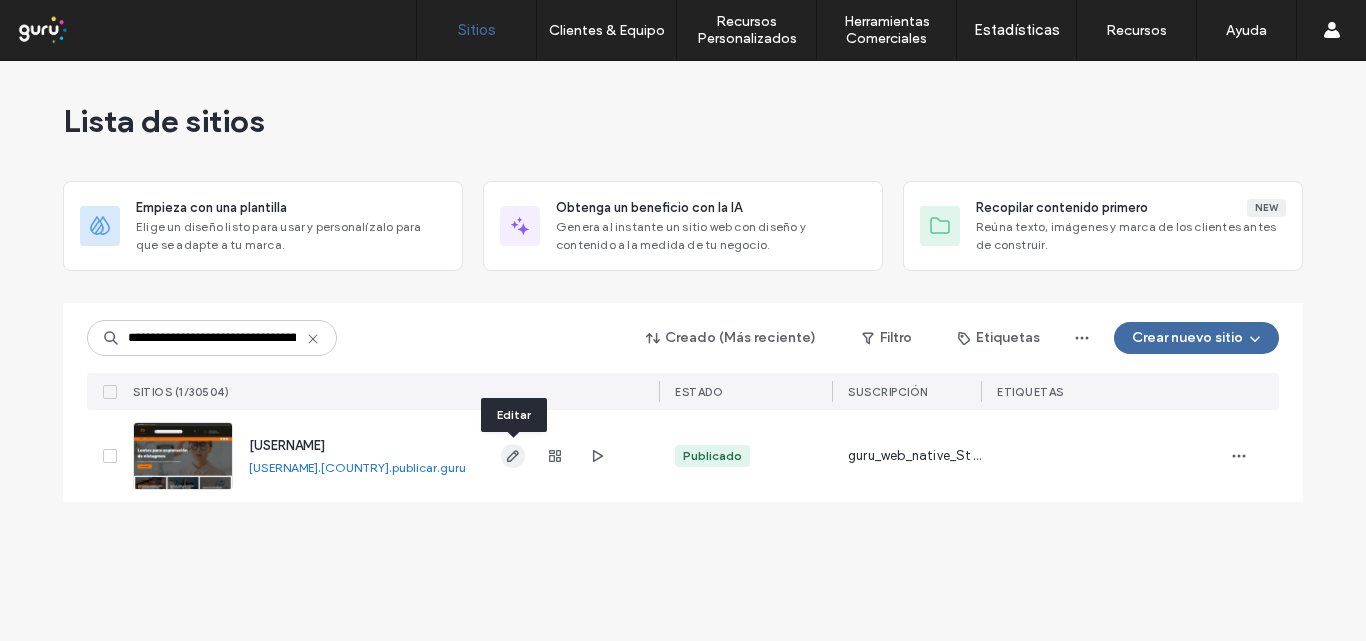 click 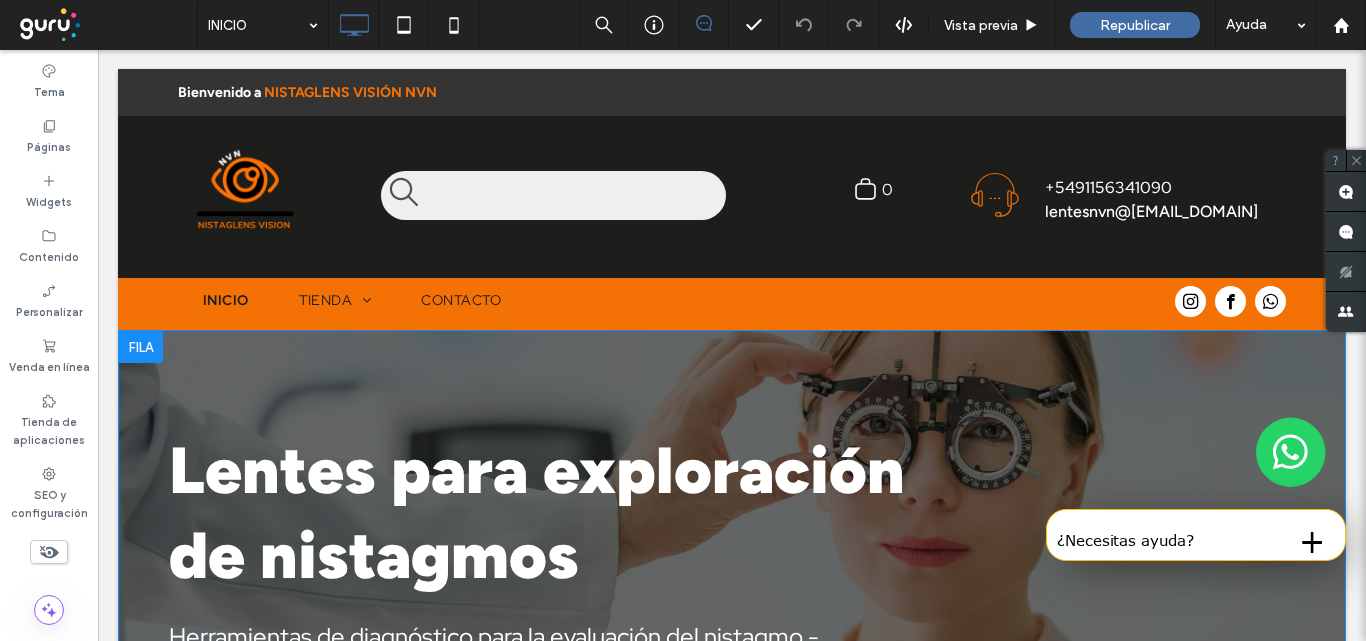 scroll, scrollTop: 0, scrollLeft: 0, axis: both 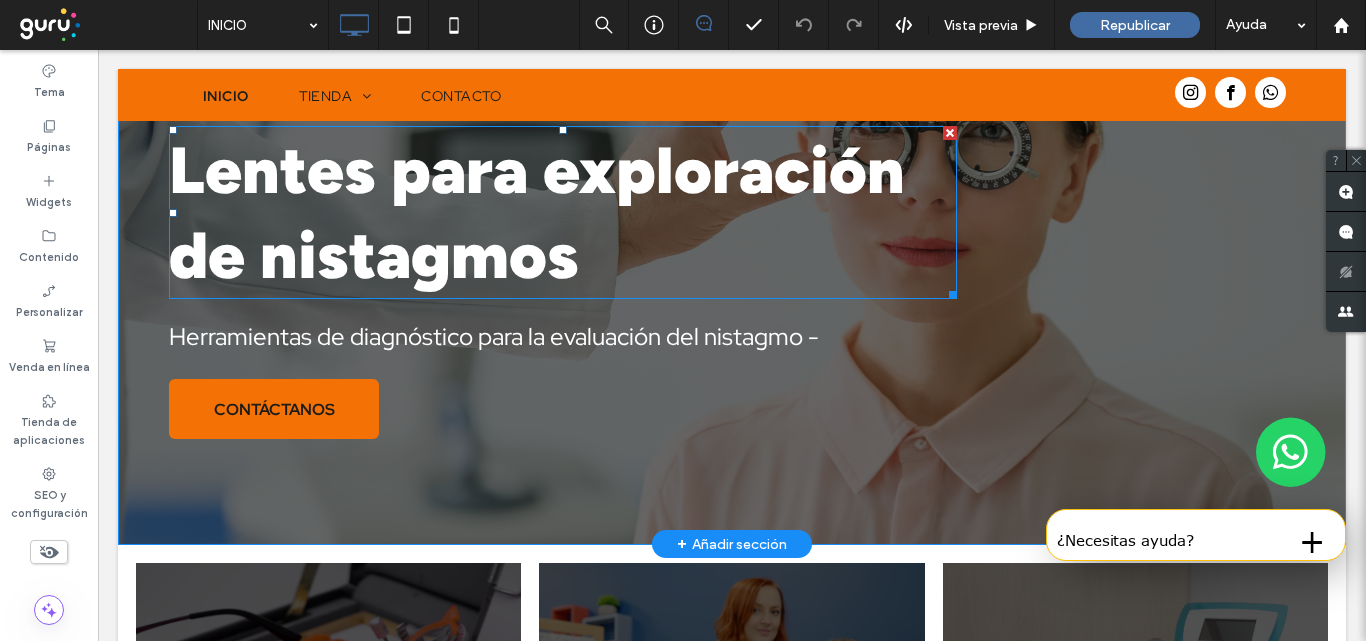 click on "Lentes para exploración de nistagmos" at bounding box center [563, 212] 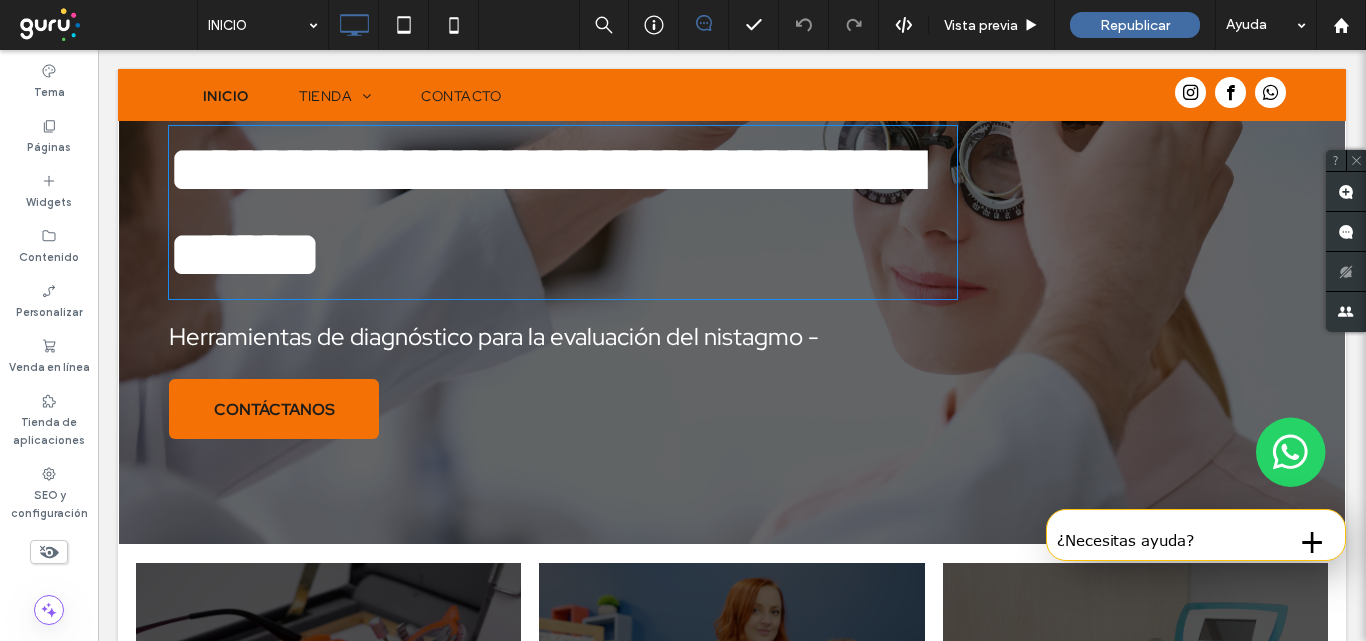 type on "*******" 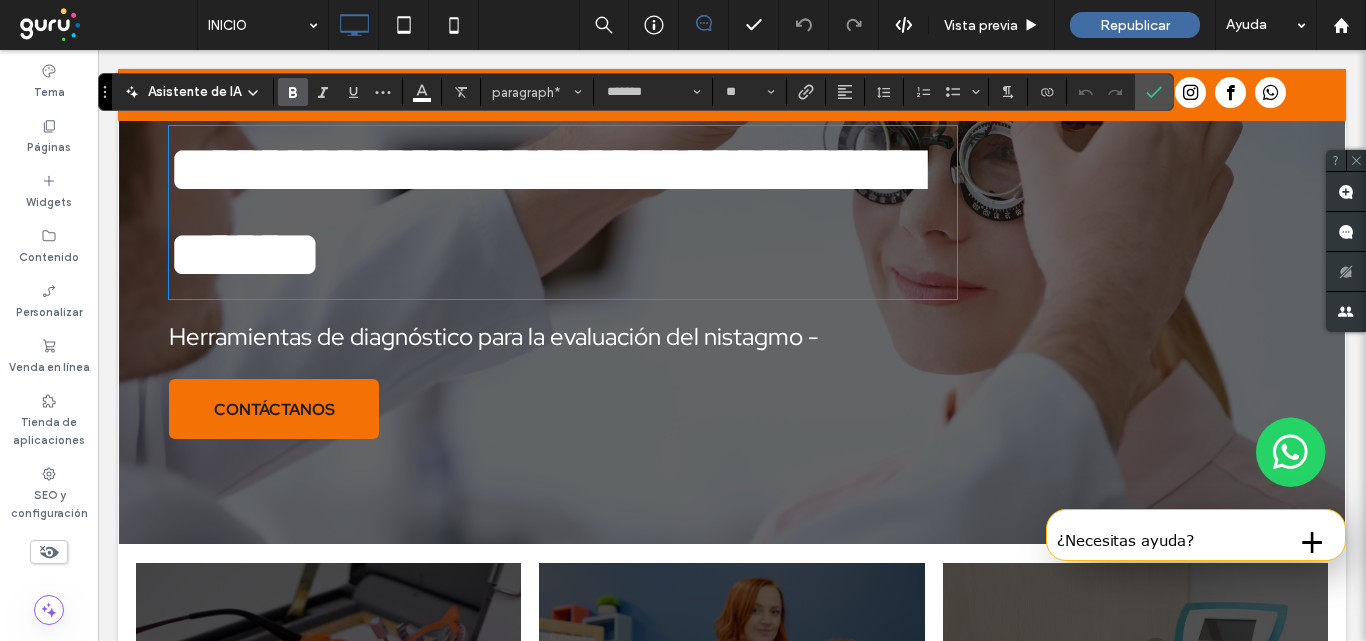 click on "**********" at bounding box center (732, 287) 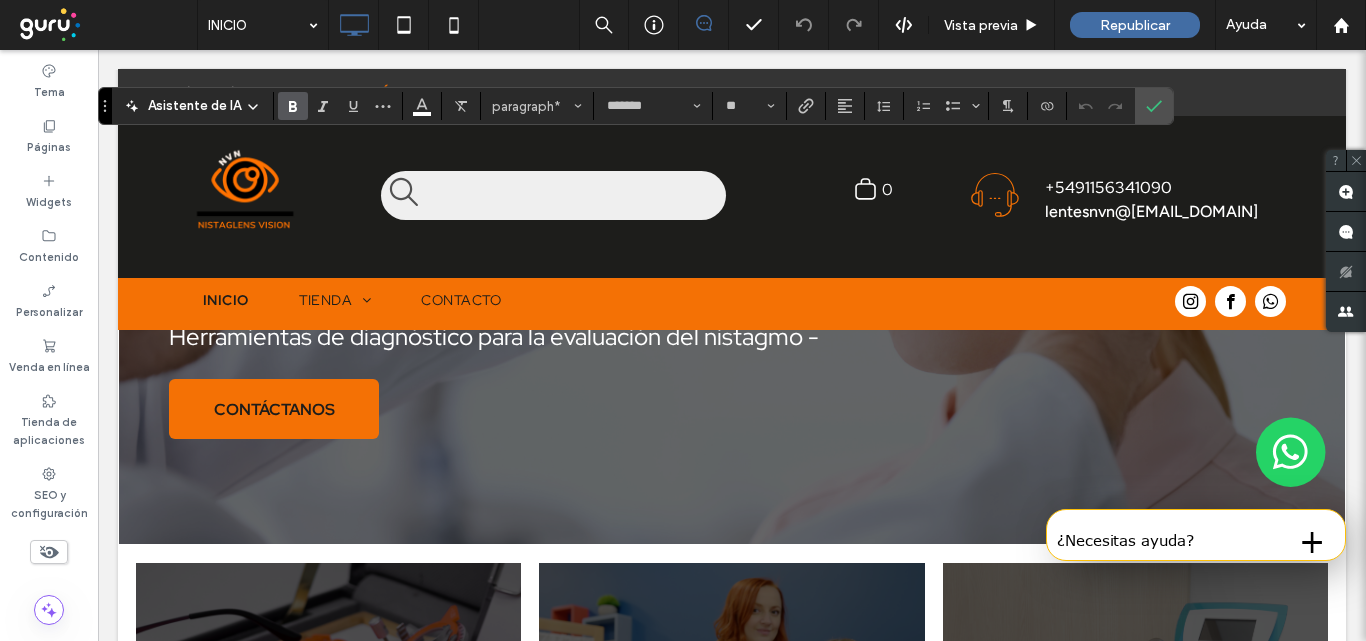 scroll, scrollTop: 200, scrollLeft: 0, axis: vertical 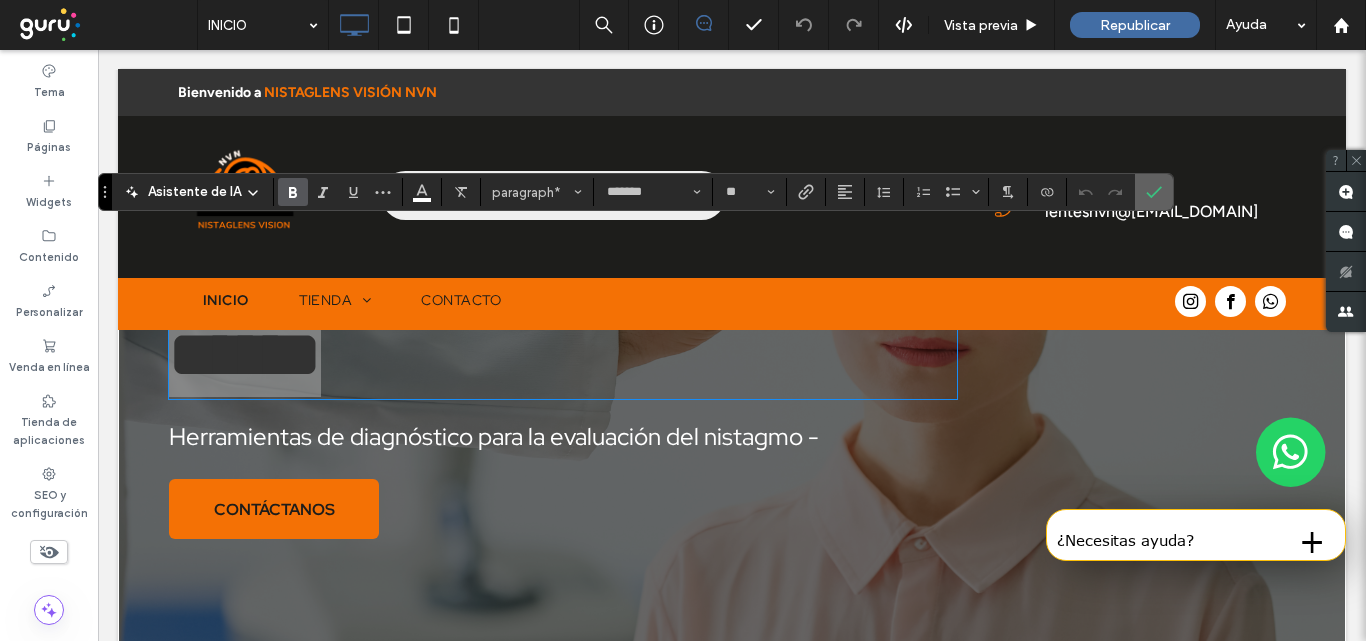 click 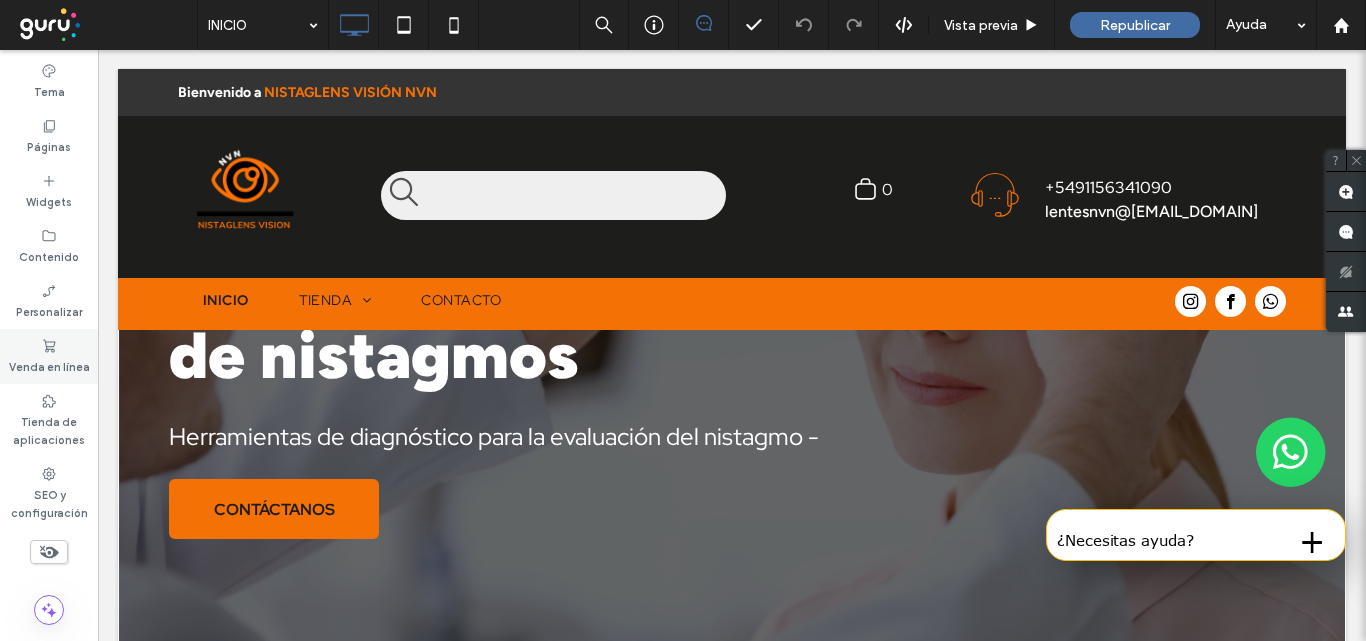 click on "Venda en línea" at bounding box center (49, 365) 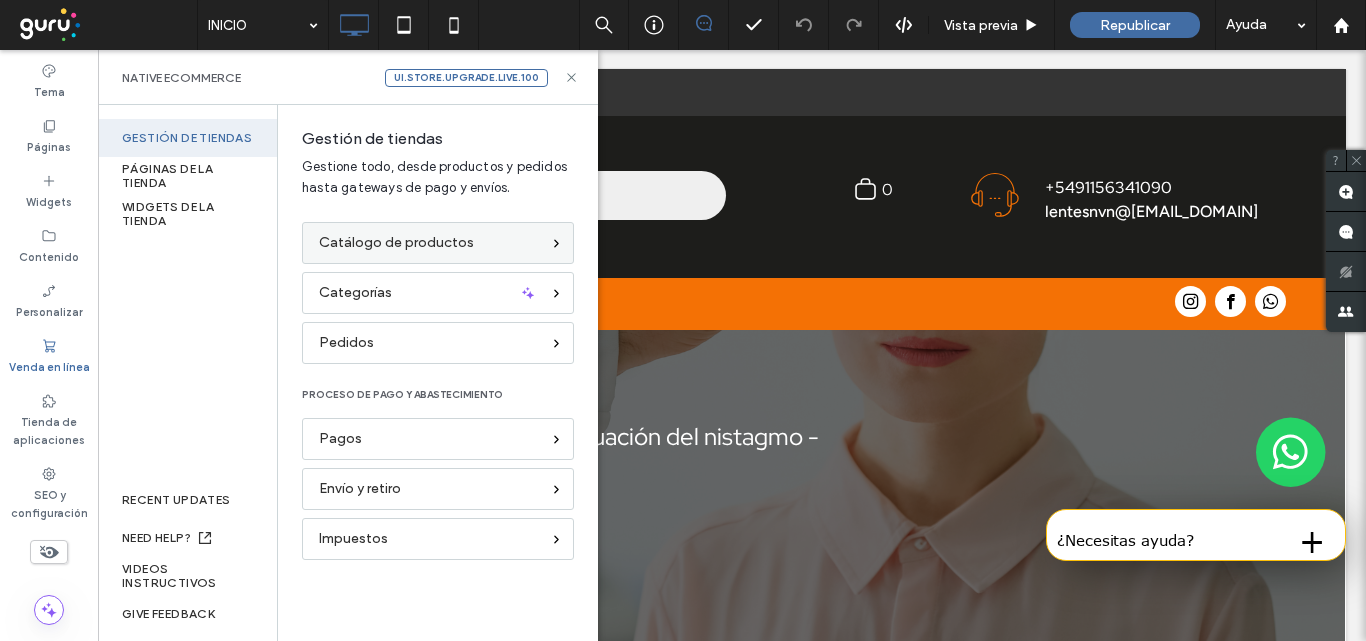click on "Catálogo de productos" at bounding box center [438, 243] 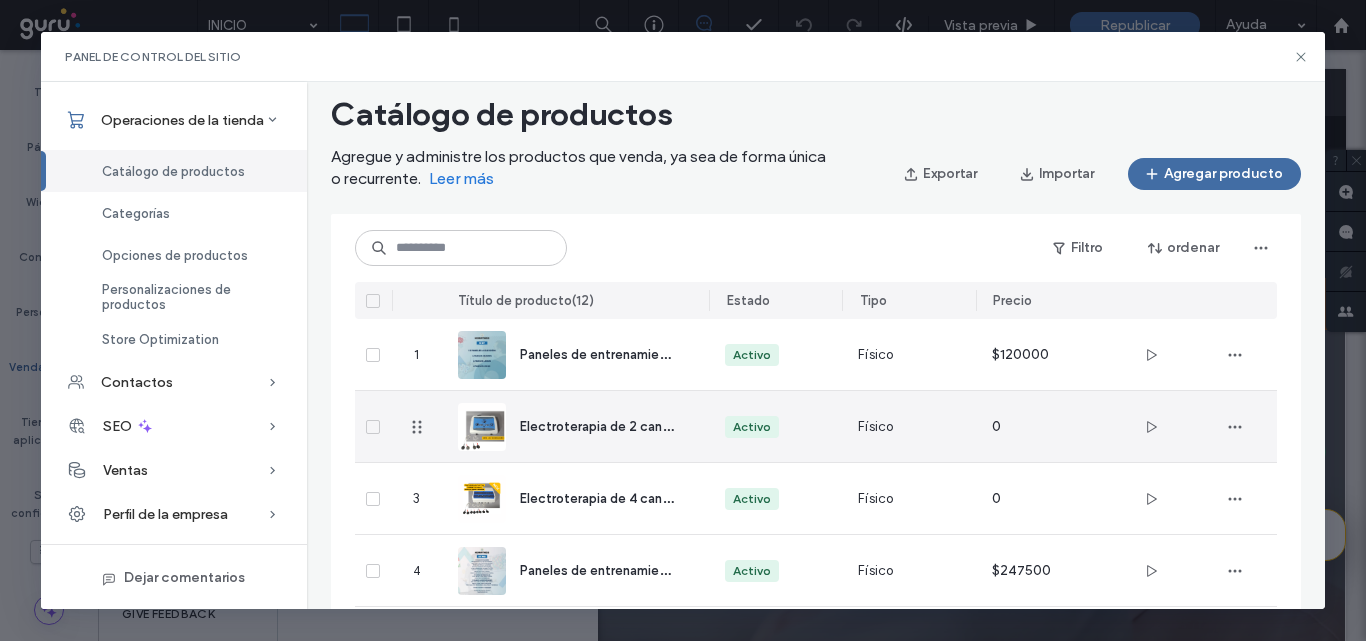 scroll, scrollTop: 0, scrollLeft: 0, axis: both 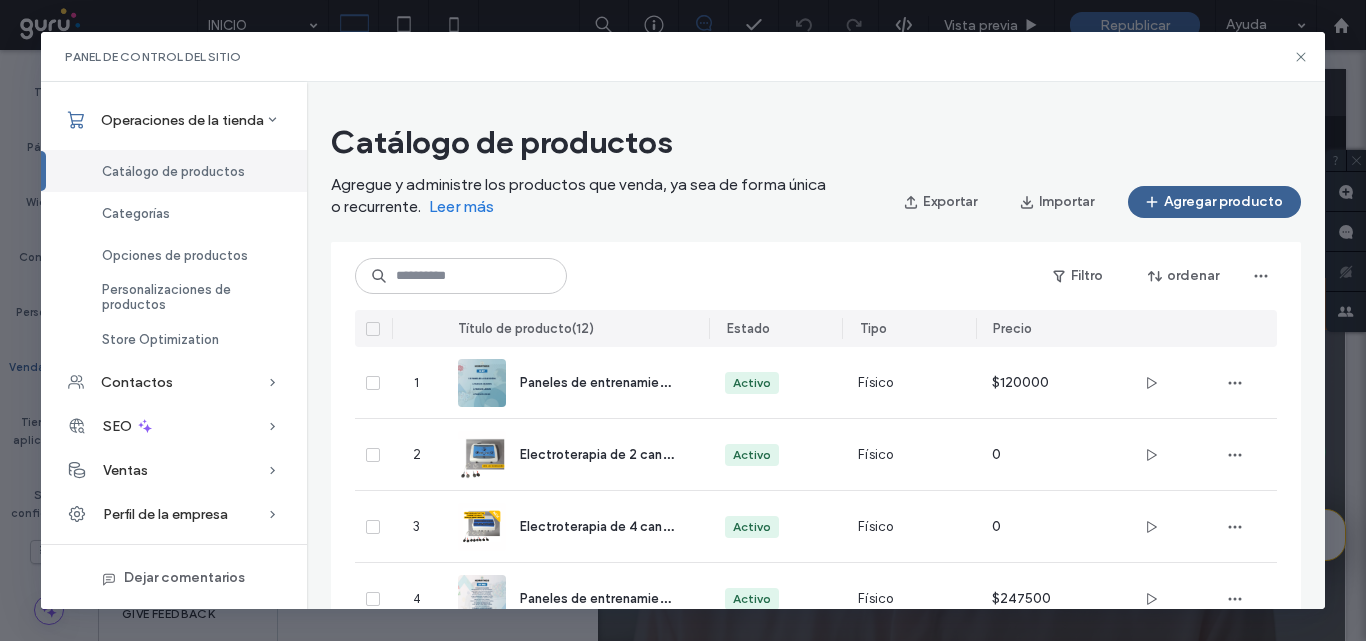 click on "Agregar producto" at bounding box center (1214, 202) 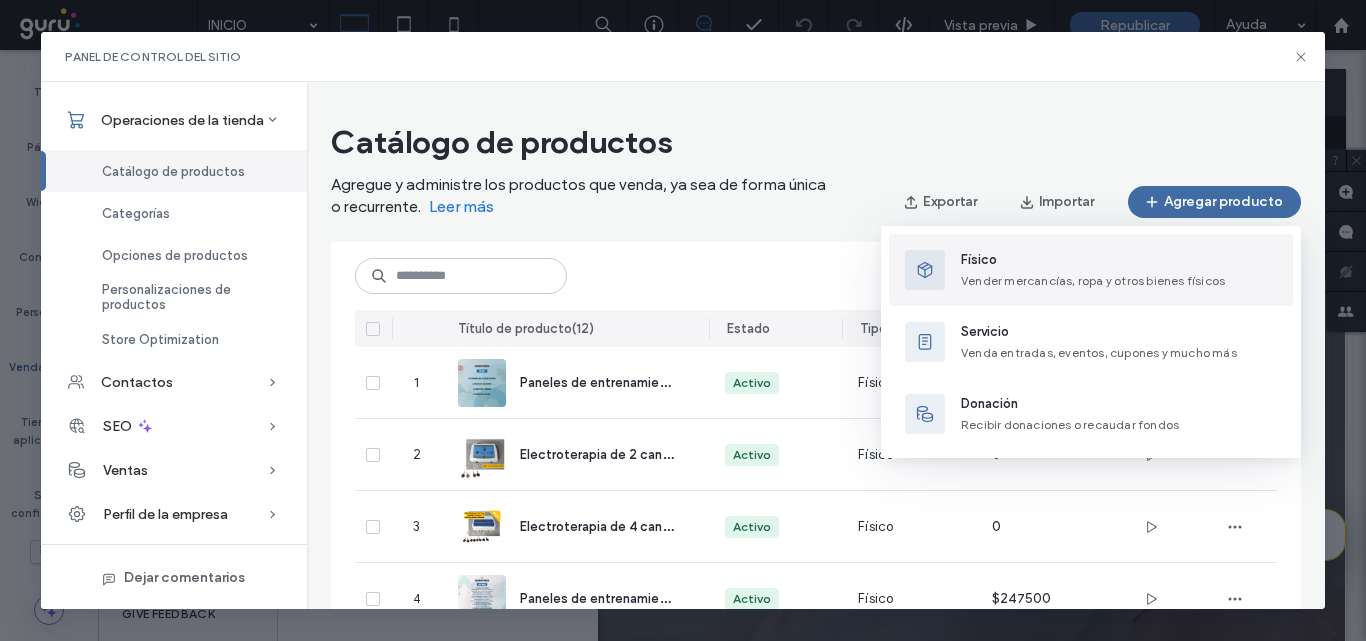 click on "Vender mercancías, ropa y otros bienes físicos" at bounding box center [1093, 280] 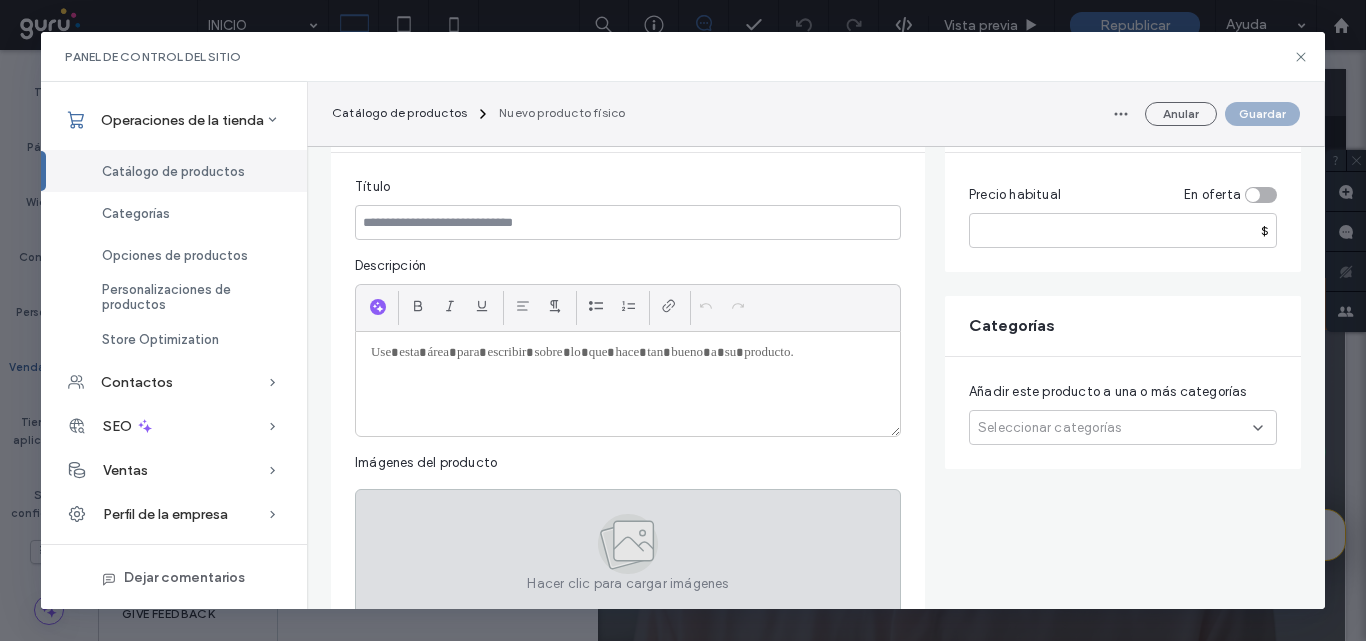 scroll, scrollTop: 300, scrollLeft: 0, axis: vertical 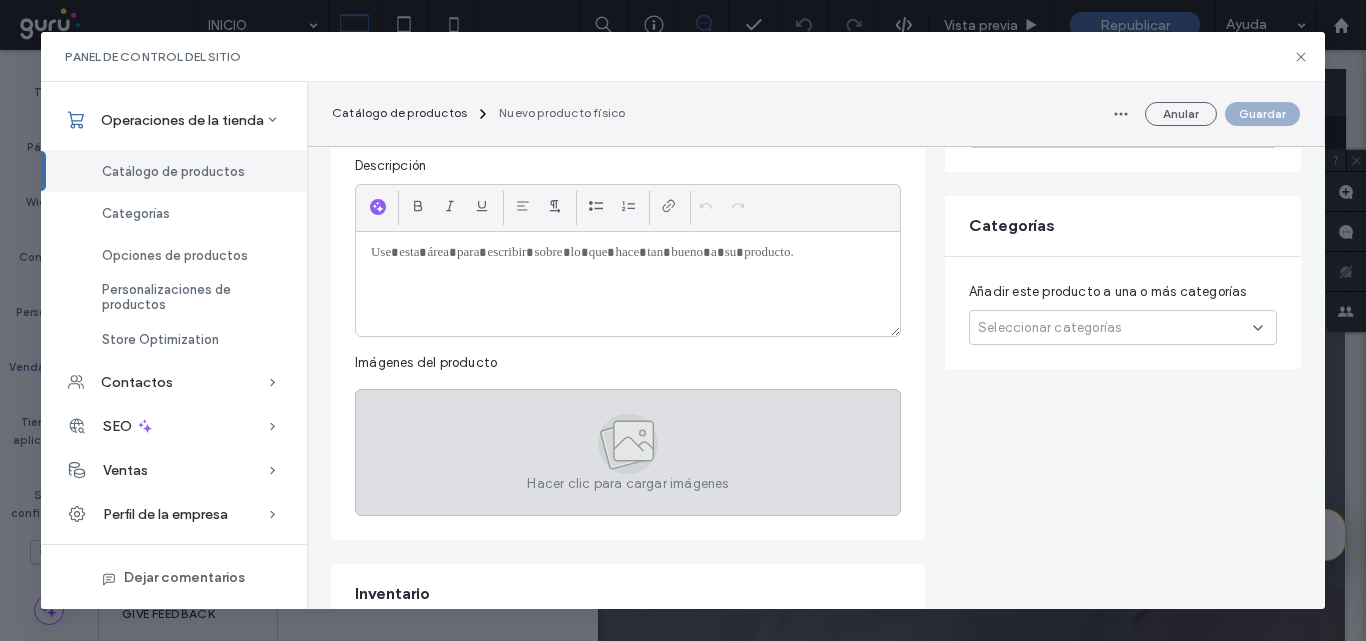click on "Hacer clic para cargar imágenes" at bounding box center [628, 452] 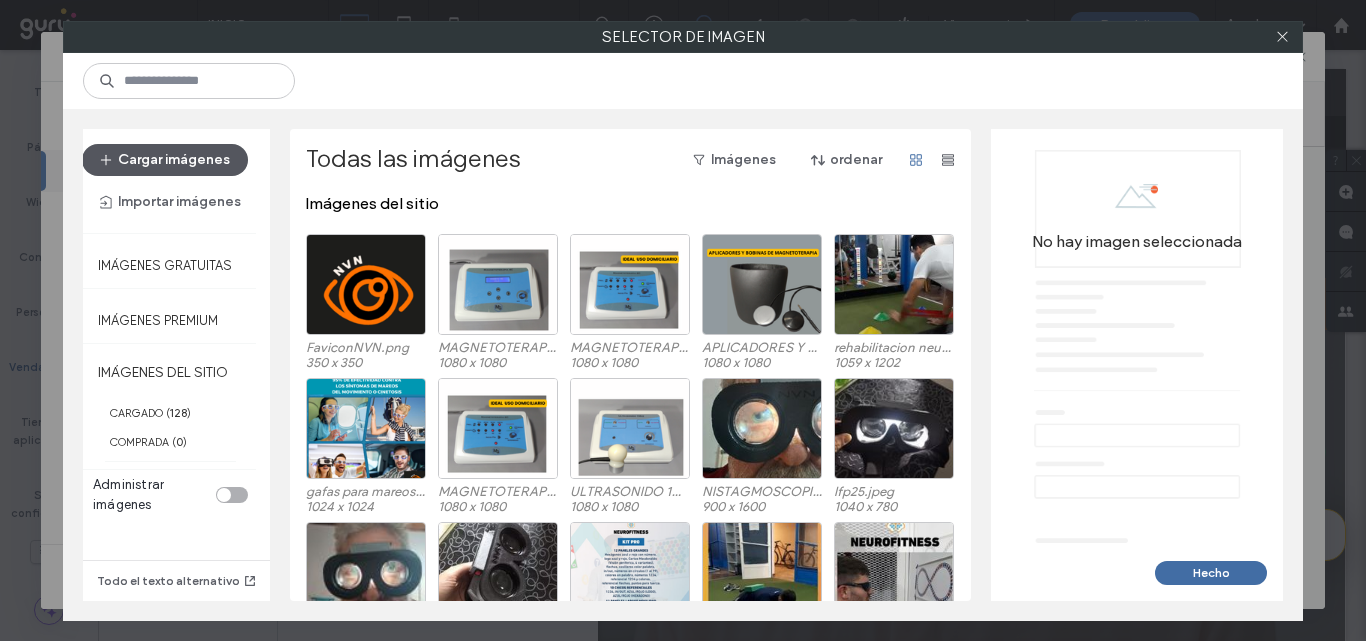 click on "Cargar imágenes" at bounding box center (165, 160) 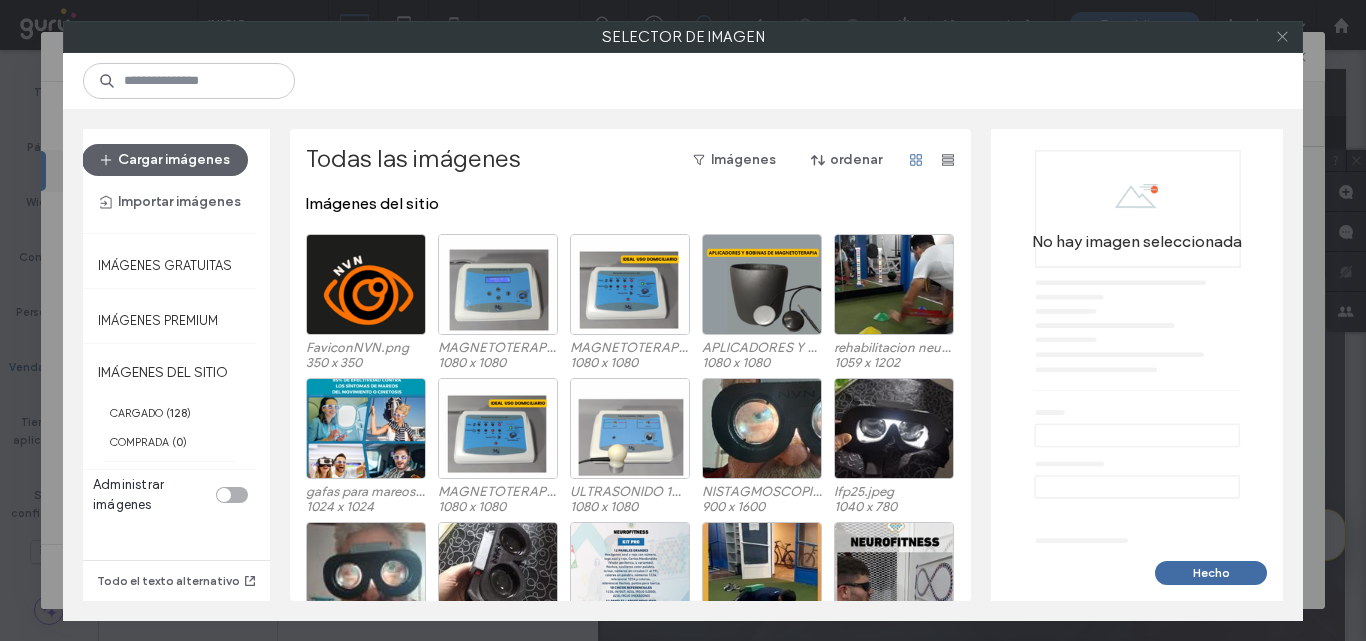 click 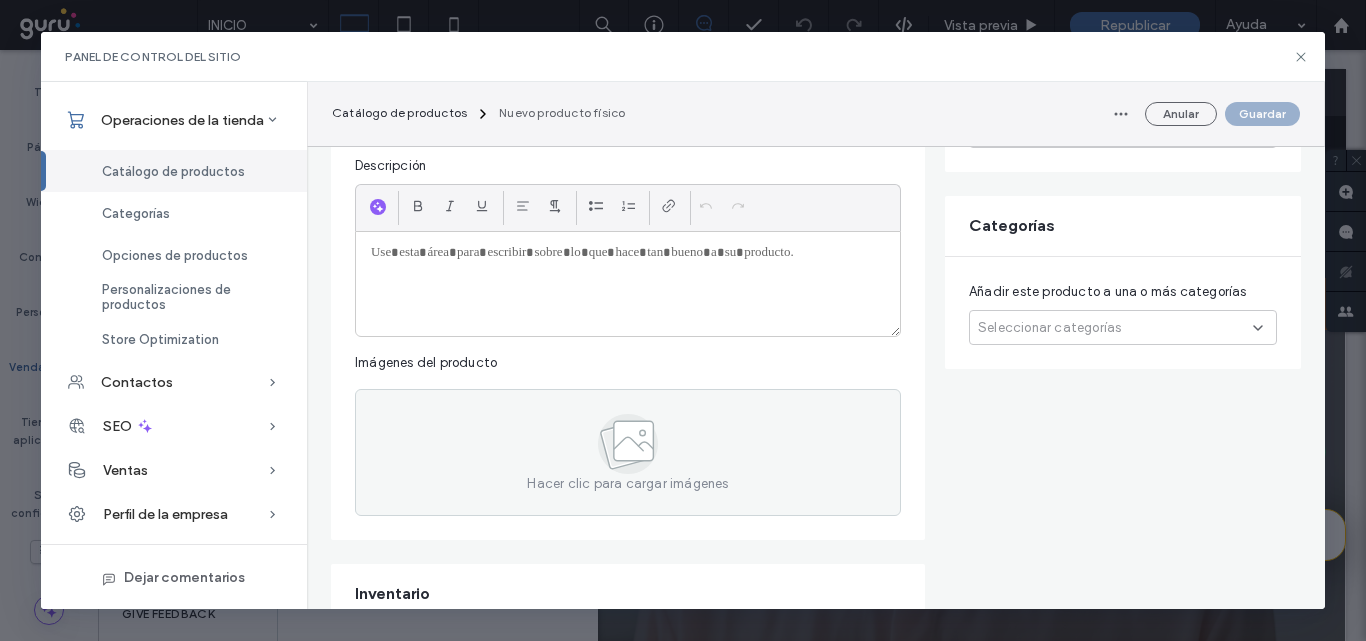 click on "Seleccionar categorías" at bounding box center (1123, 327) 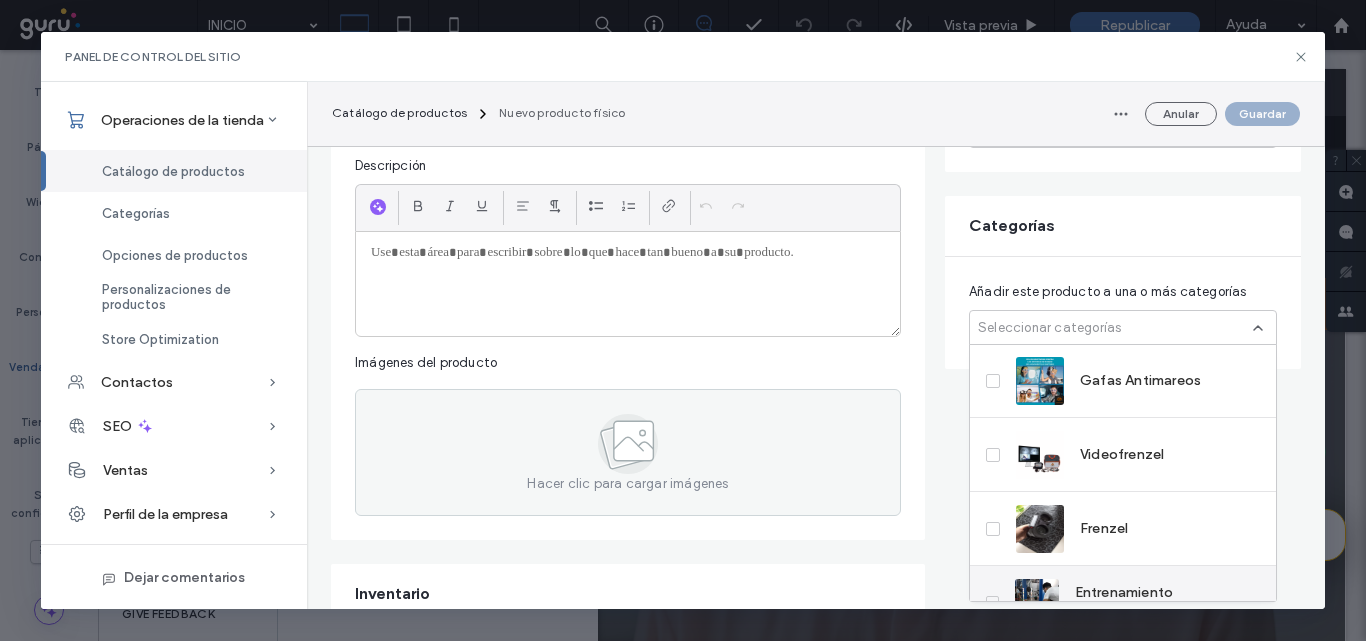 scroll, scrollTop: 0, scrollLeft: 0, axis: both 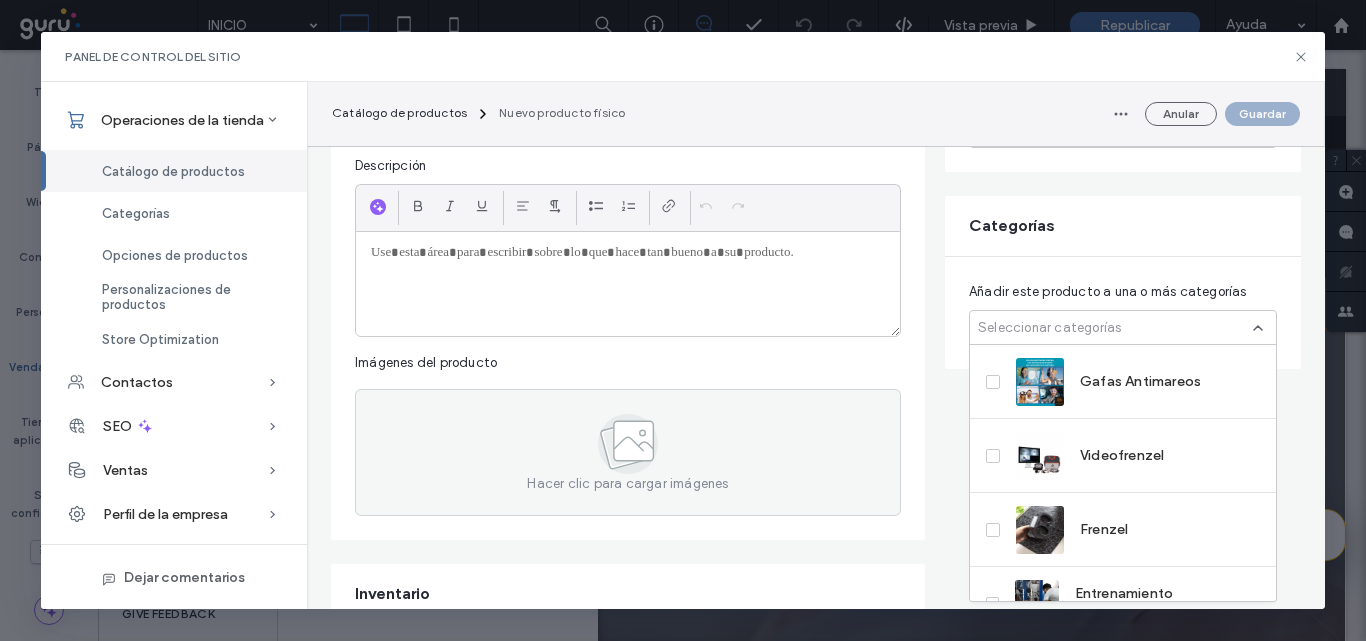 click on "Categorías" at bounding box center (1123, 226) 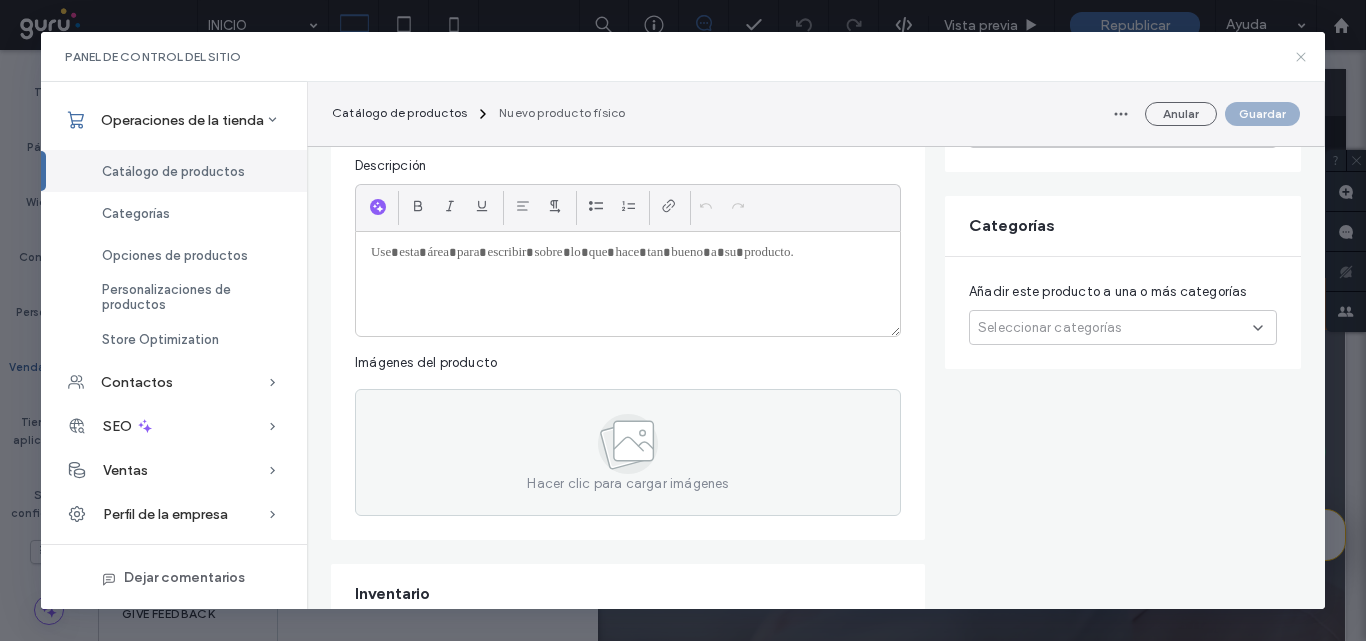 click 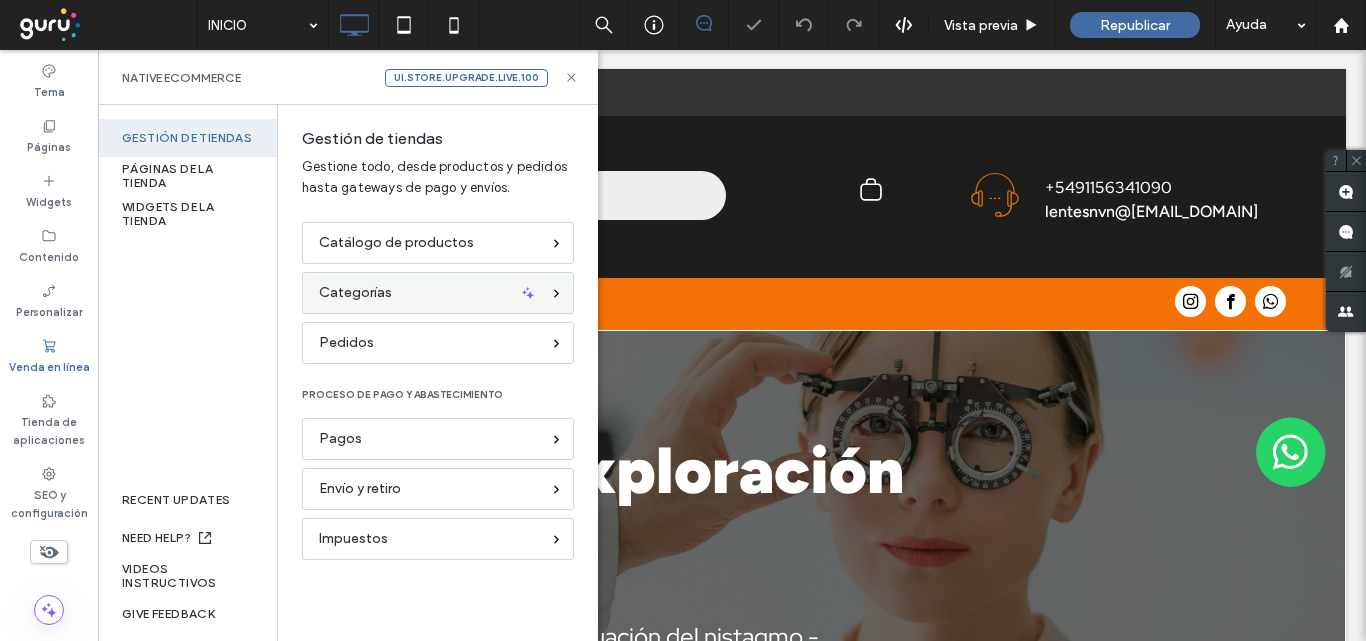 scroll, scrollTop: 0, scrollLeft: 0, axis: both 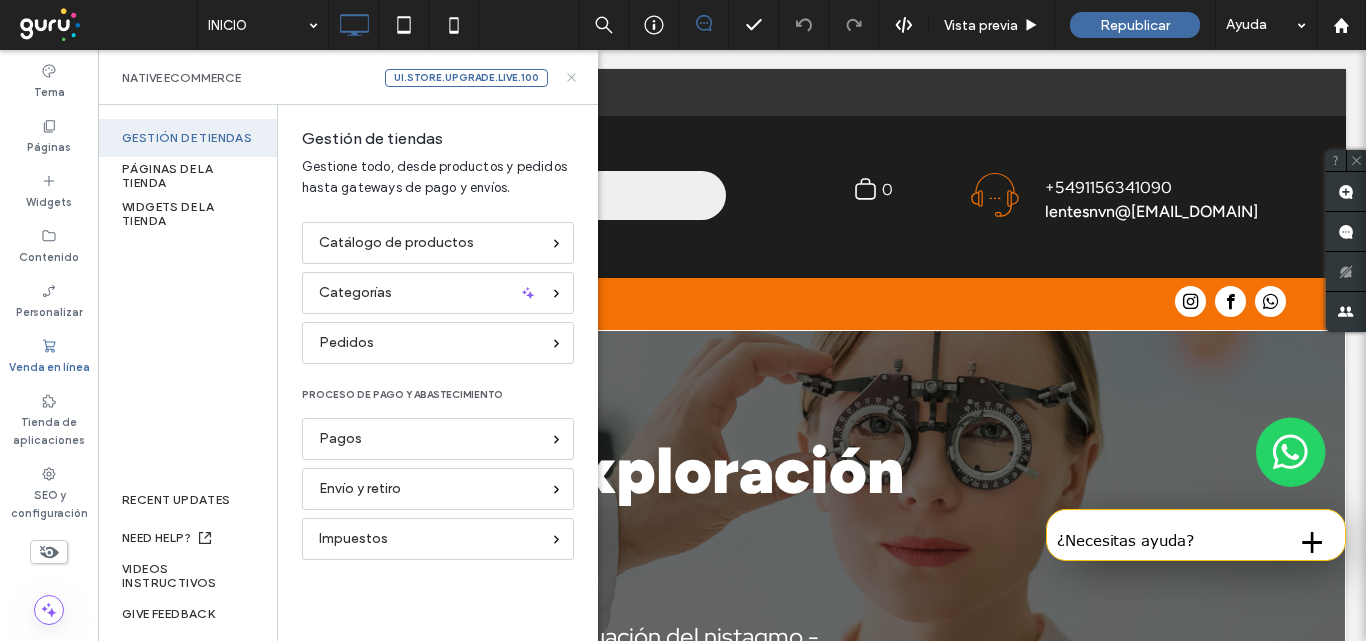 click 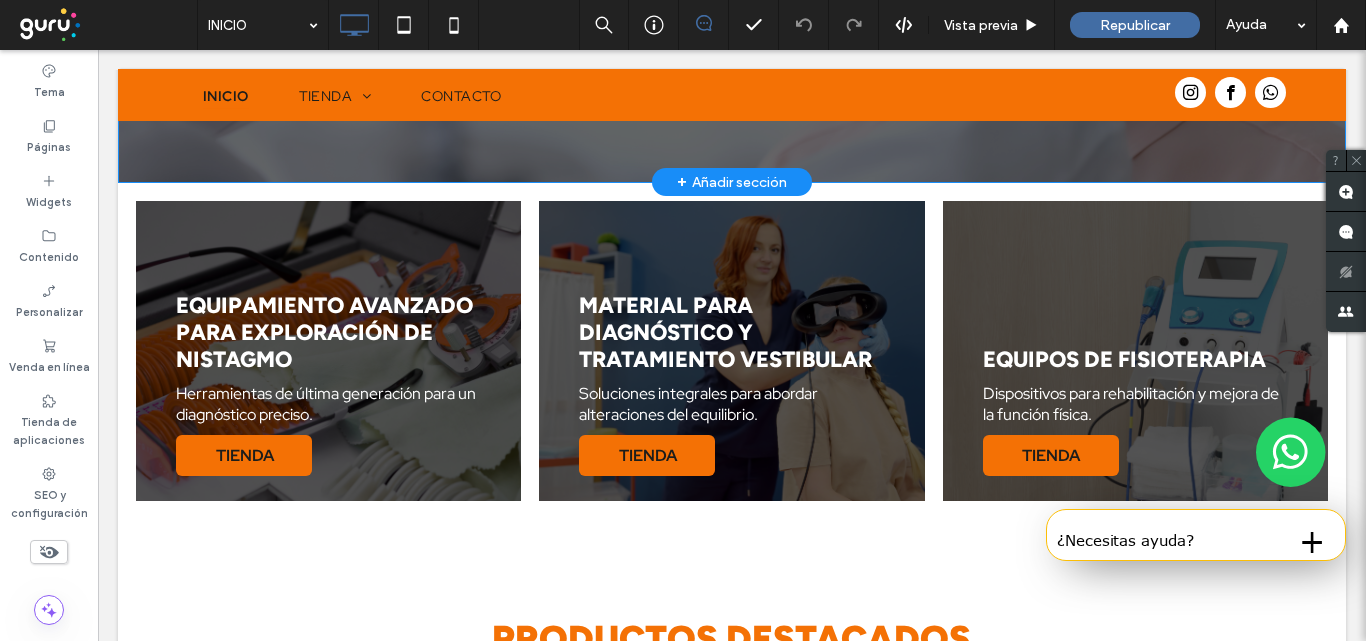 scroll, scrollTop: 700, scrollLeft: 0, axis: vertical 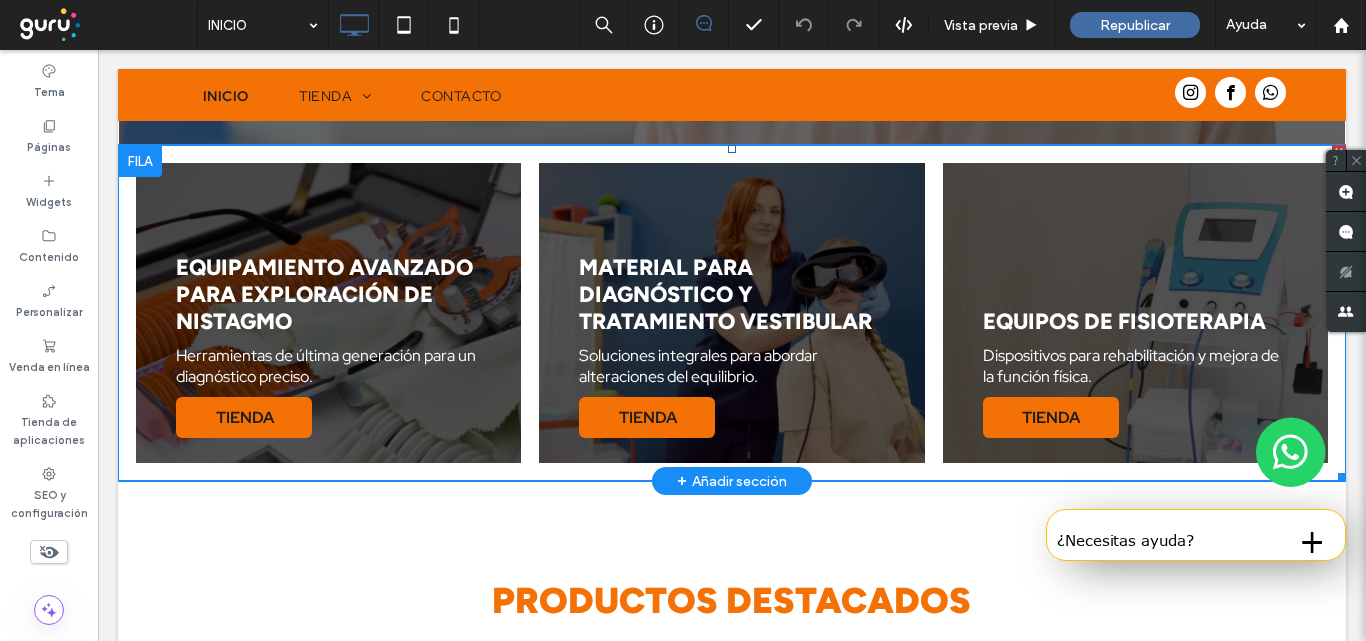 click at bounding box center [731, 313] 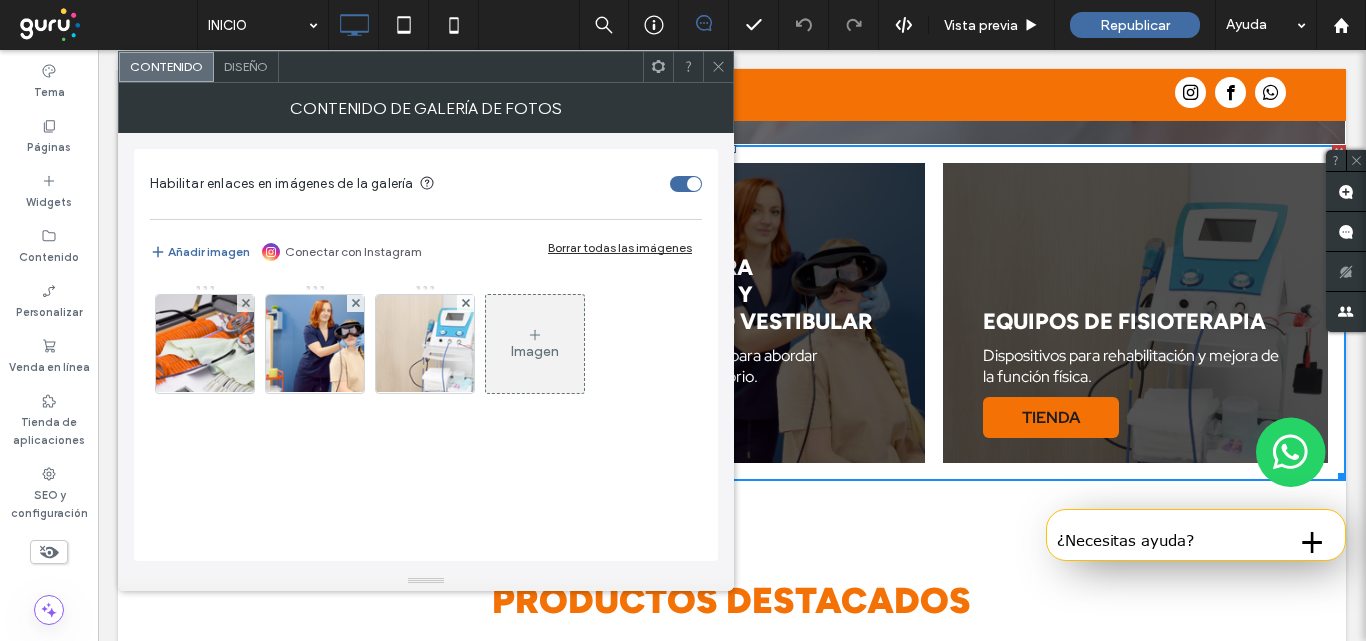 click 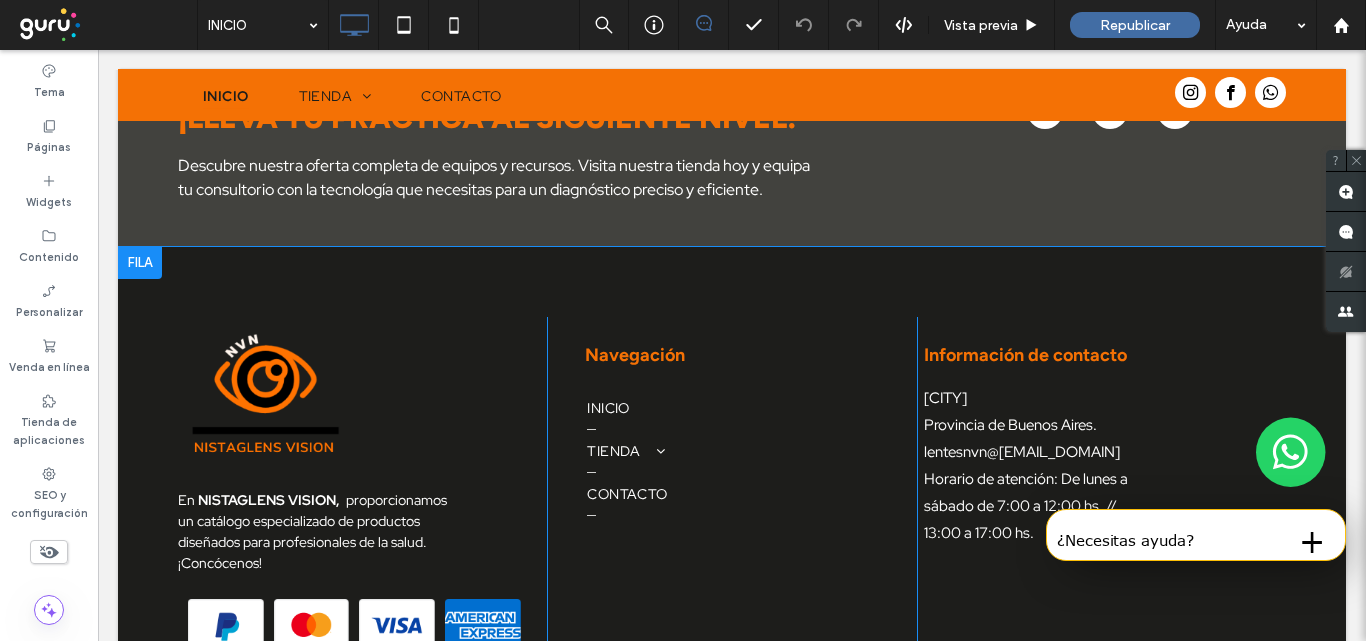 scroll, scrollTop: 3700, scrollLeft: 0, axis: vertical 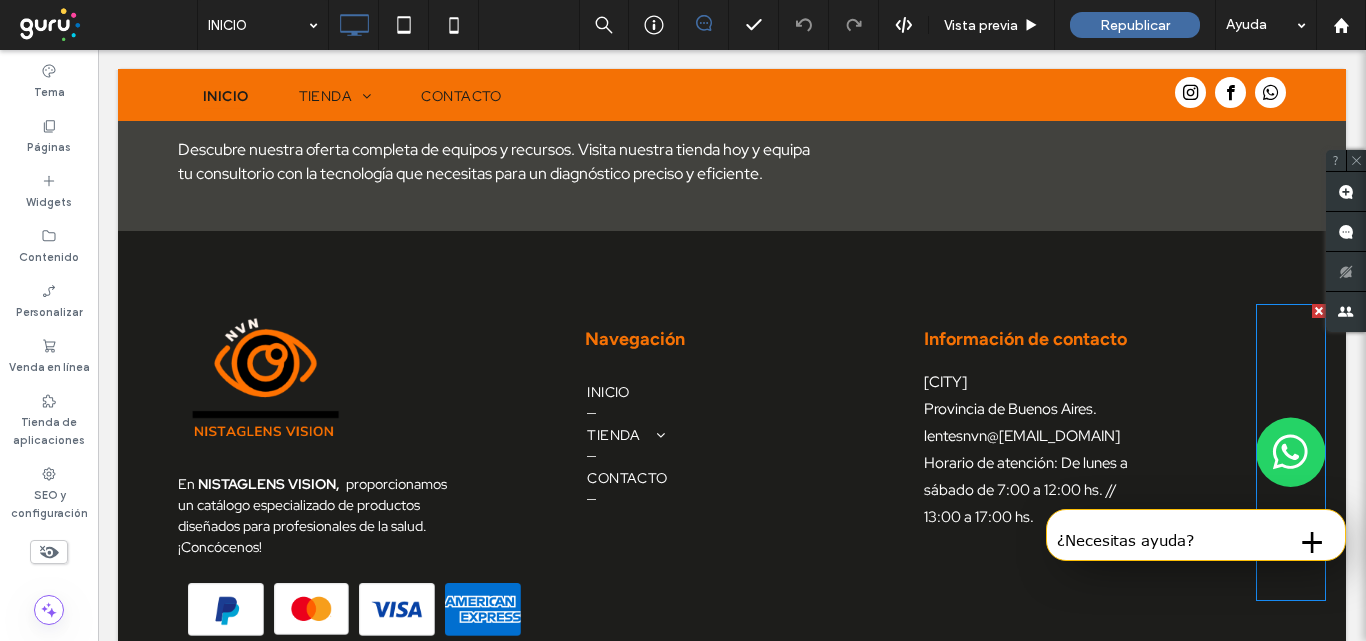 click at bounding box center [1291, 452] 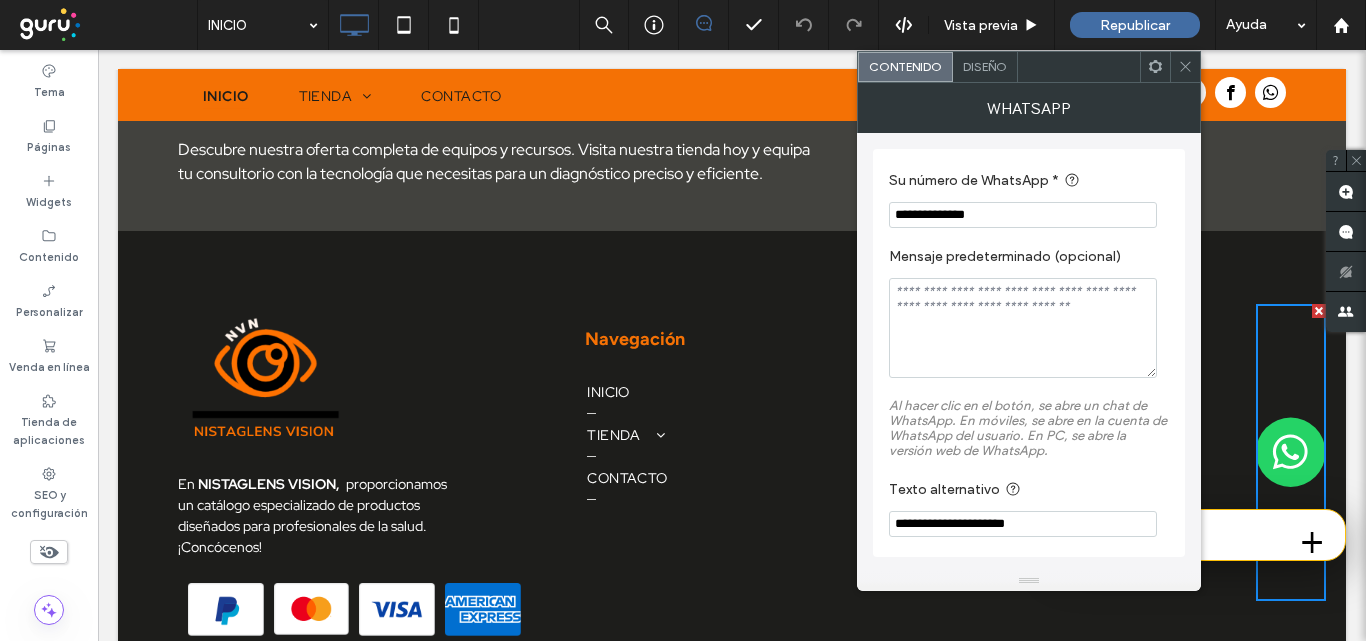click 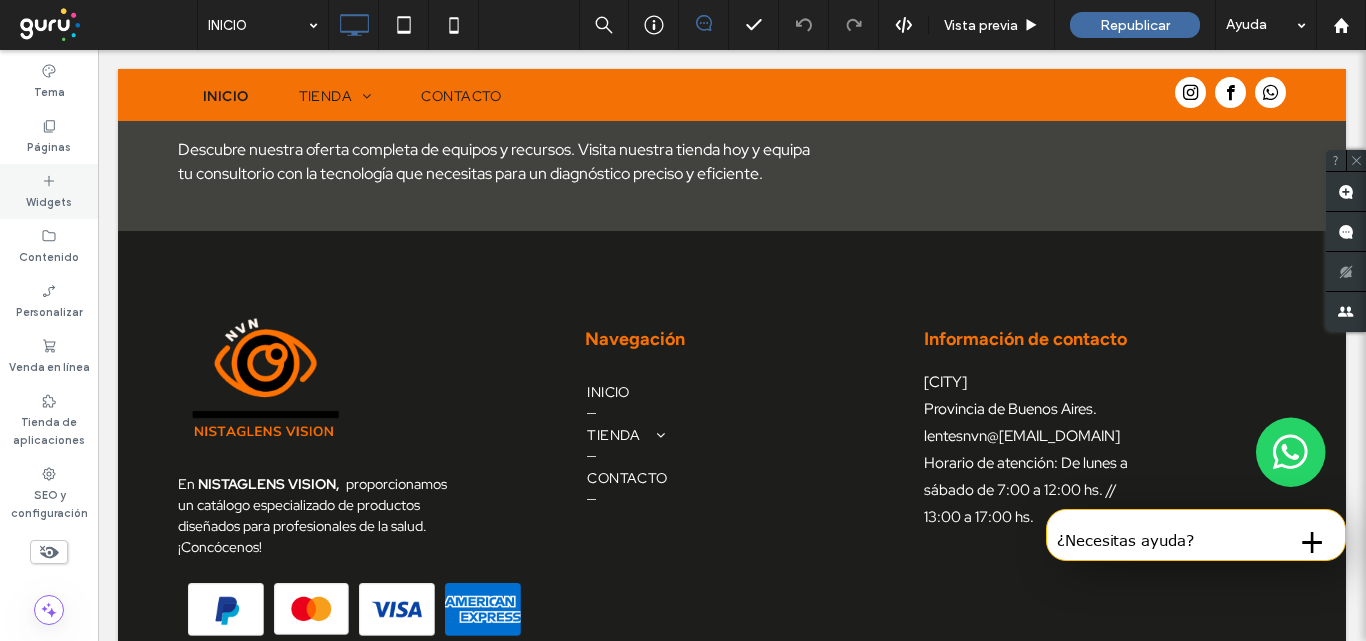 click on "Widgets" at bounding box center [49, 191] 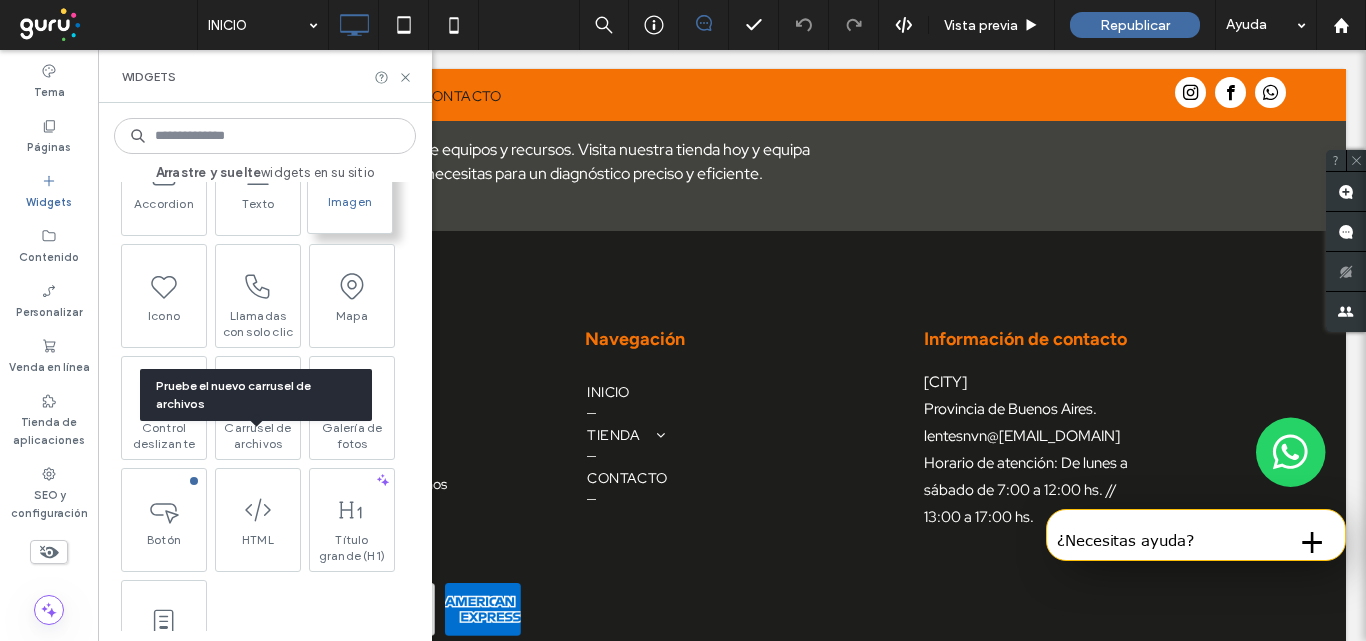 scroll, scrollTop: 0, scrollLeft: 0, axis: both 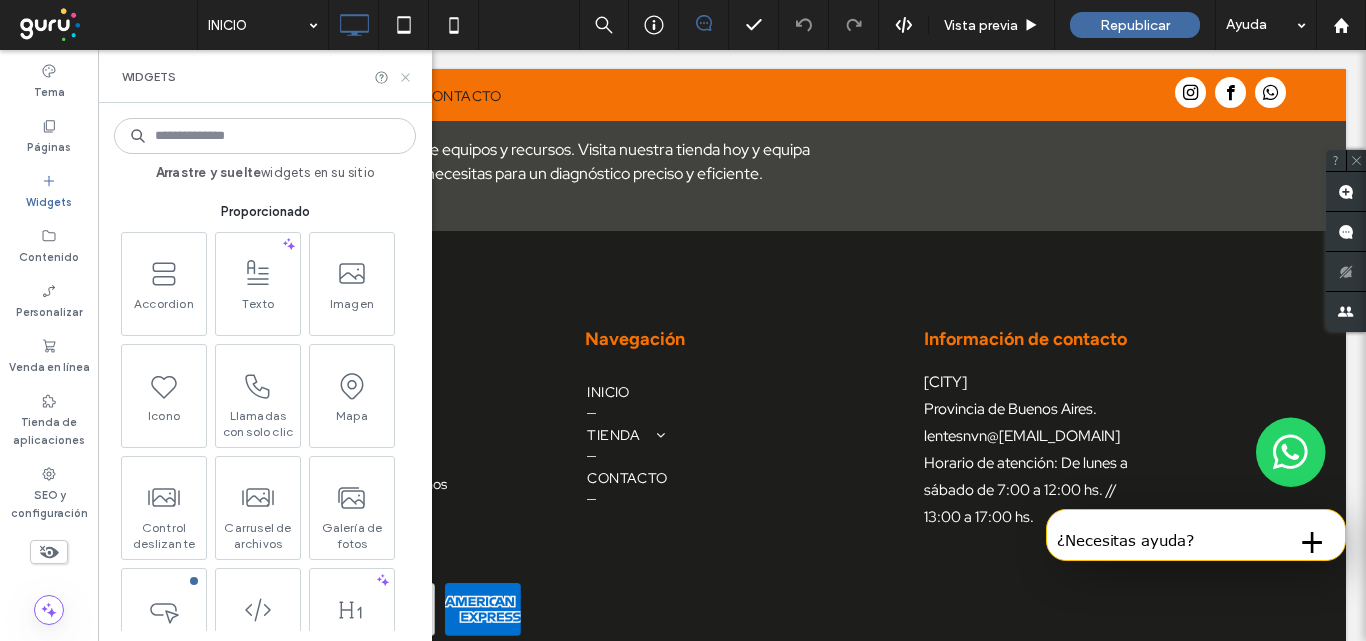 click 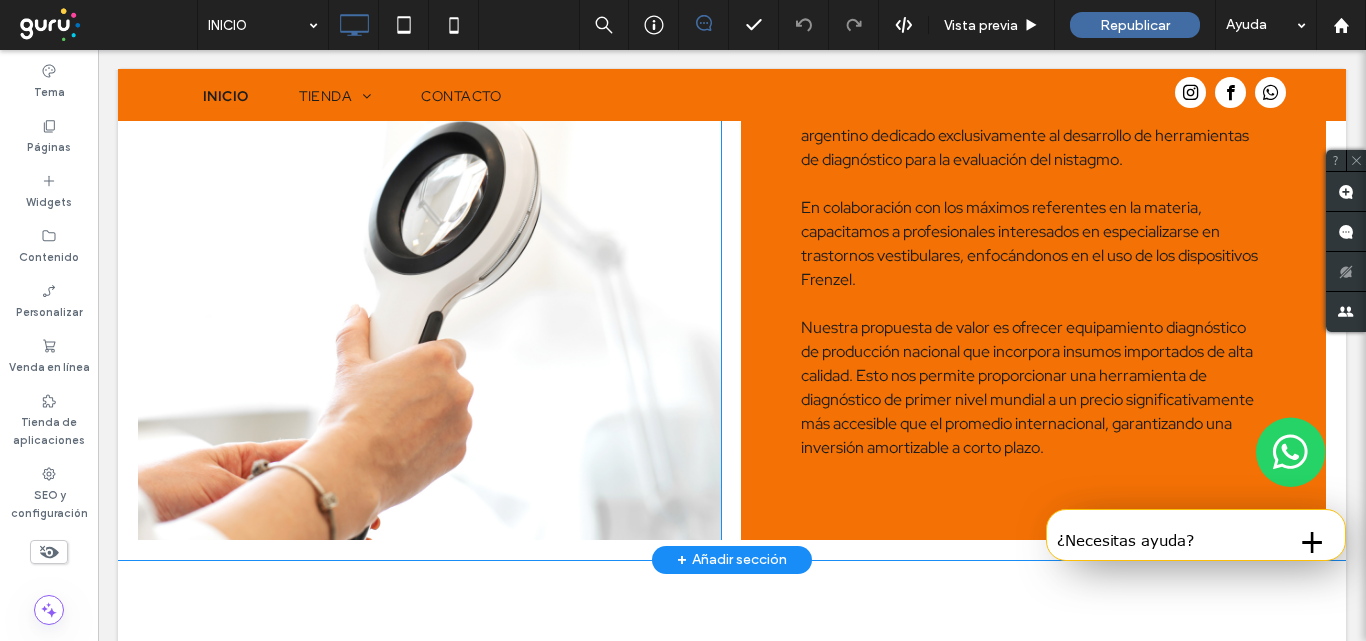 scroll, scrollTop: 1900, scrollLeft: 0, axis: vertical 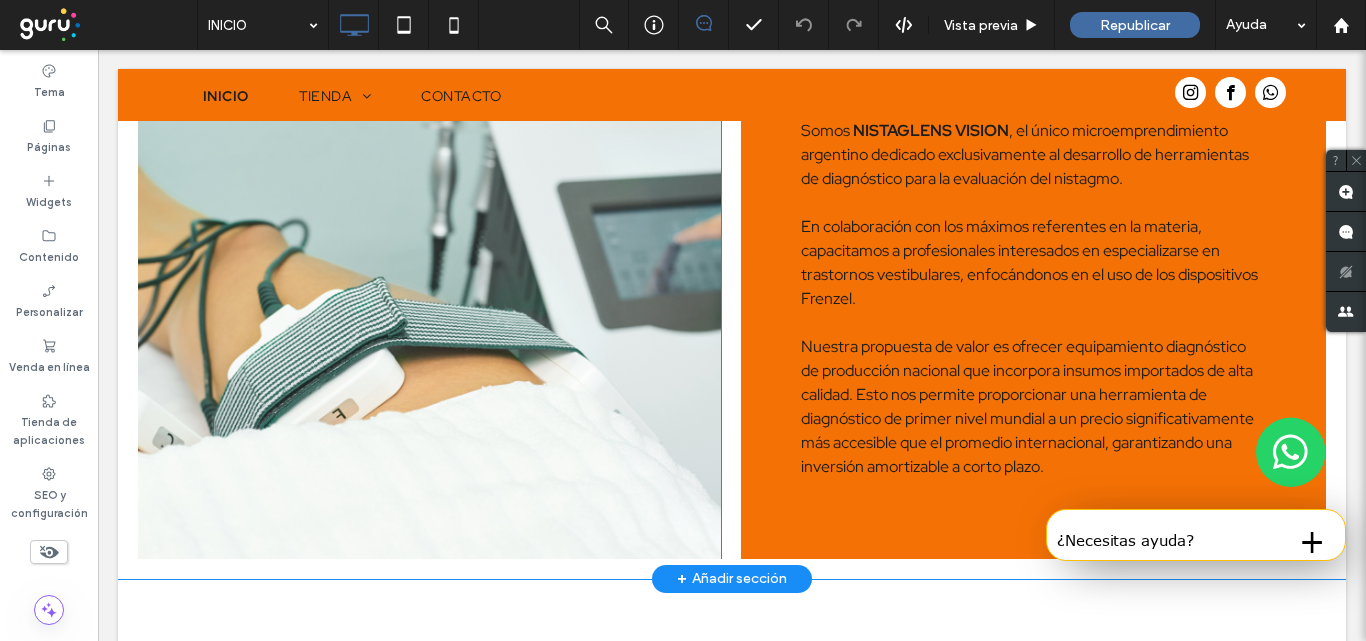 click at bounding box center [1012, 265] 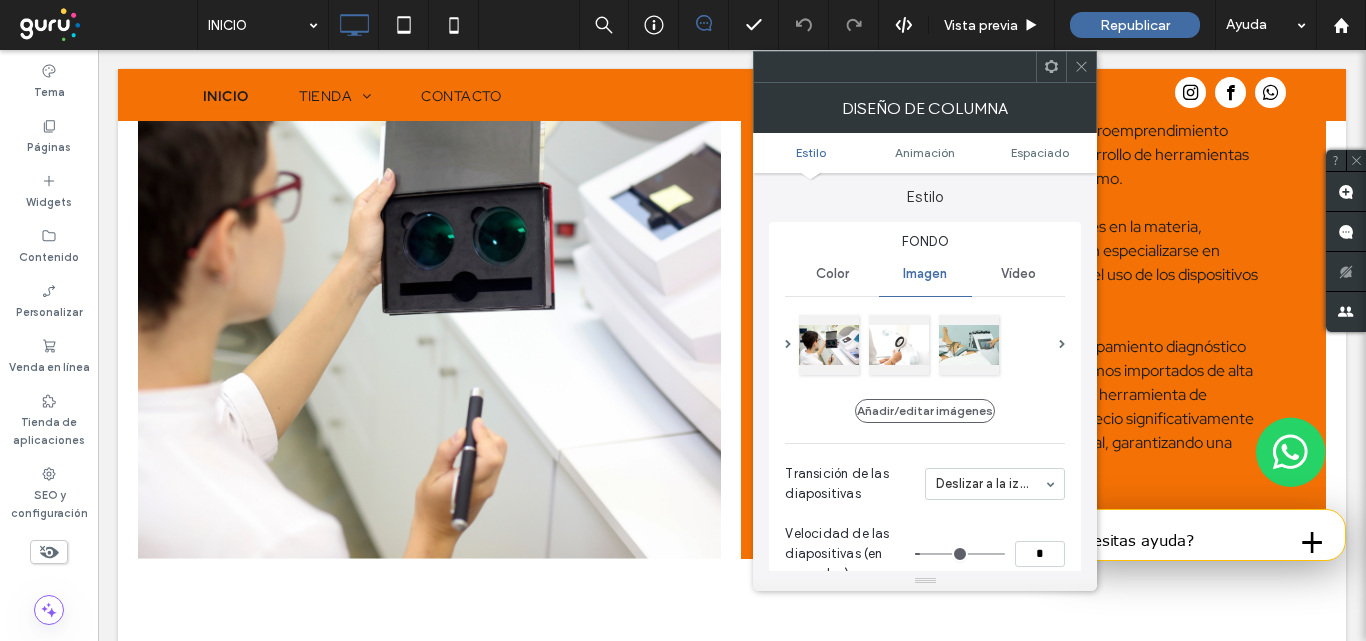 scroll, scrollTop: 0, scrollLeft: 0, axis: both 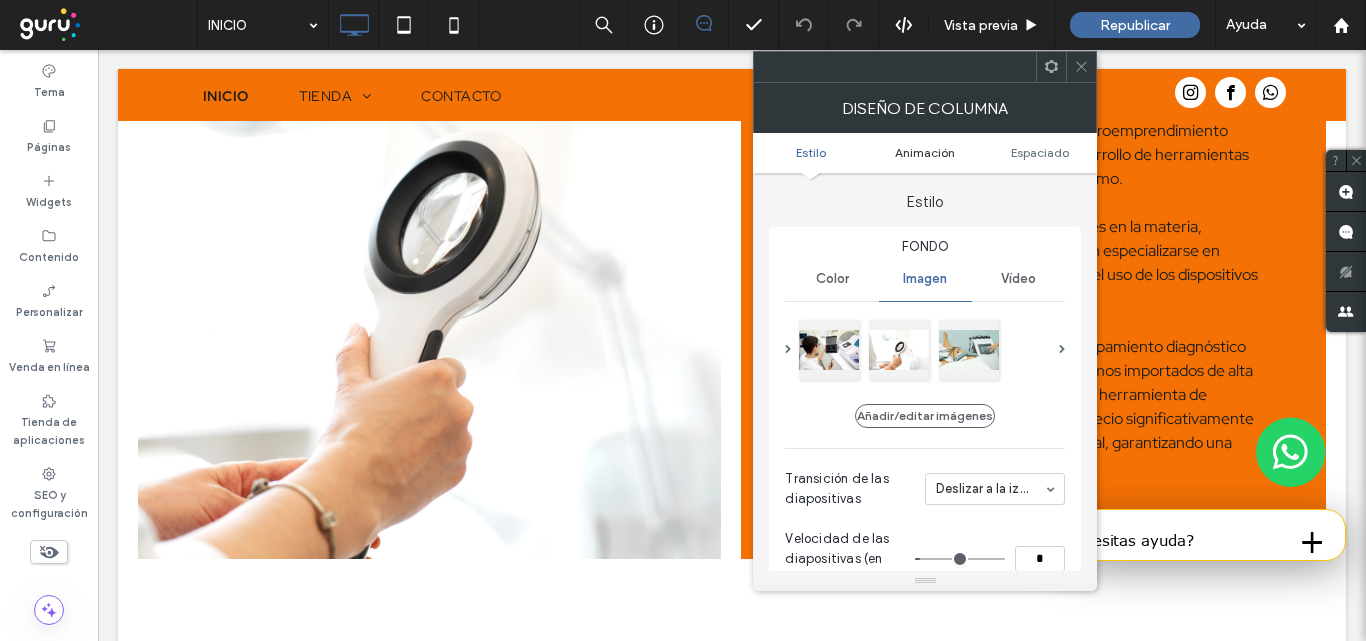 click on "Animación" at bounding box center (925, 152) 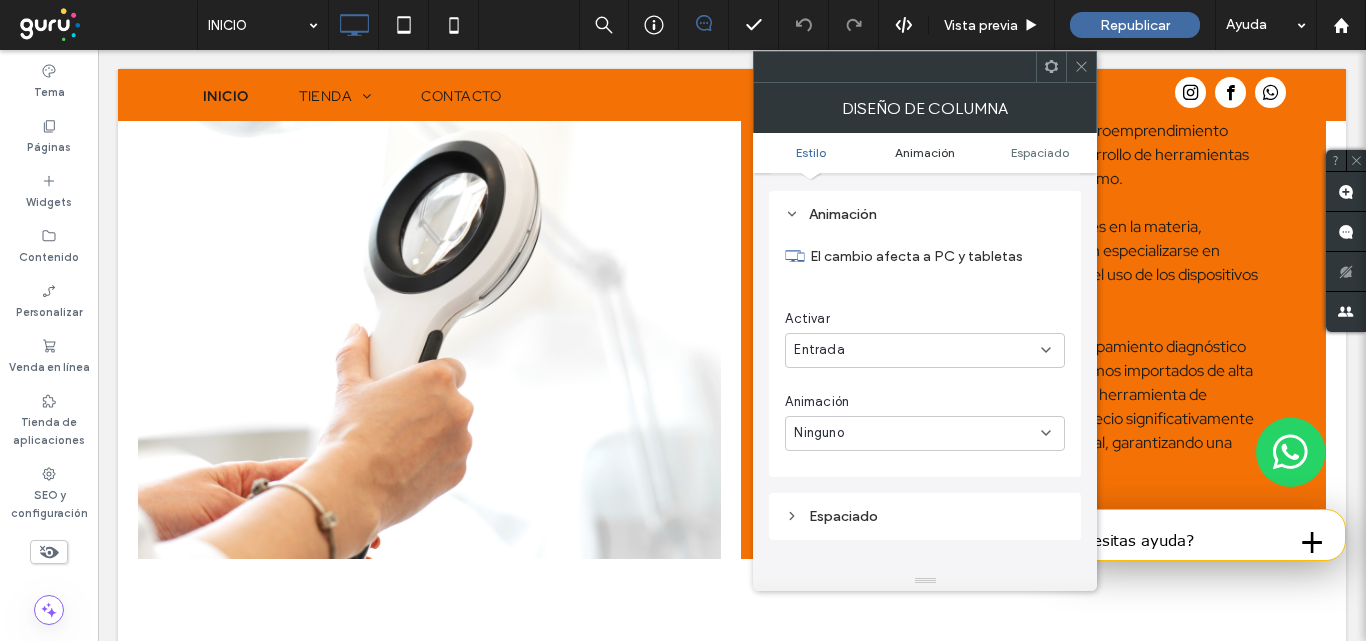scroll, scrollTop: 980, scrollLeft: 0, axis: vertical 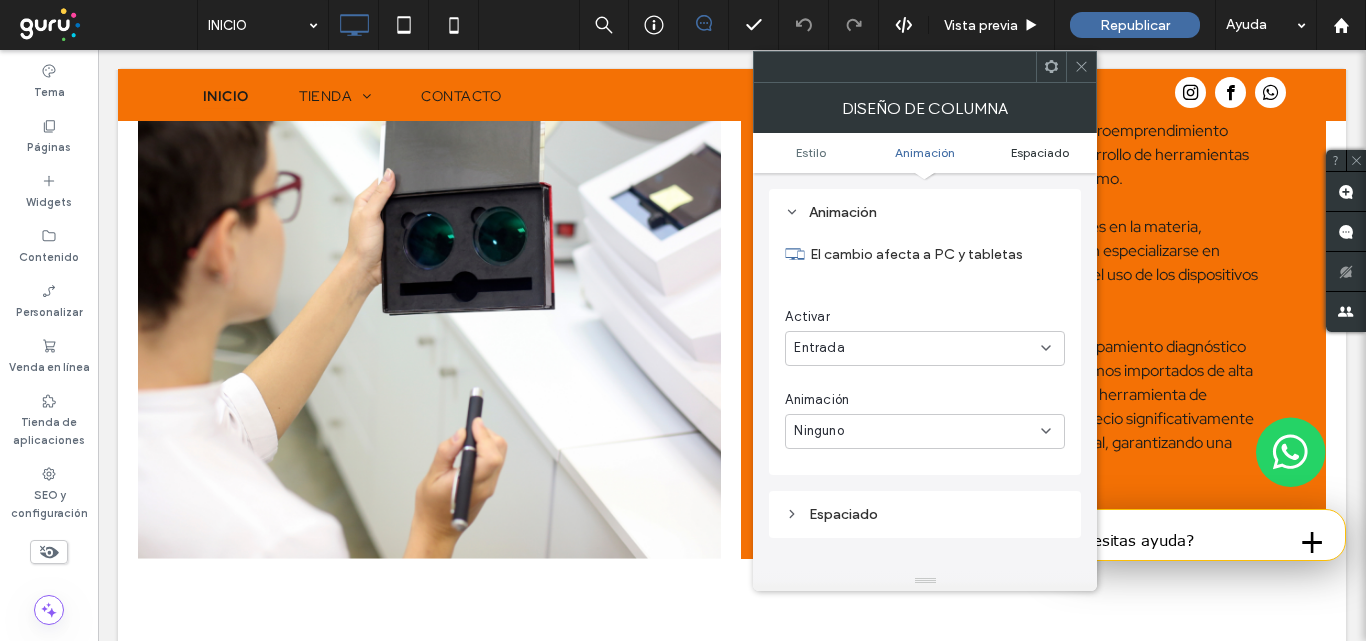 click on "Espaciado" at bounding box center [1040, 152] 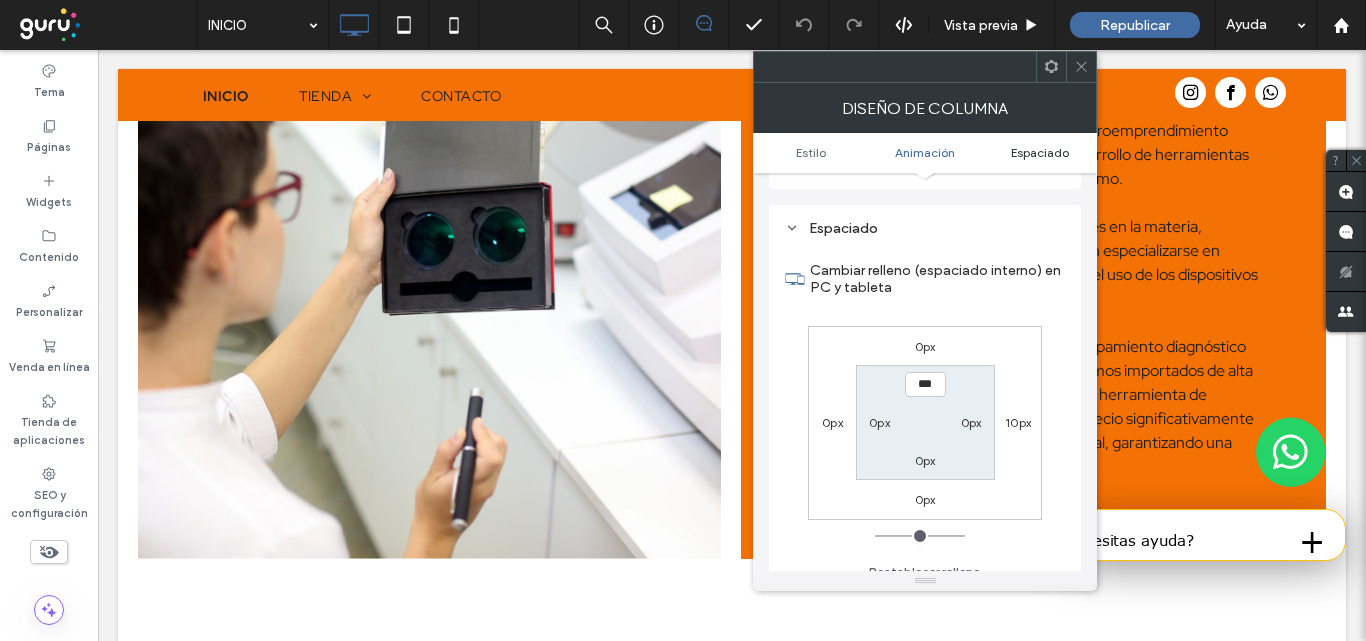 scroll, scrollTop: 1282, scrollLeft: 0, axis: vertical 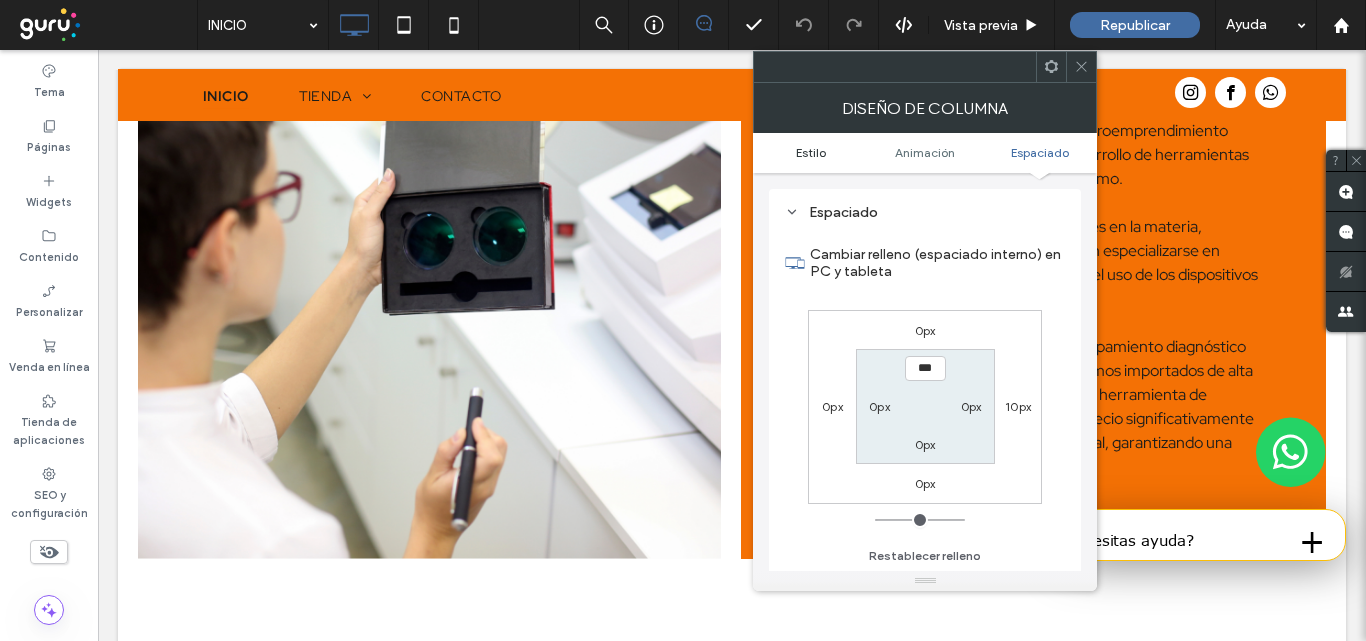click on "Estilo" at bounding box center [811, 152] 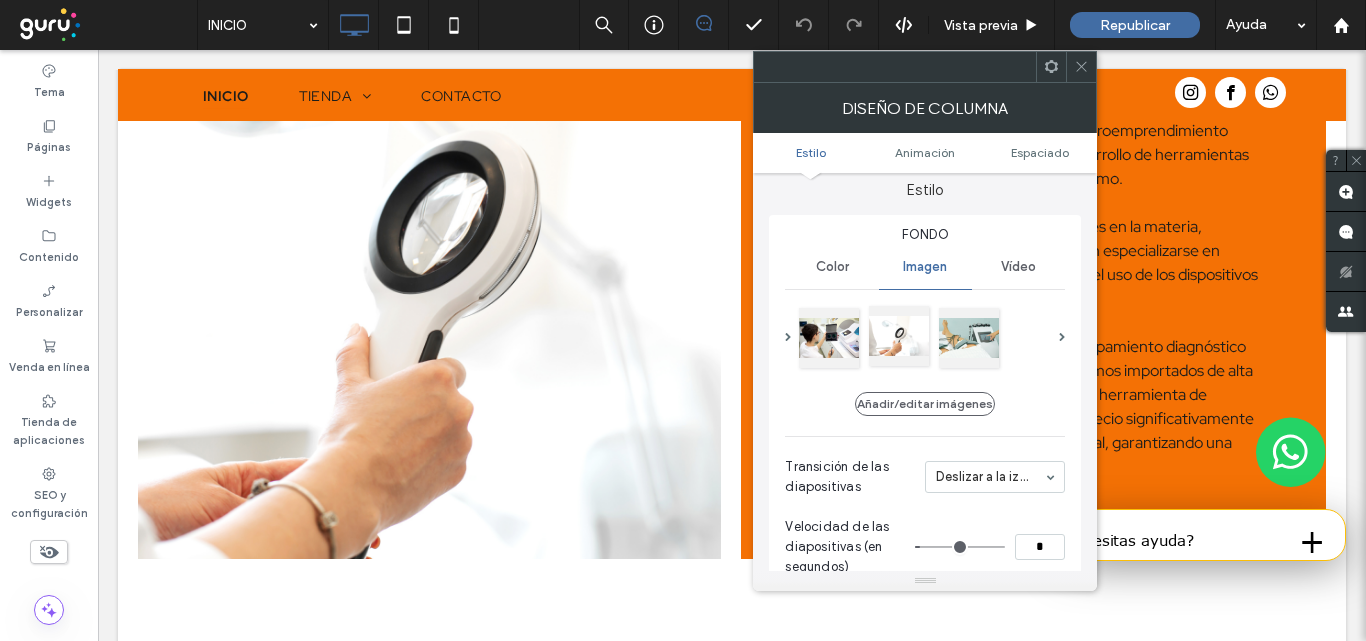 scroll, scrollTop: 0, scrollLeft: 0, axis: both 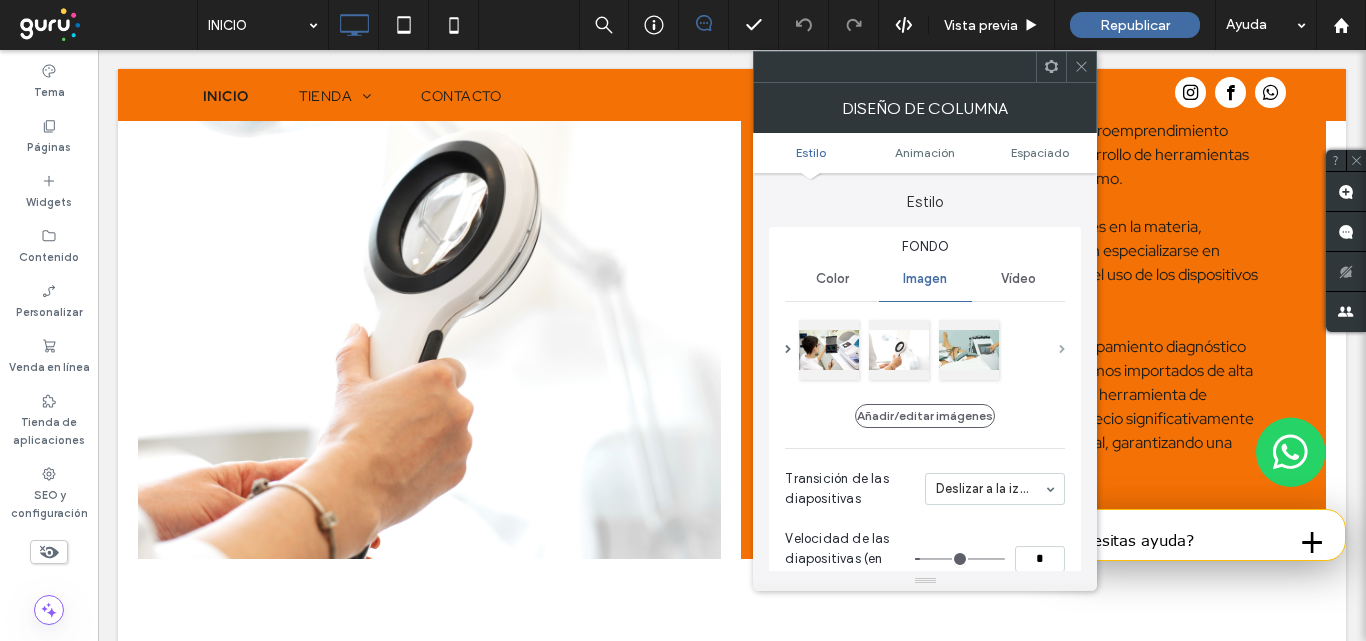 click at bounding box center [1062, 349] 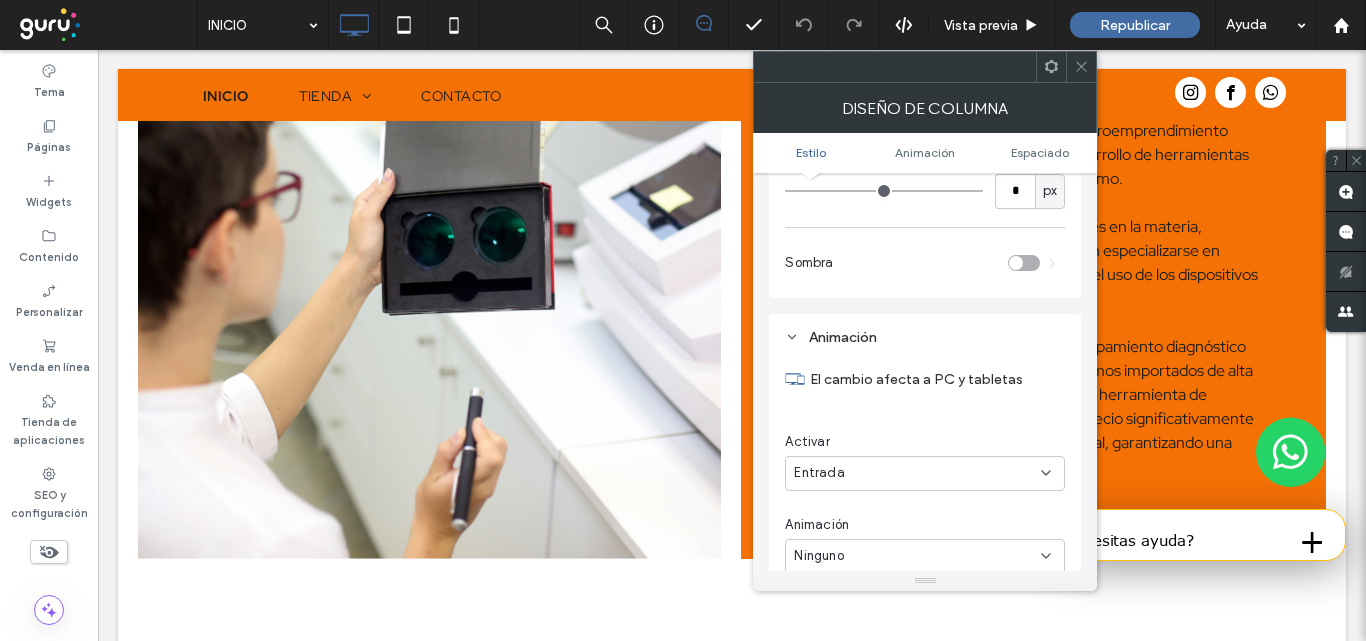 scroll, scrollTop: 900, scrollLeft: 0, axis: vertical 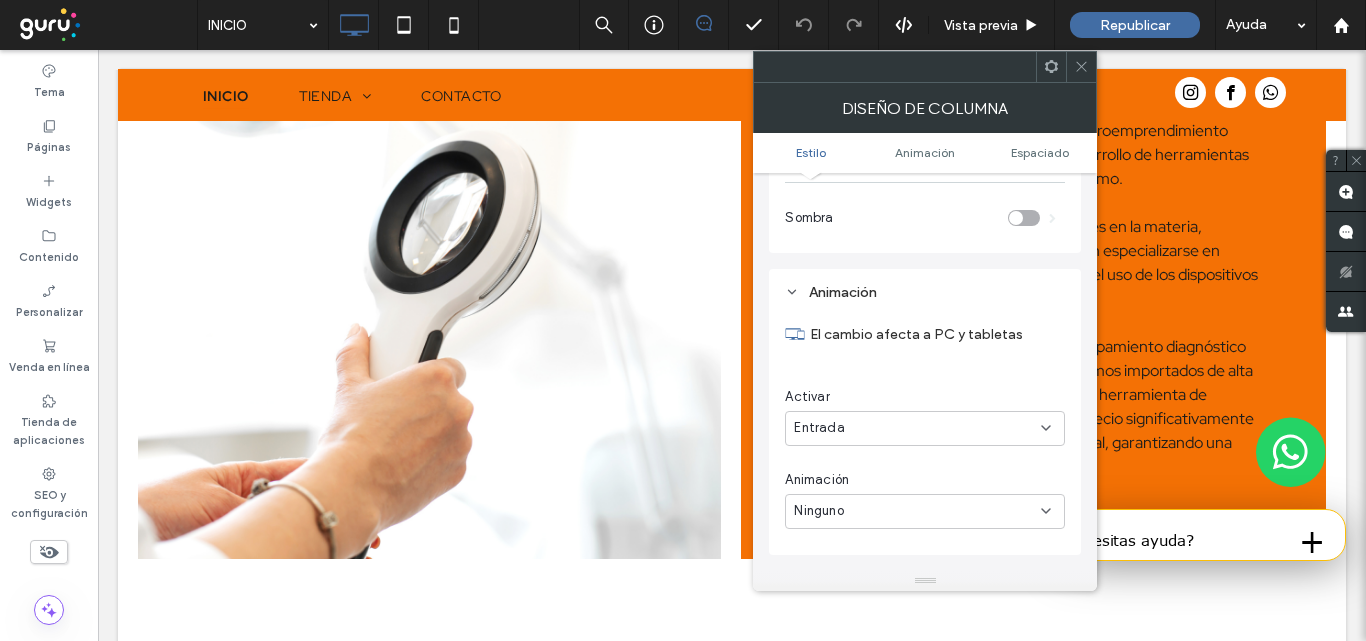 click on "Animación" at bounding box center (925, 292) 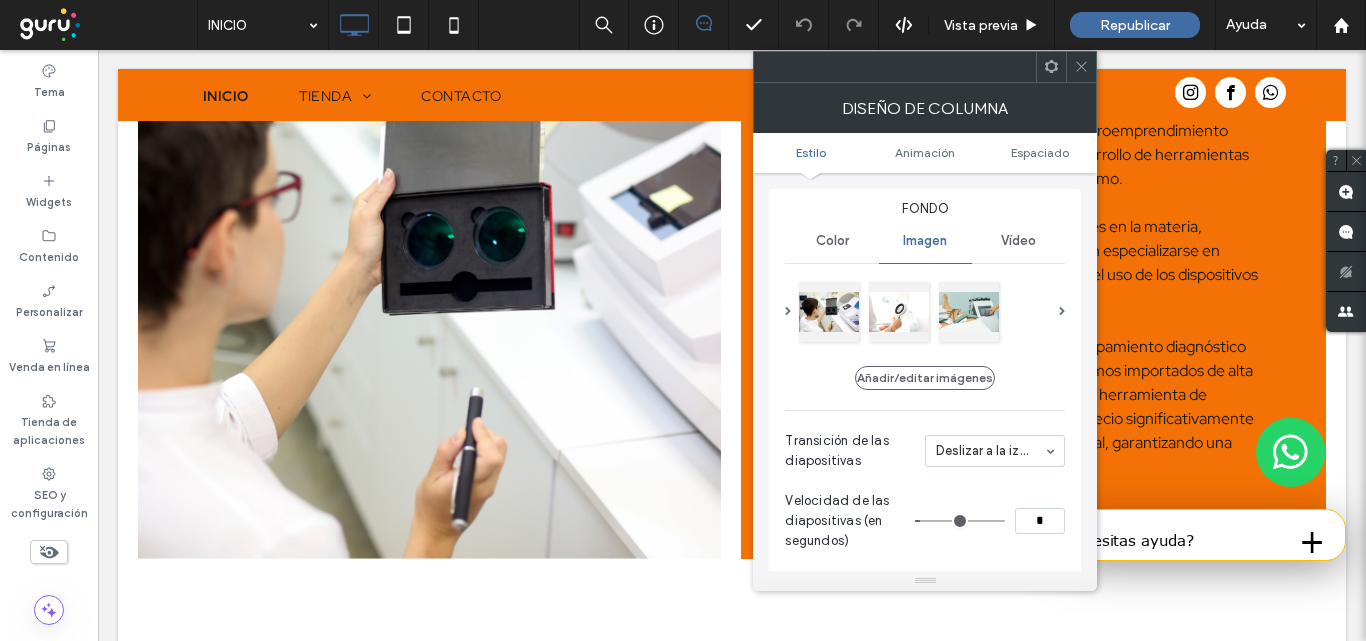 scroll, scrollTop: 0, scrollLeft: 0, axis: both 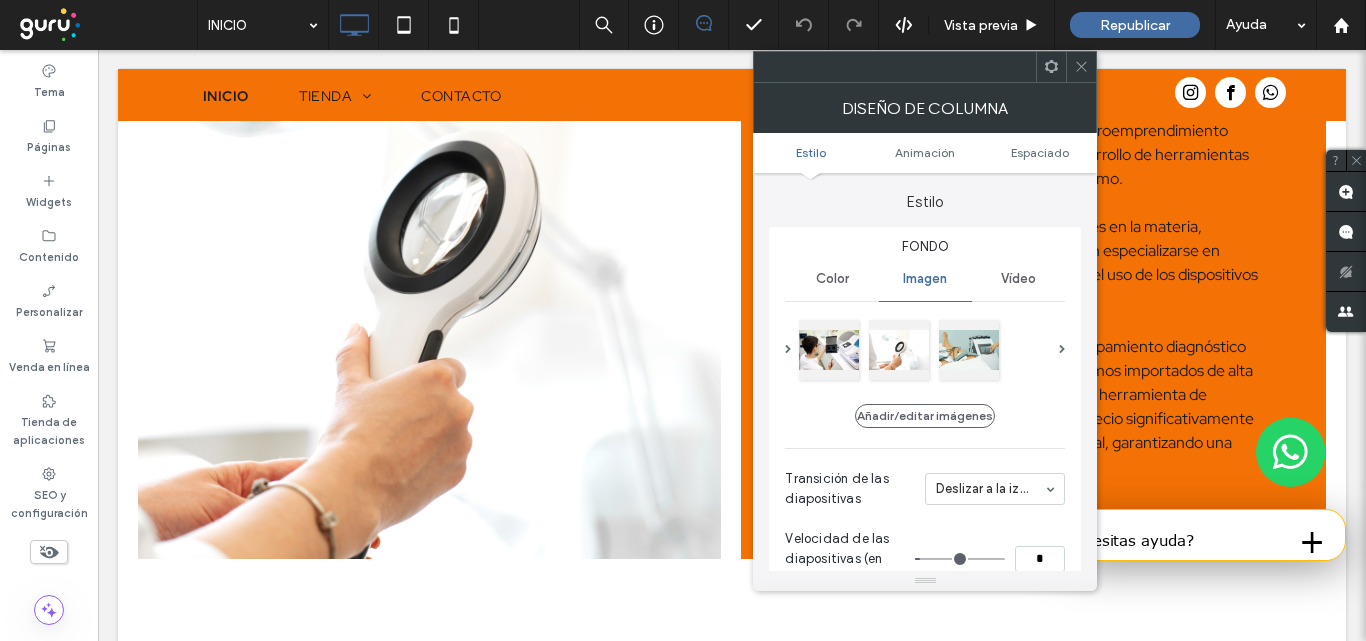 click 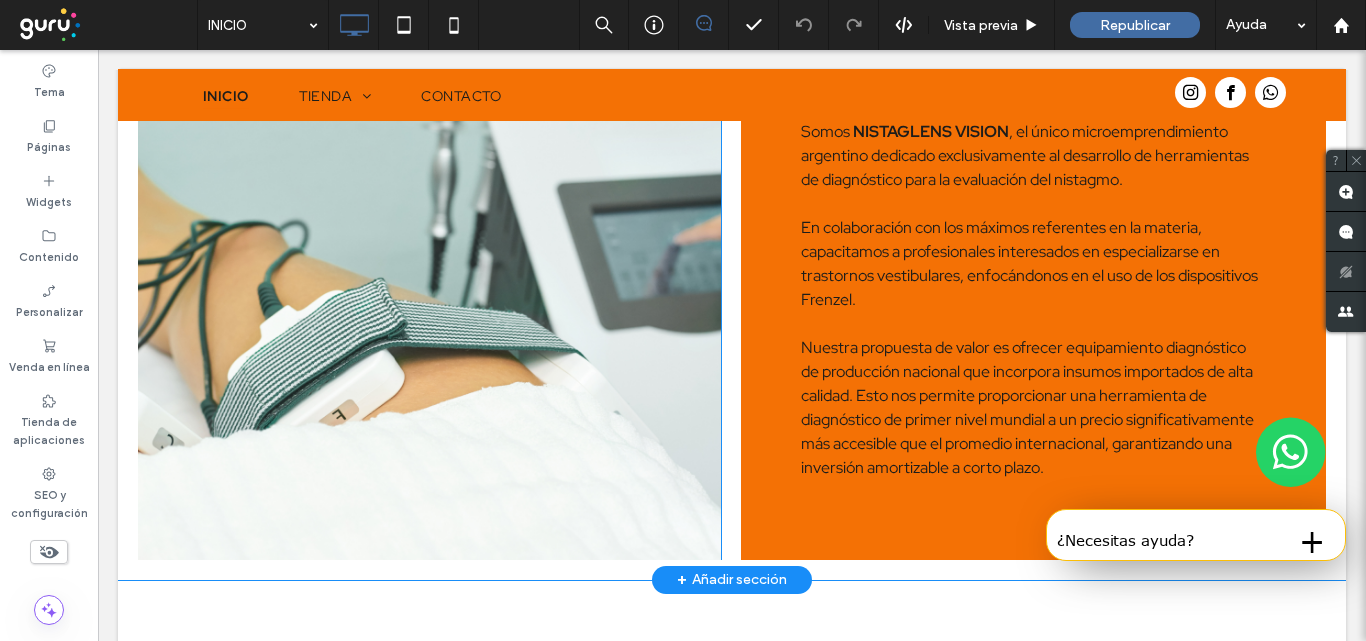 scroll, scrollTop: 1900, scrollLeft: 0, axis: vertical 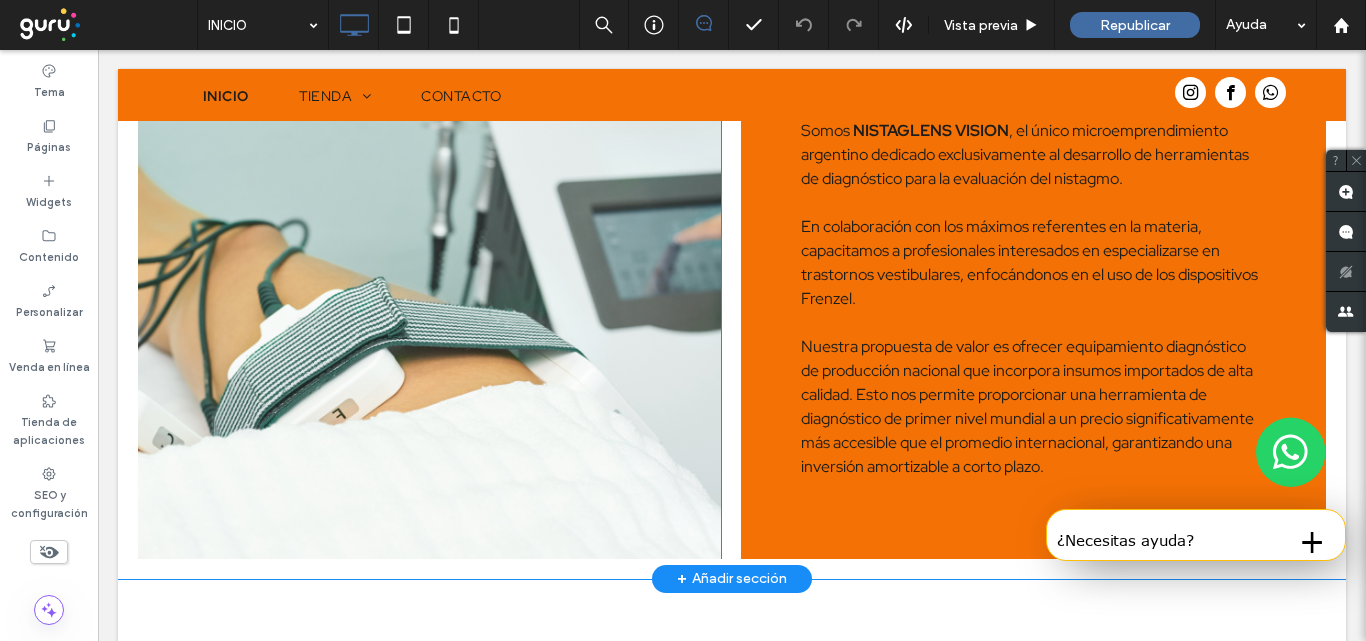click at bounding box center [429, 265] 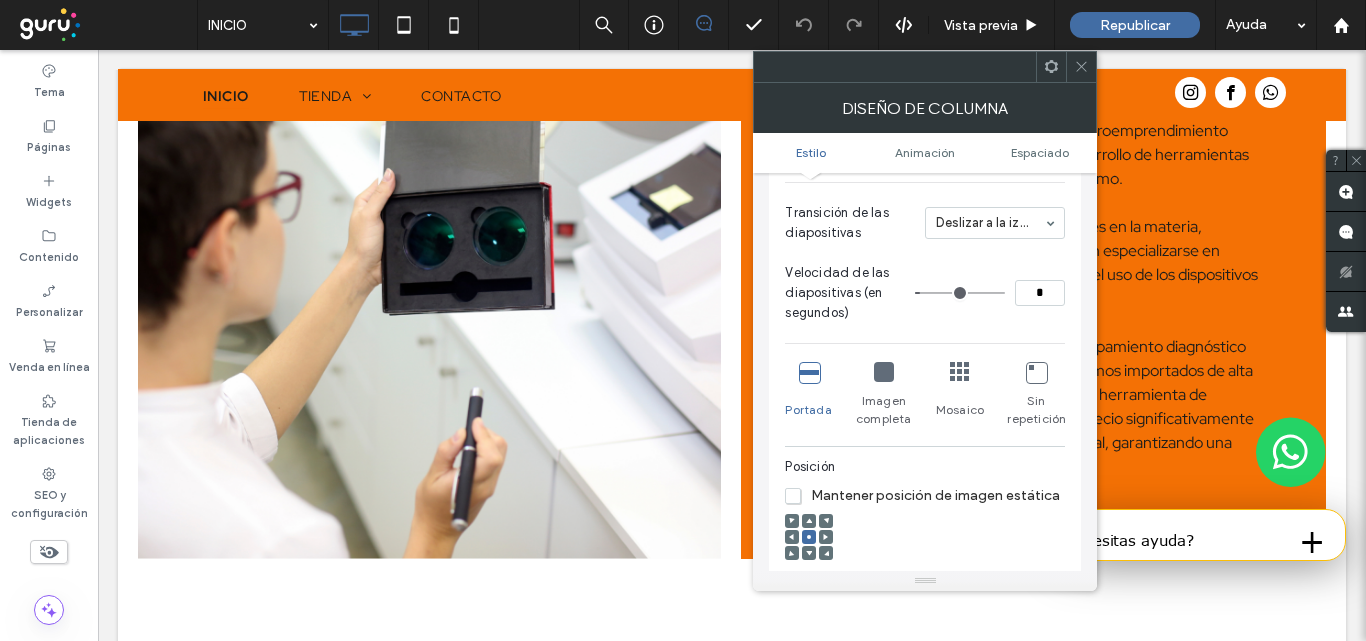scroll, scrollTop: 300, scrollLeft: 0, axis: vertical 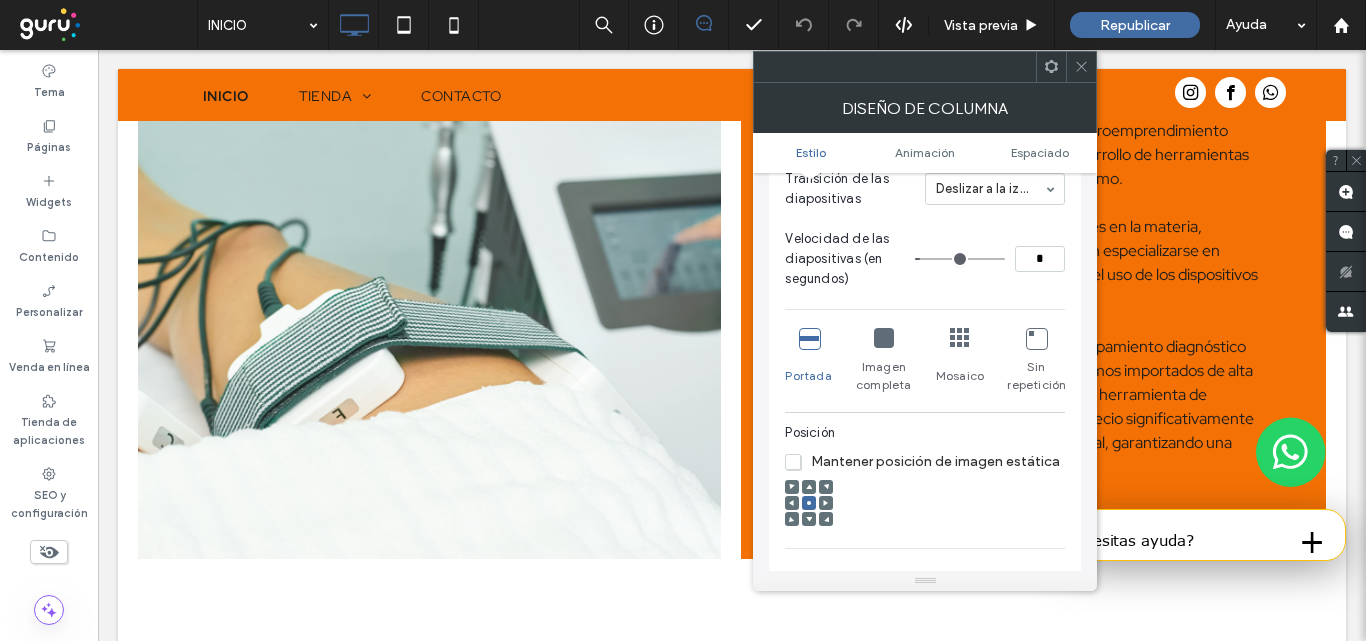 click at bounding box center [884, 338] 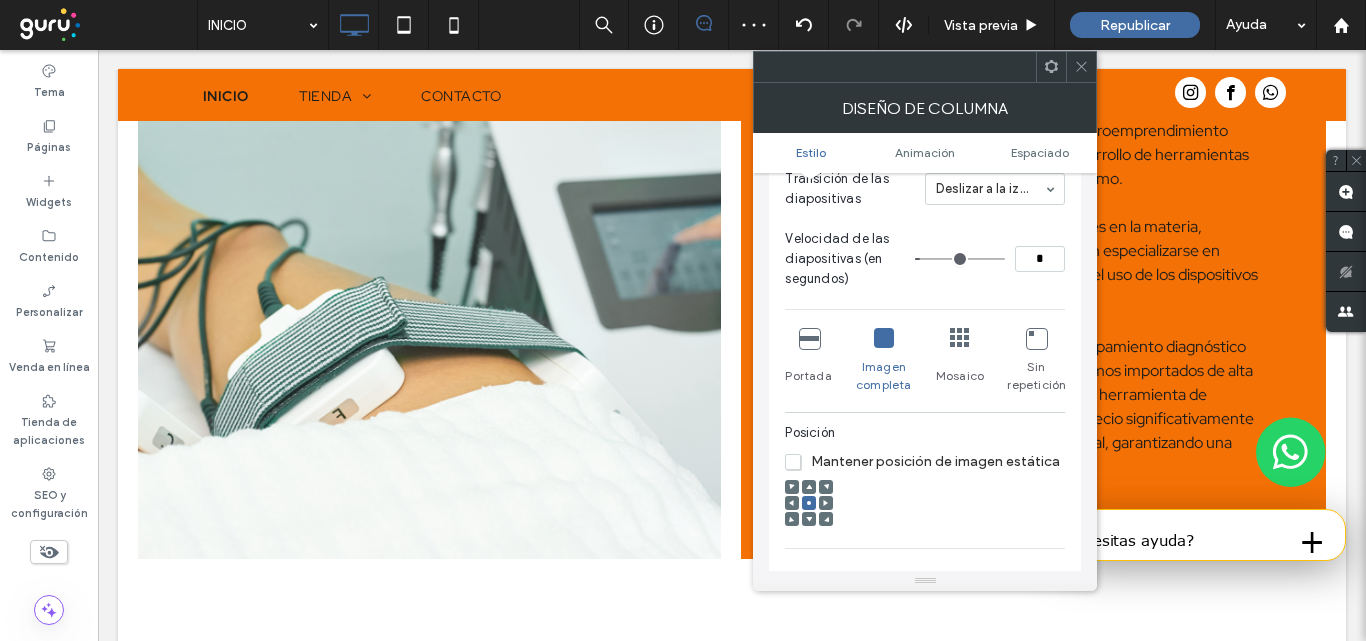click at bounding box center (960, 338) 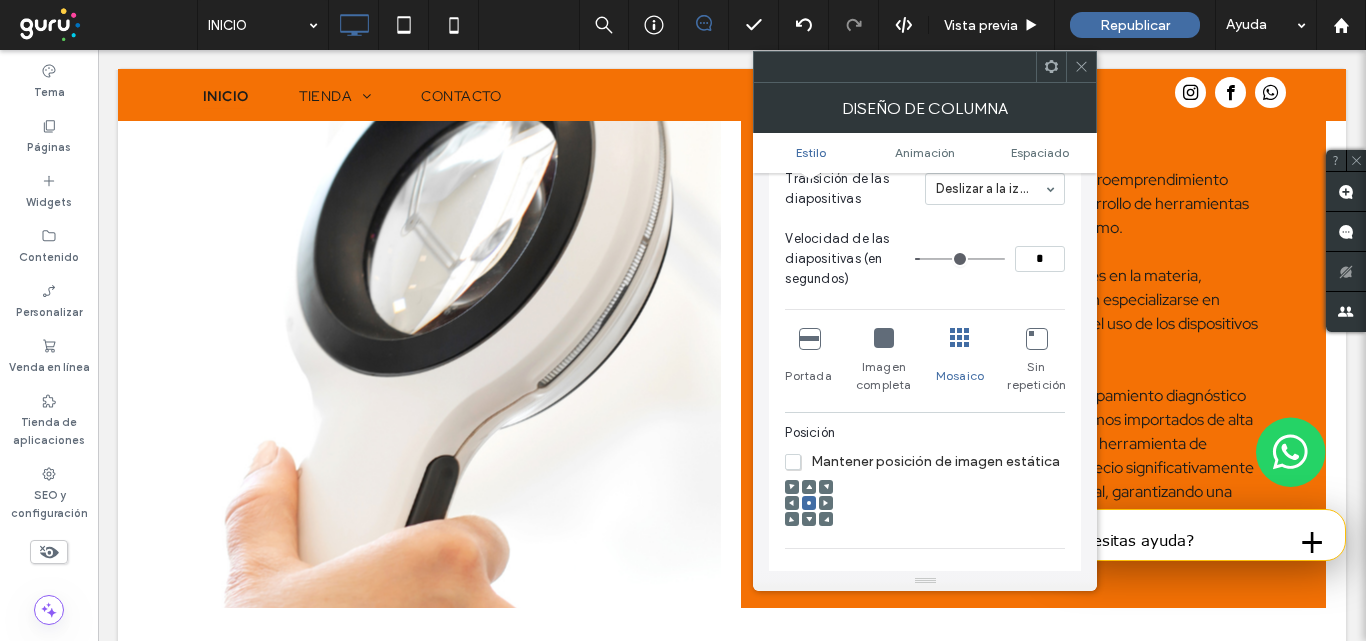 scroll, scrollTop: 1900, scrollLeft: 0, axis: vertical 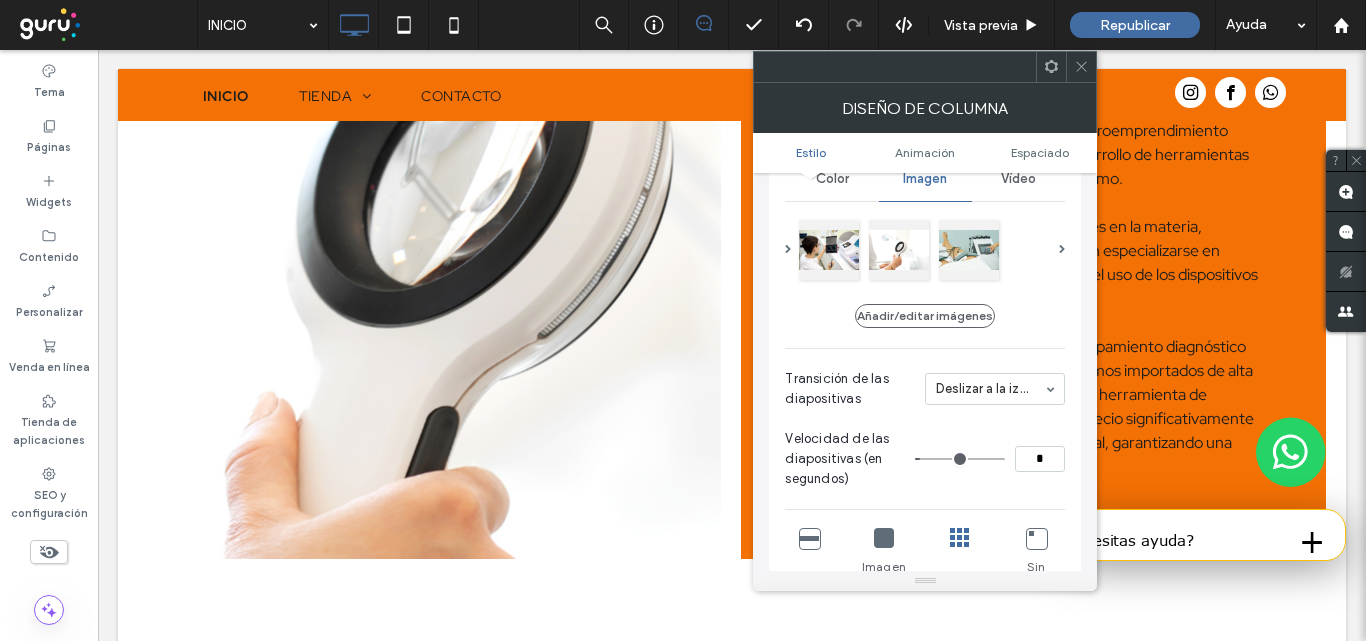 click 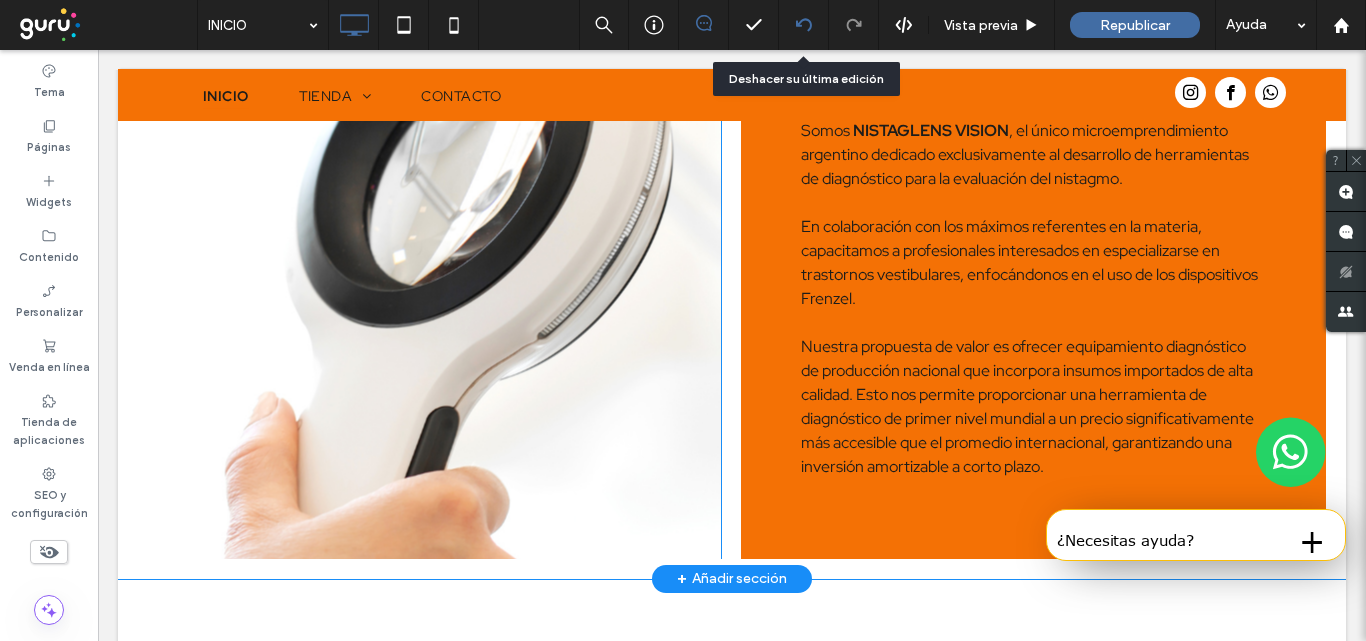click 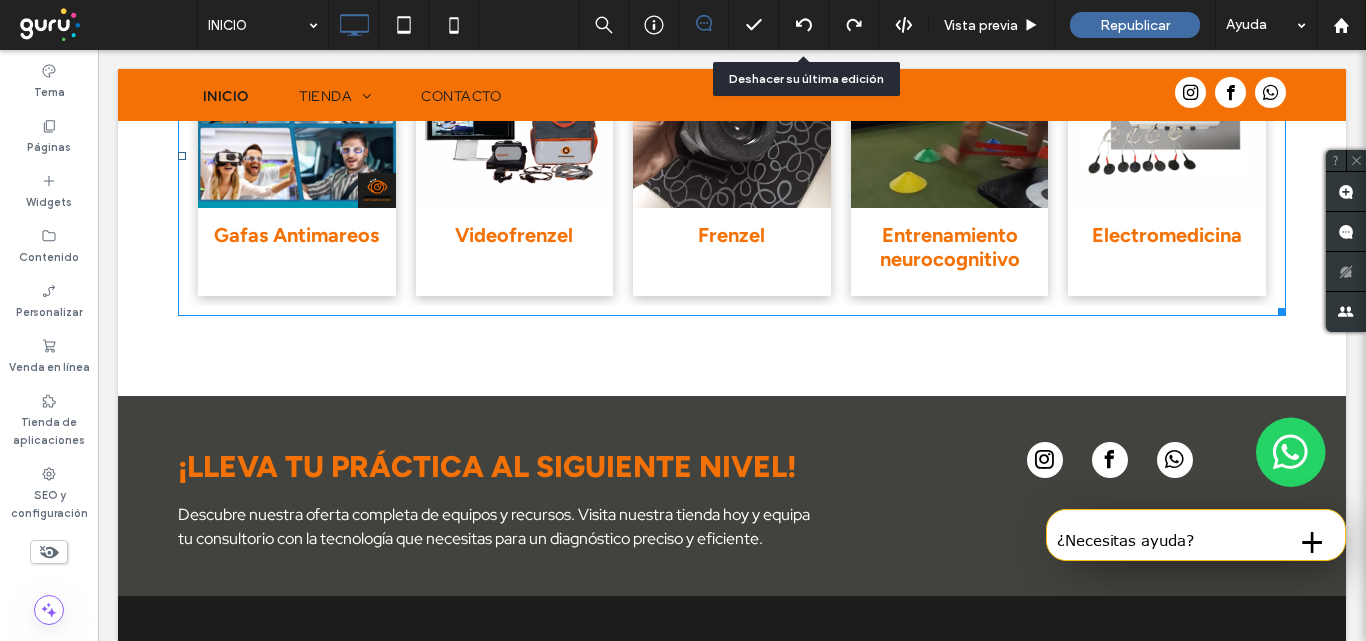scroll, scrollTop: 3400, scrollLeft: 0, axis: vertical 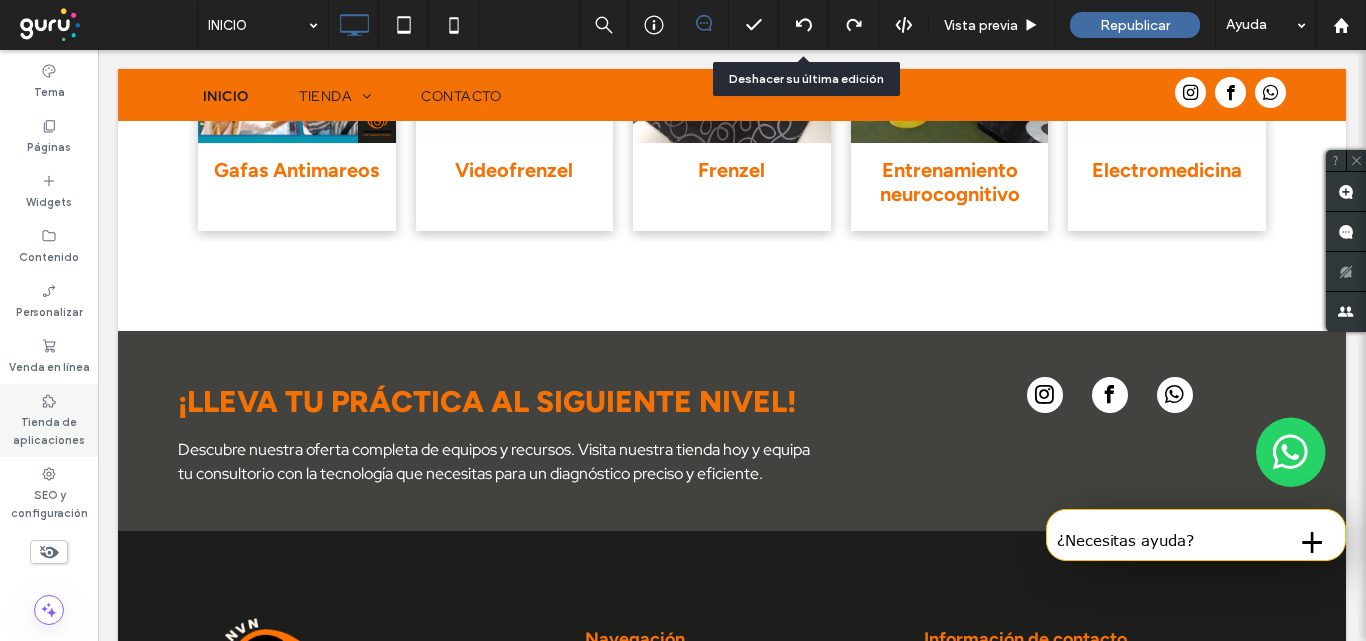 click on "Tienda de aplicaciones" at bounding box center [49, 429] 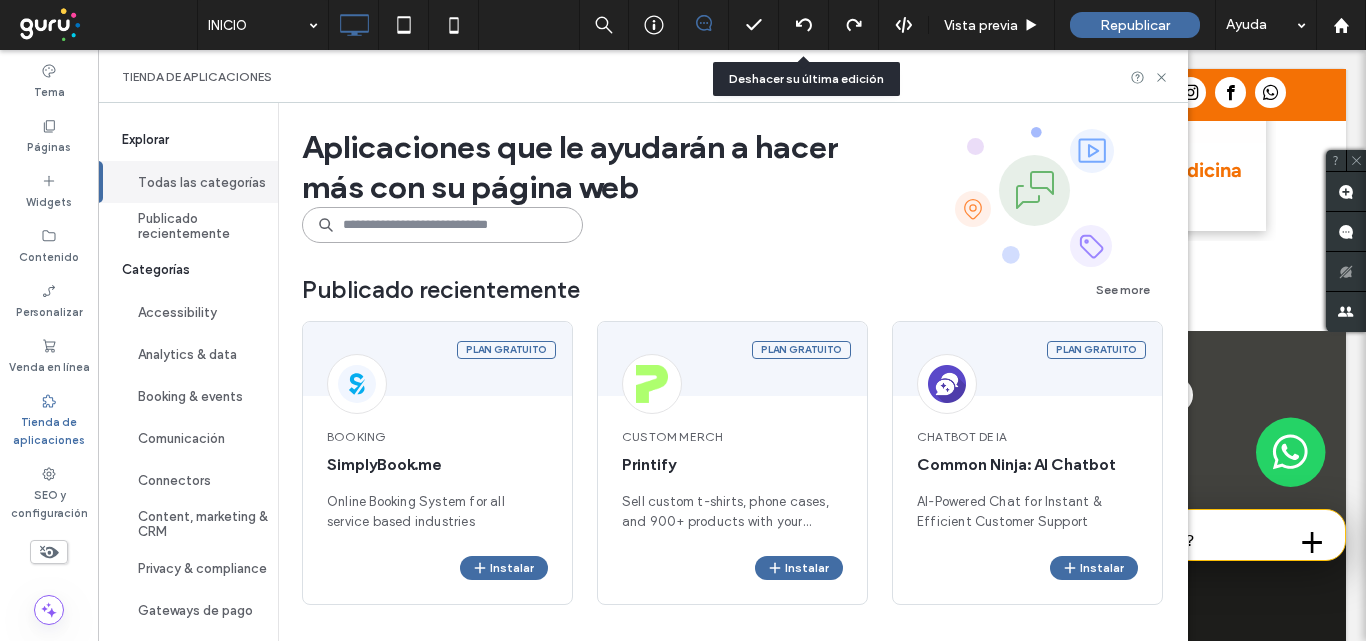 click at bounding box center [442, 225] 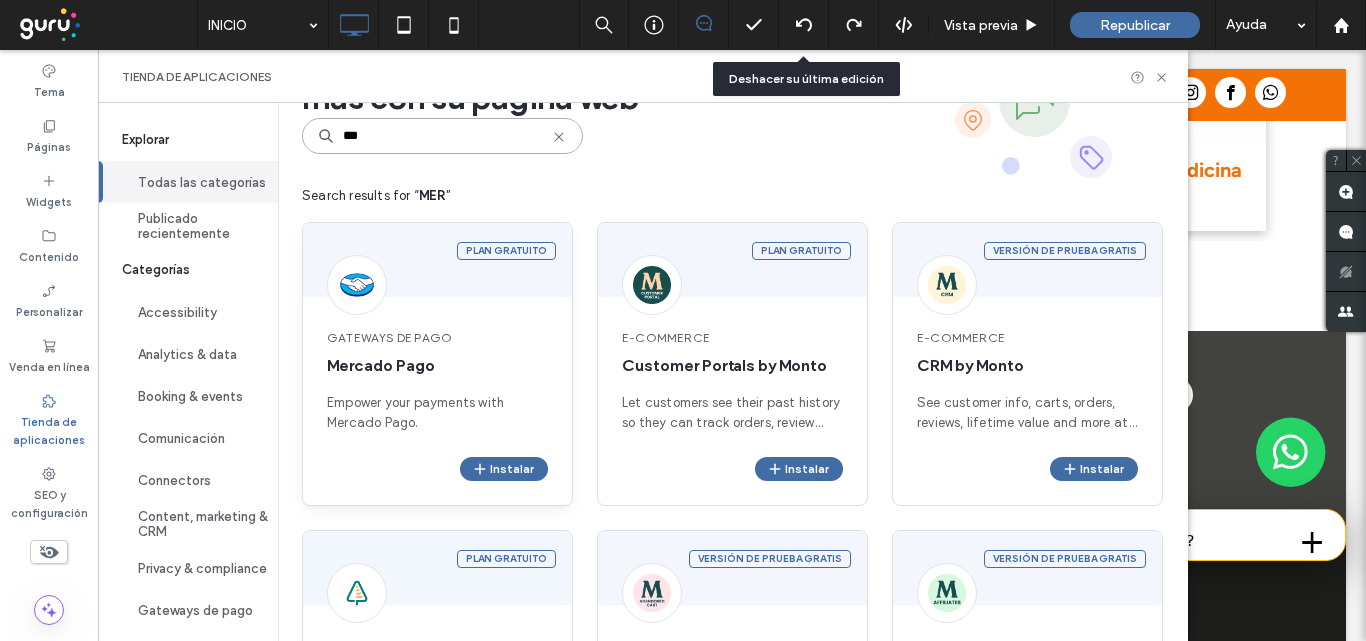 scroll, scrollTop: 100, scrollLeft: 0, axis: vertical 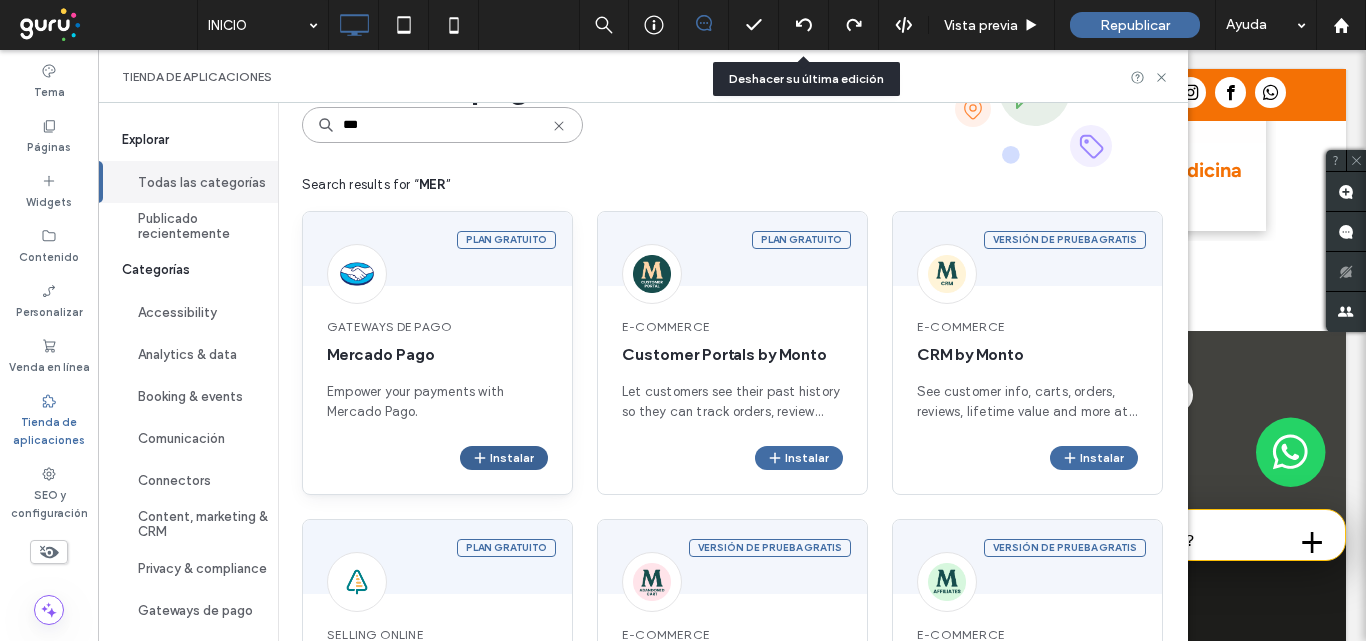 type on "***" 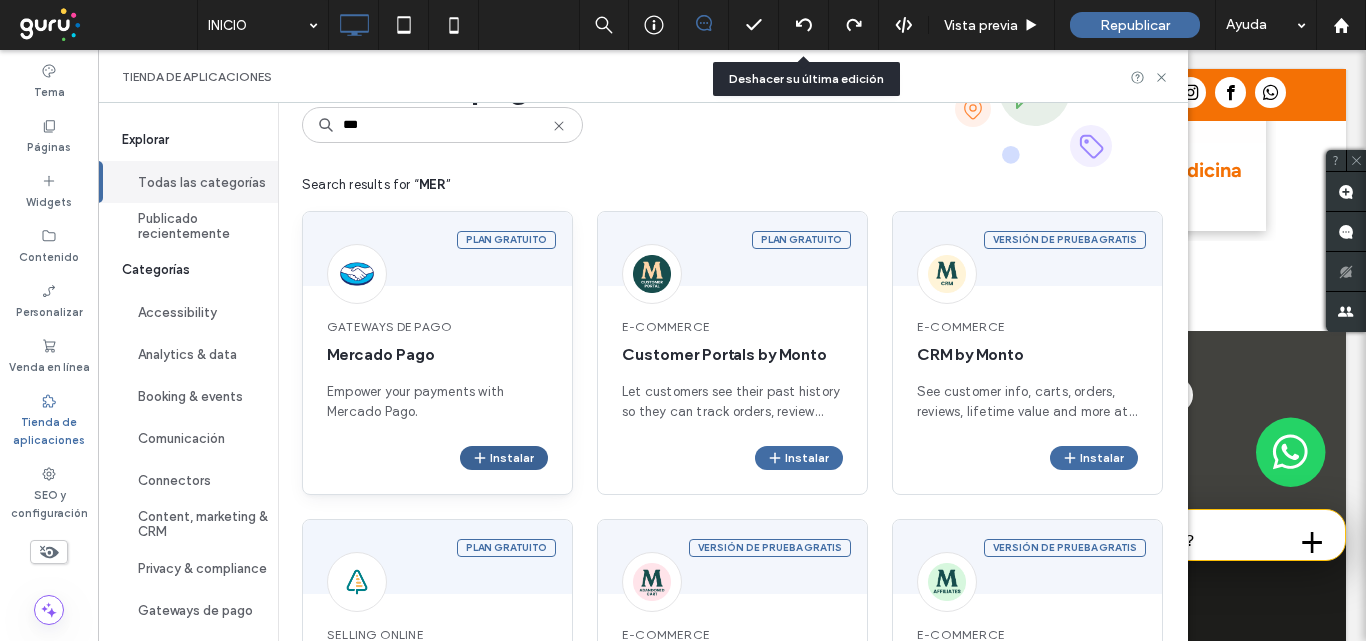 click on "Instalar" at bounding box center (504, 458) 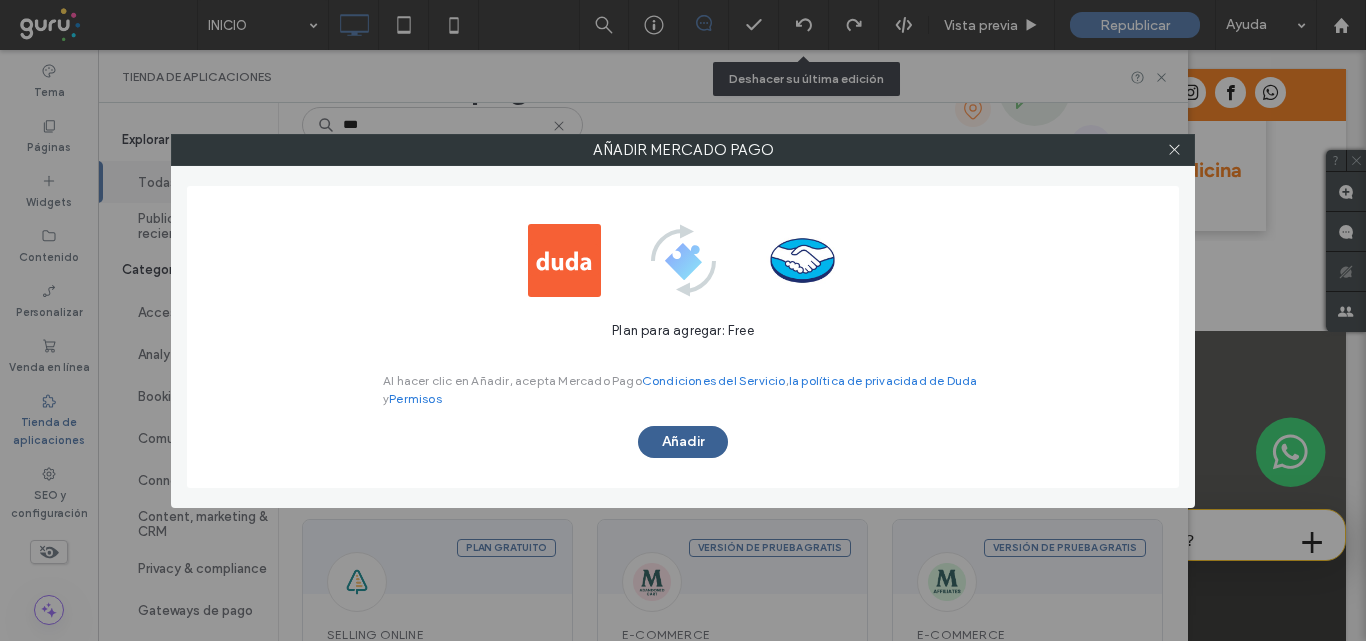 click on "Añadir" at bounding box center (683, 442) 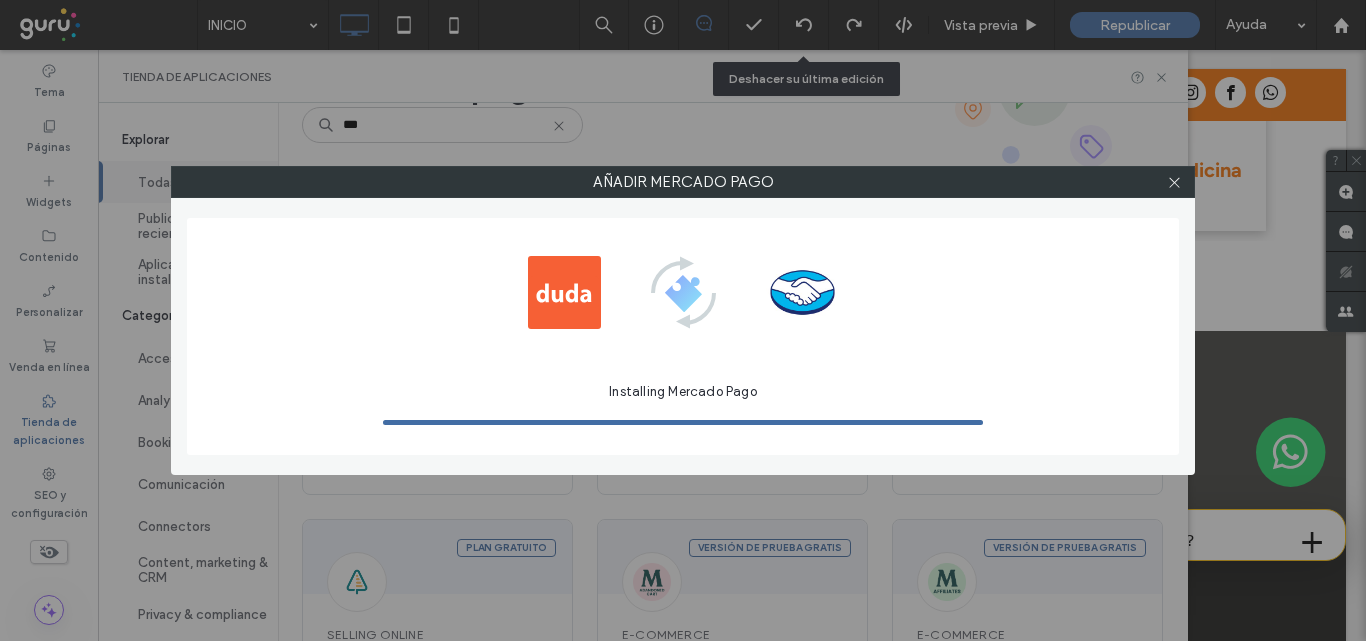 scroll, scrollTop: 0, scrollLeft: 0, axis: both 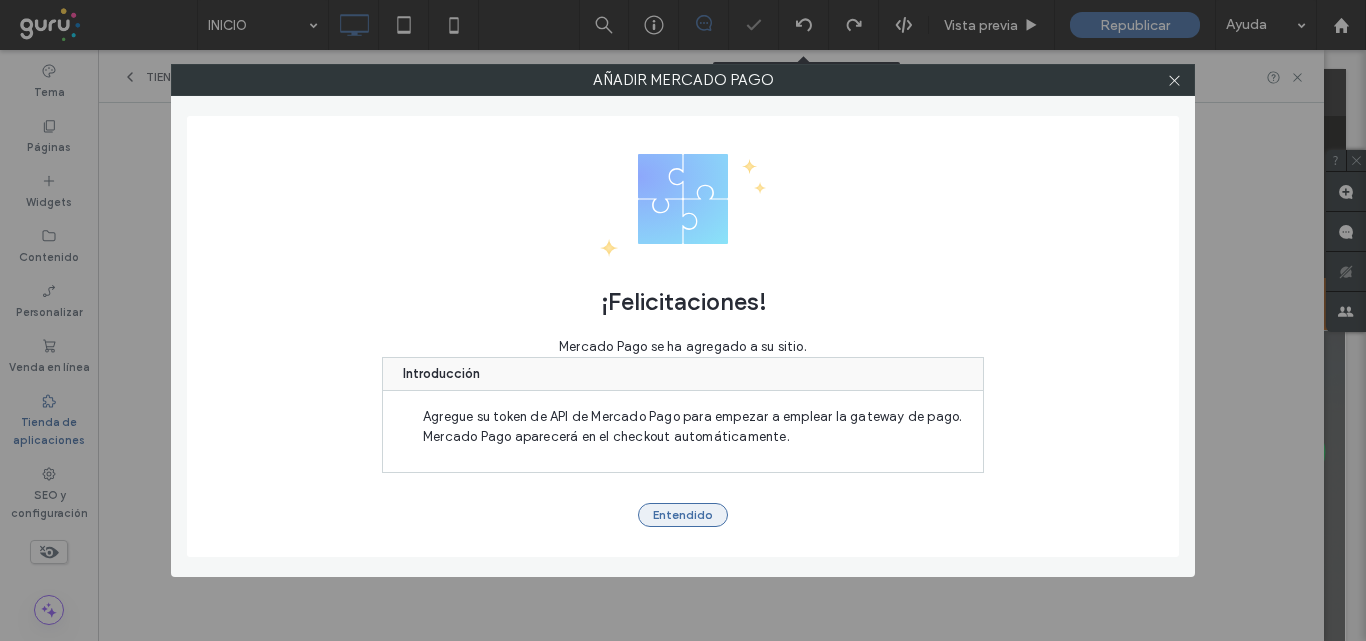 click on "Entendido" at bounding box center [683, 515] 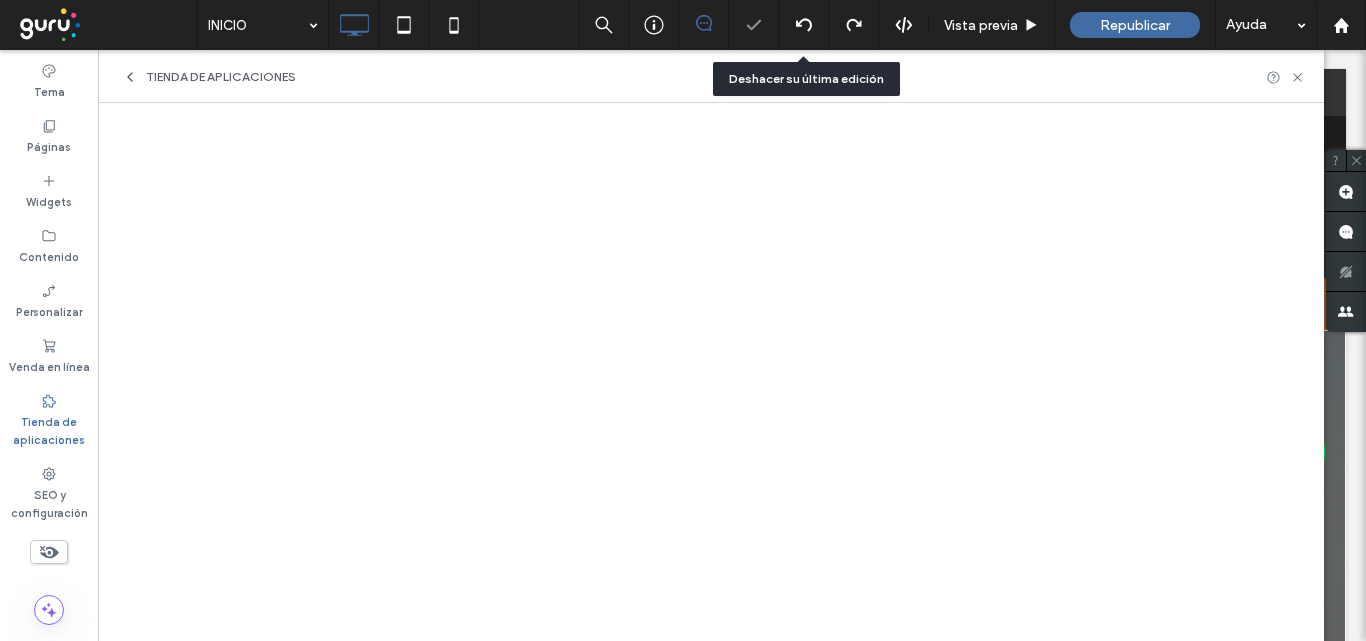 scroll, scrollTop: 0, scrollLeft: 0, axis: both 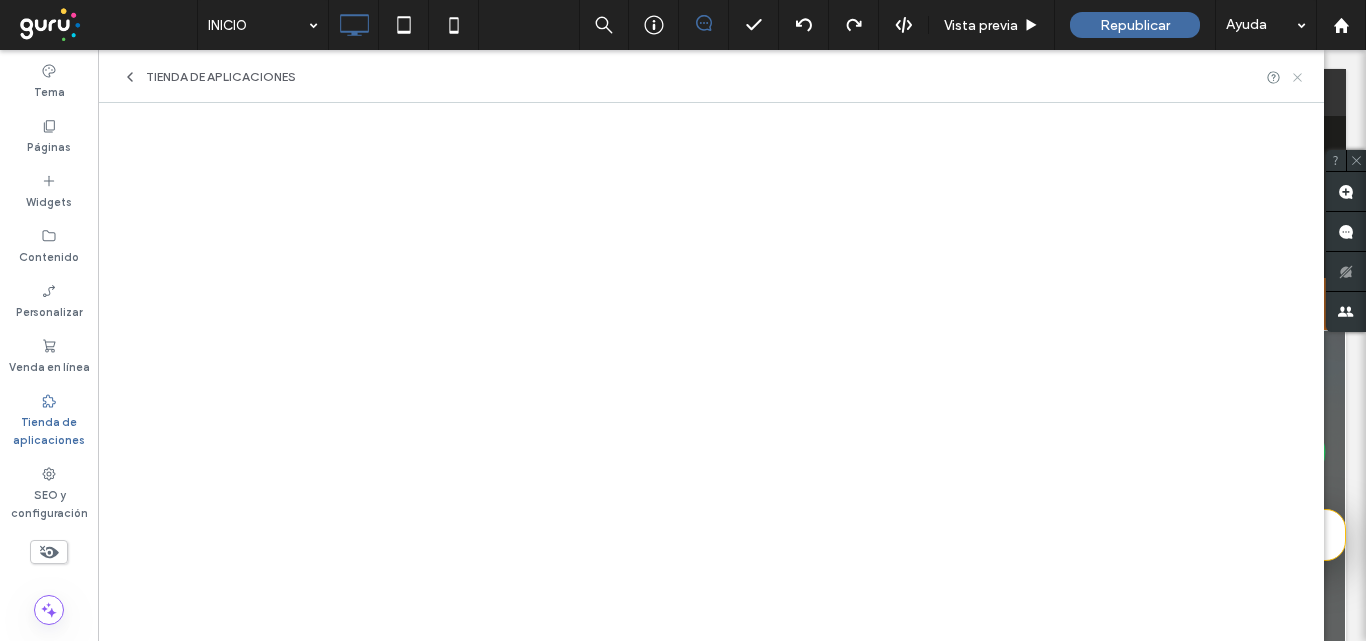 click 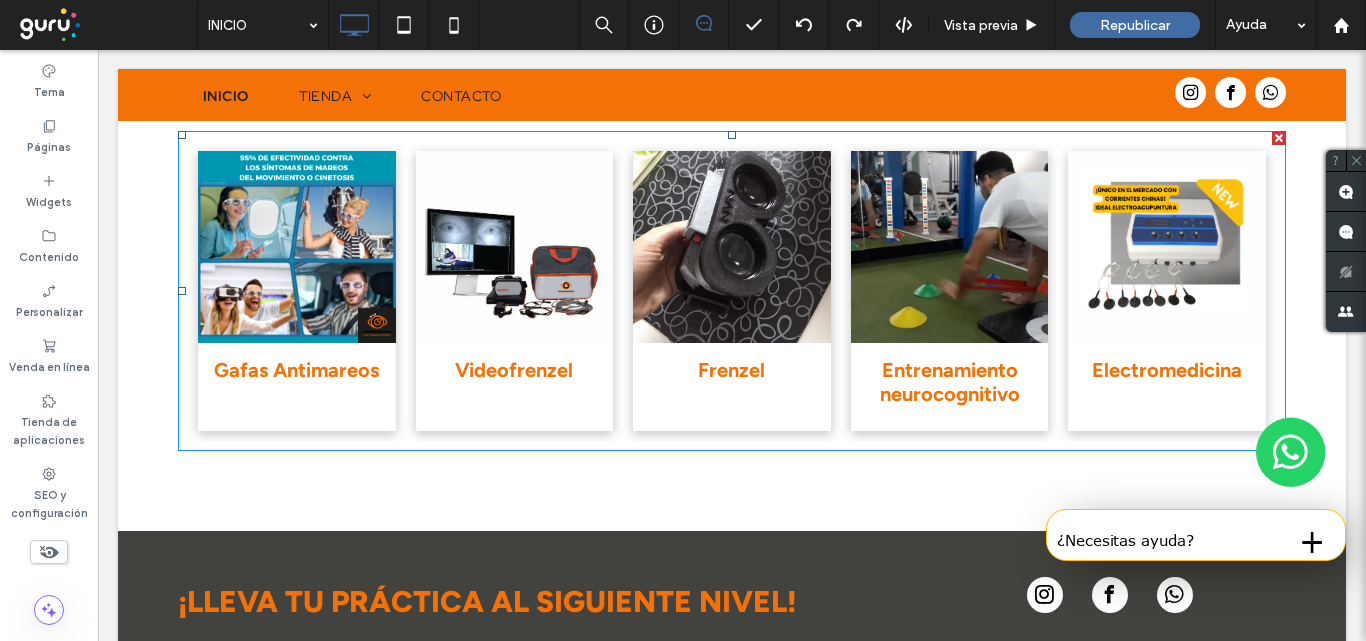 scroll, scrollTop: 3600, scrollLeft: 0, axis: vertical 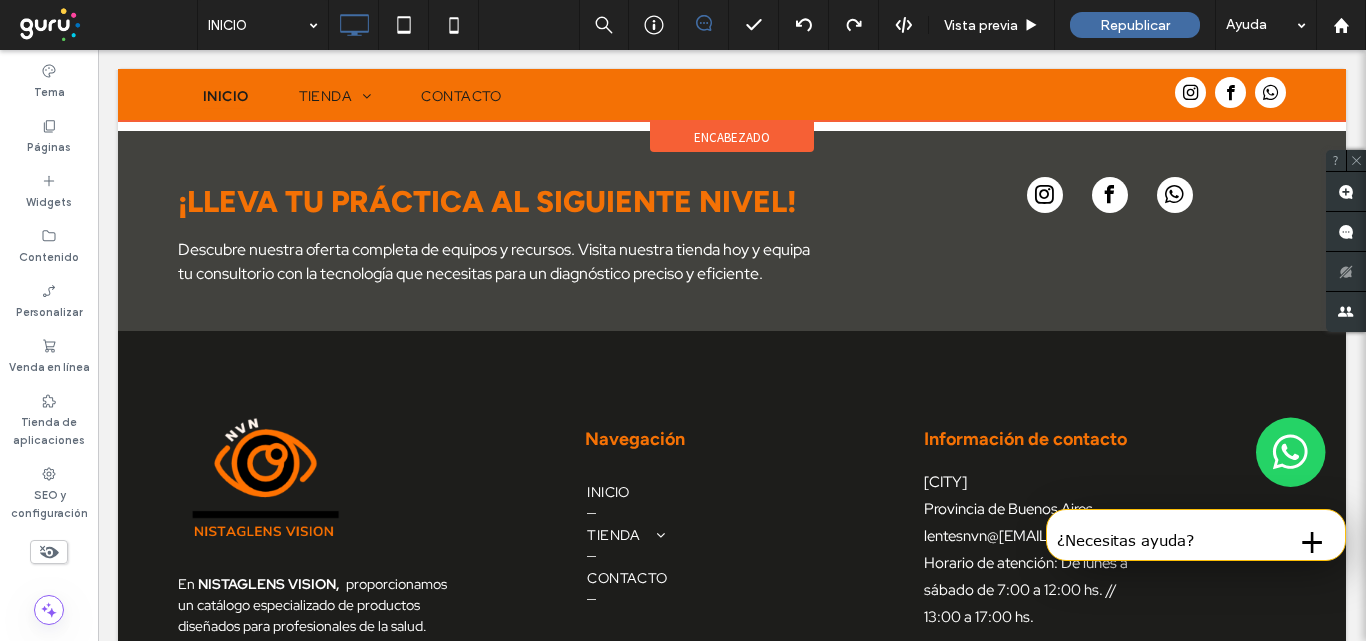 click at bounding box center (732, 95) 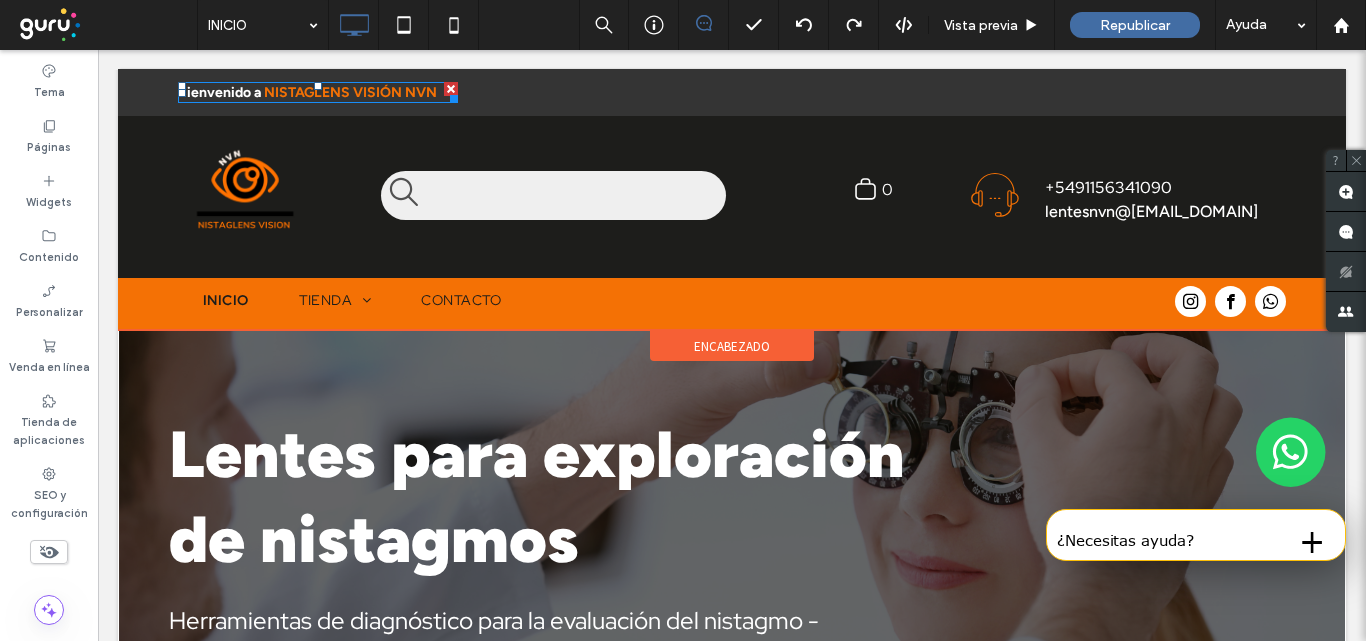 scroll, scrollTop: 0, scrollLeft: 0, axis: both 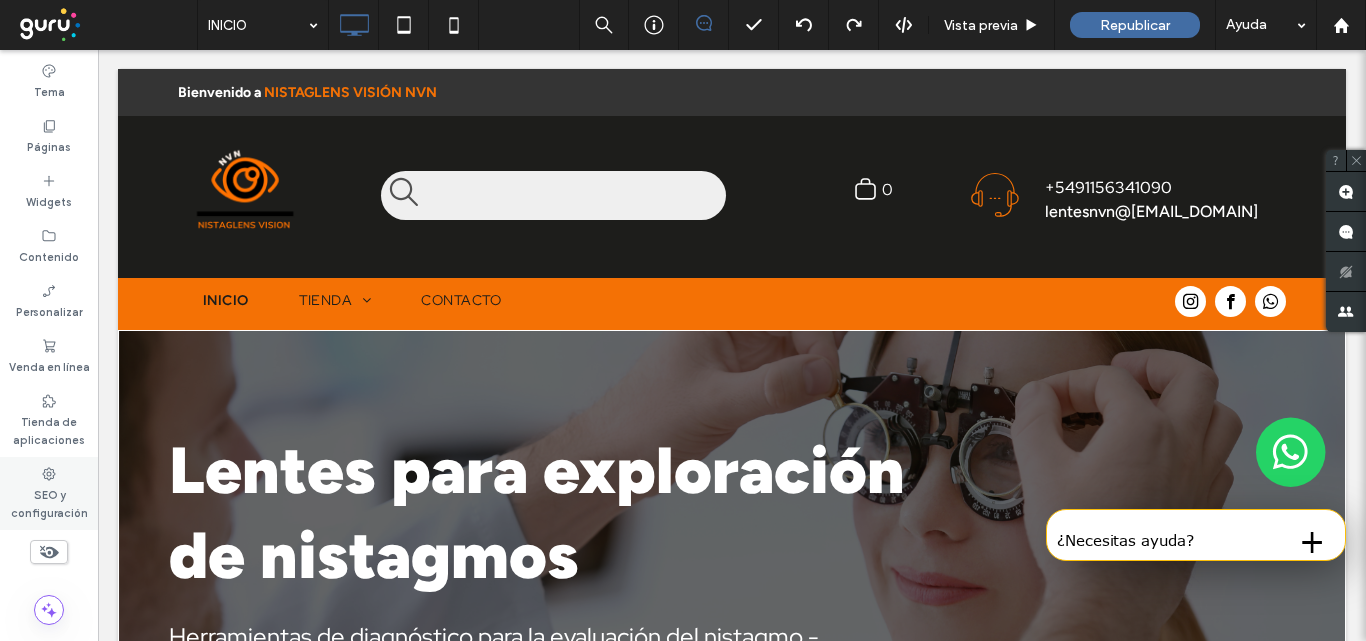 click on "SEO y configuración" at bounding box center (49, 502) 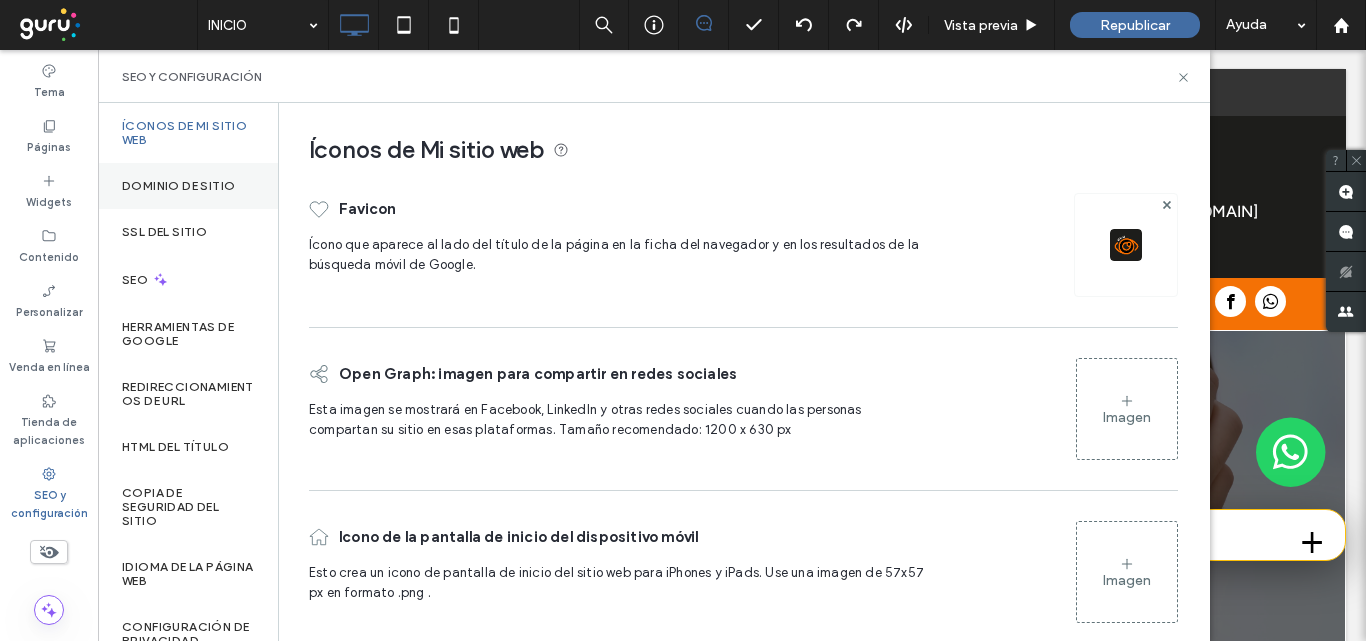 click on "Dominio de sitio" at bounding box center [178, 186] 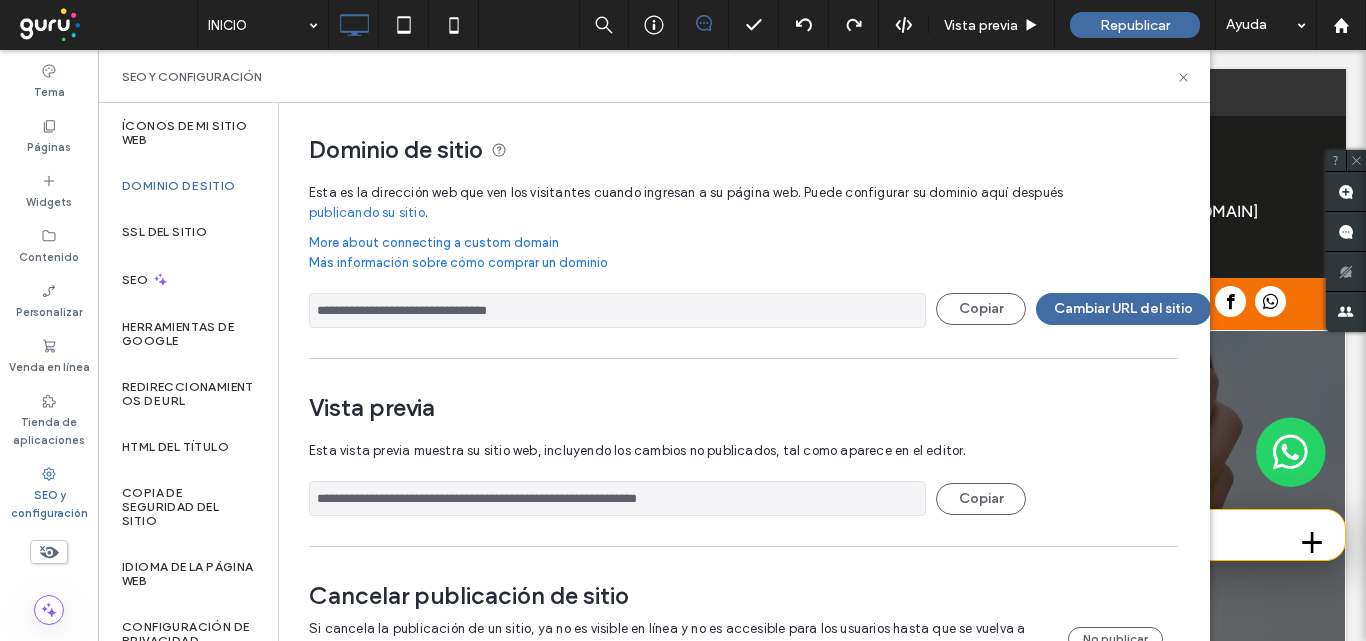scroll, scrollTop: 71, scrollLeft: 0, axis: vertical 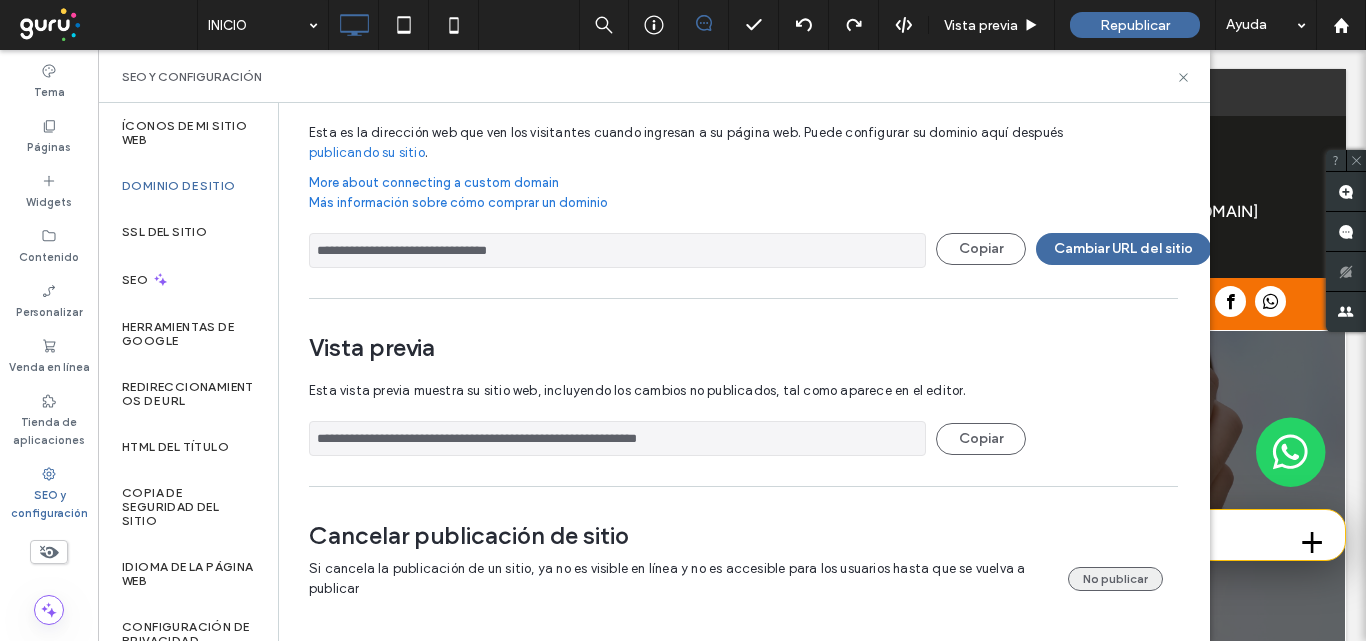 click on "No publicar" at bounding box center (1115, 579) 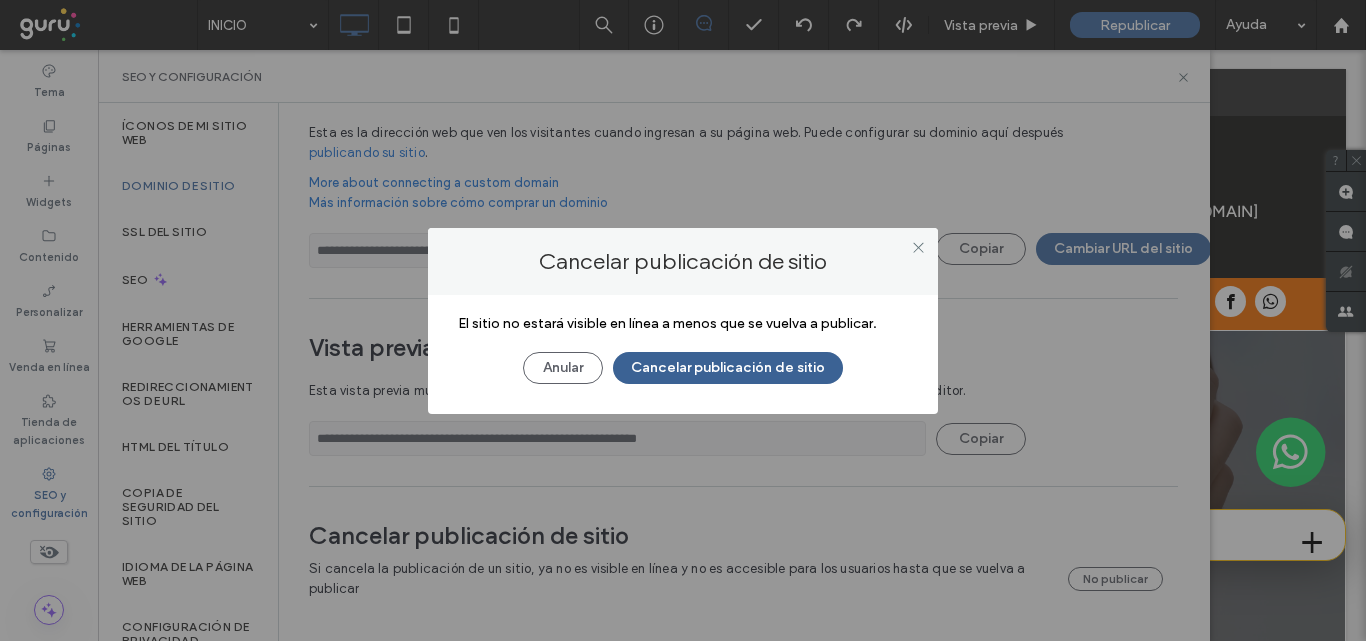 click on "Cancelar publicación de sitio" at bounding box center (728, 368) 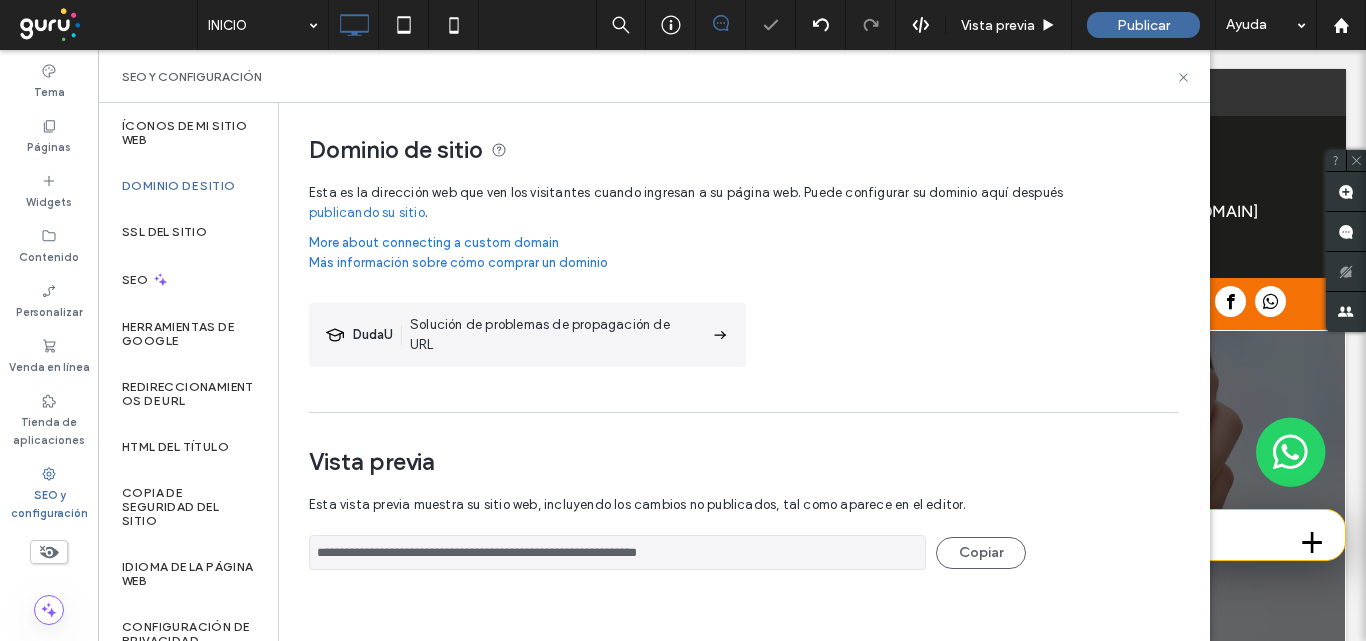 scroll, scrollTop: 0, scrollLeft: 0, axis: both 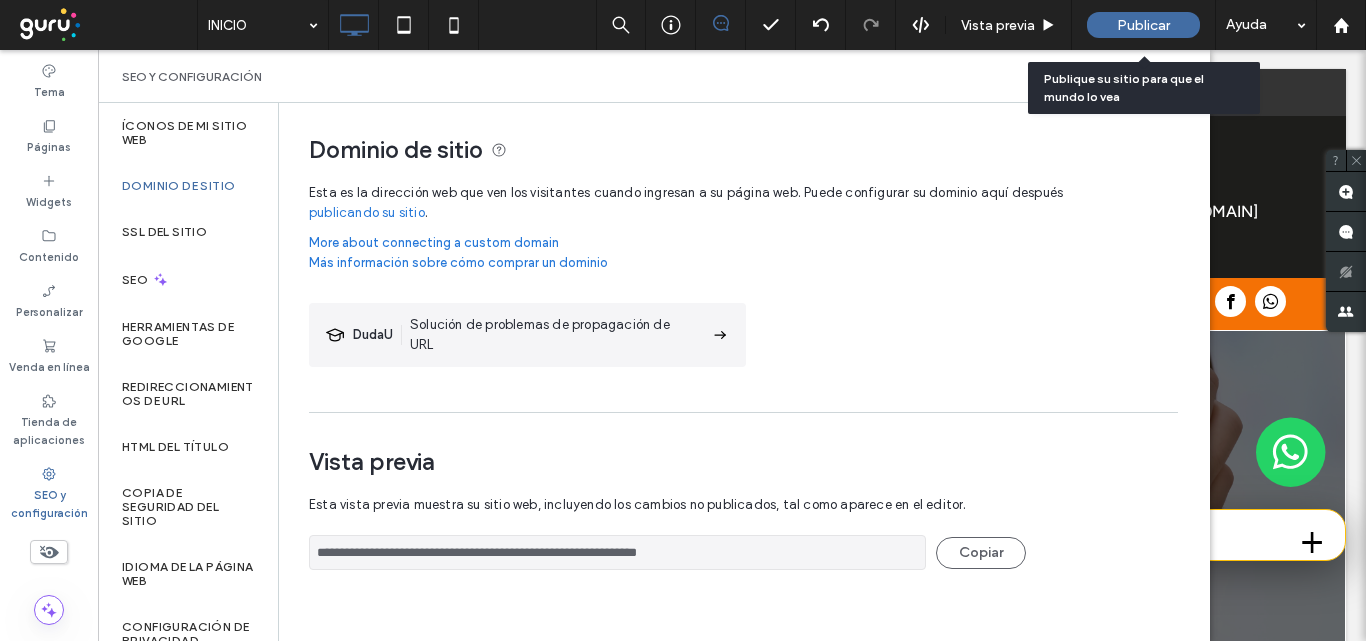click on "Publicar" at bounding box center (1143, 25) 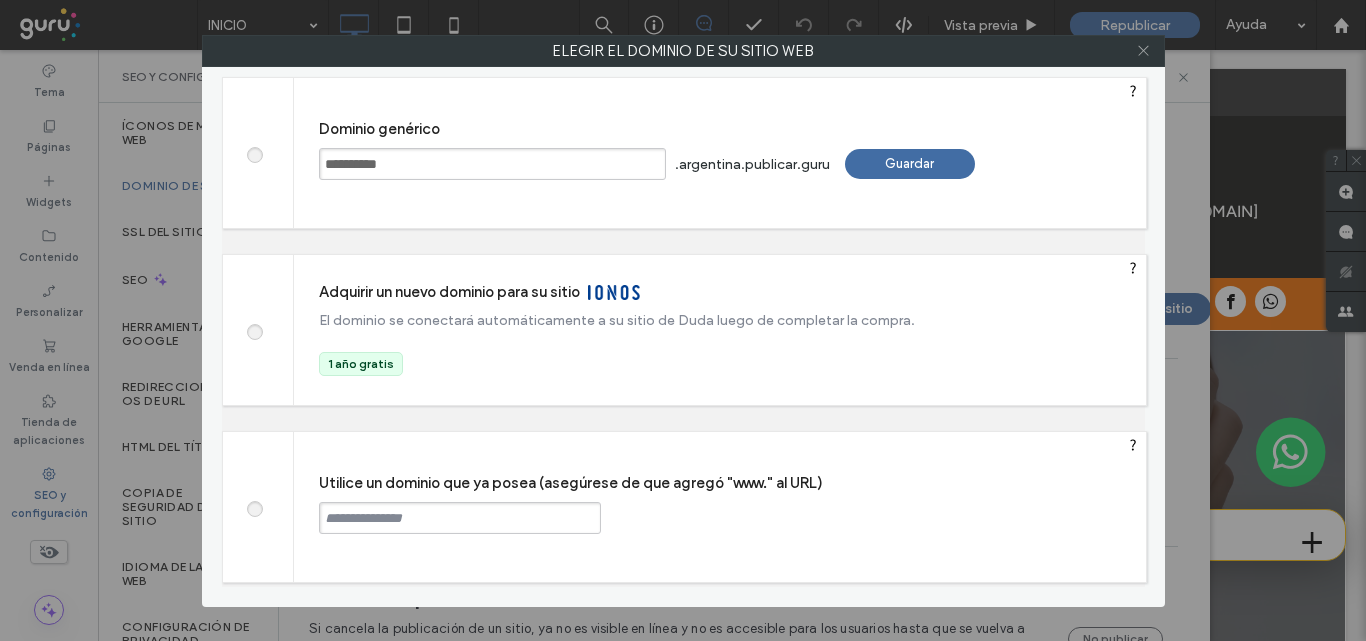click 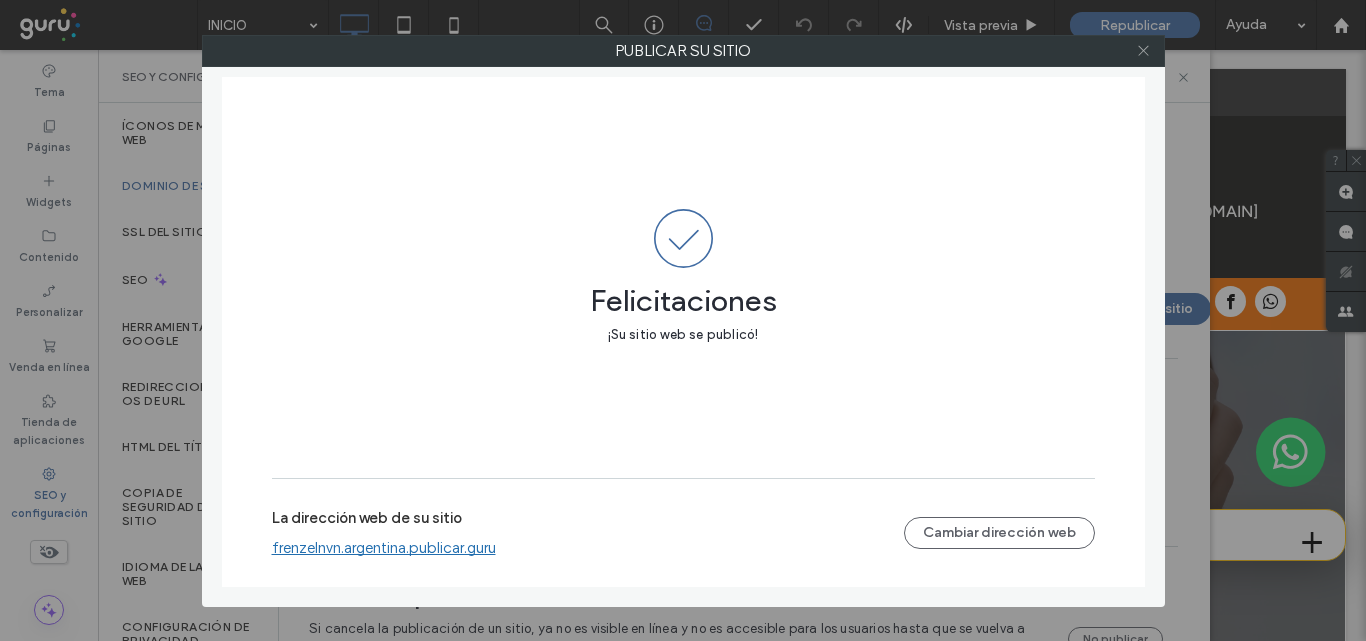 click 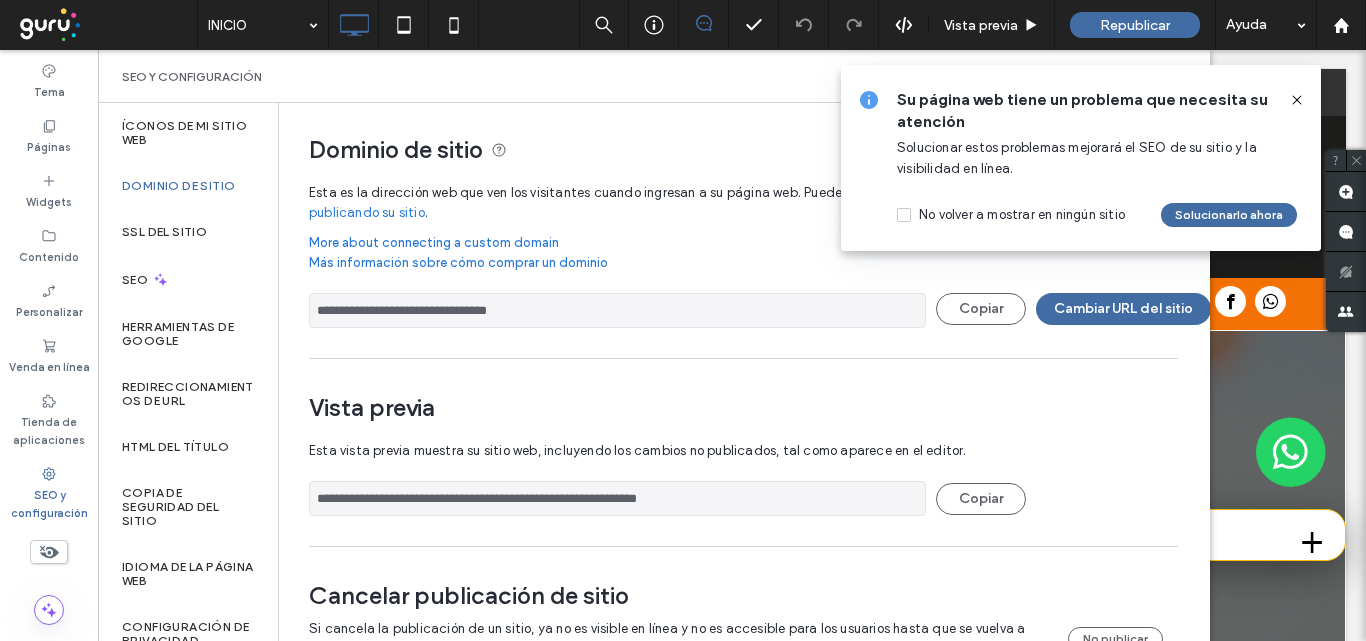click 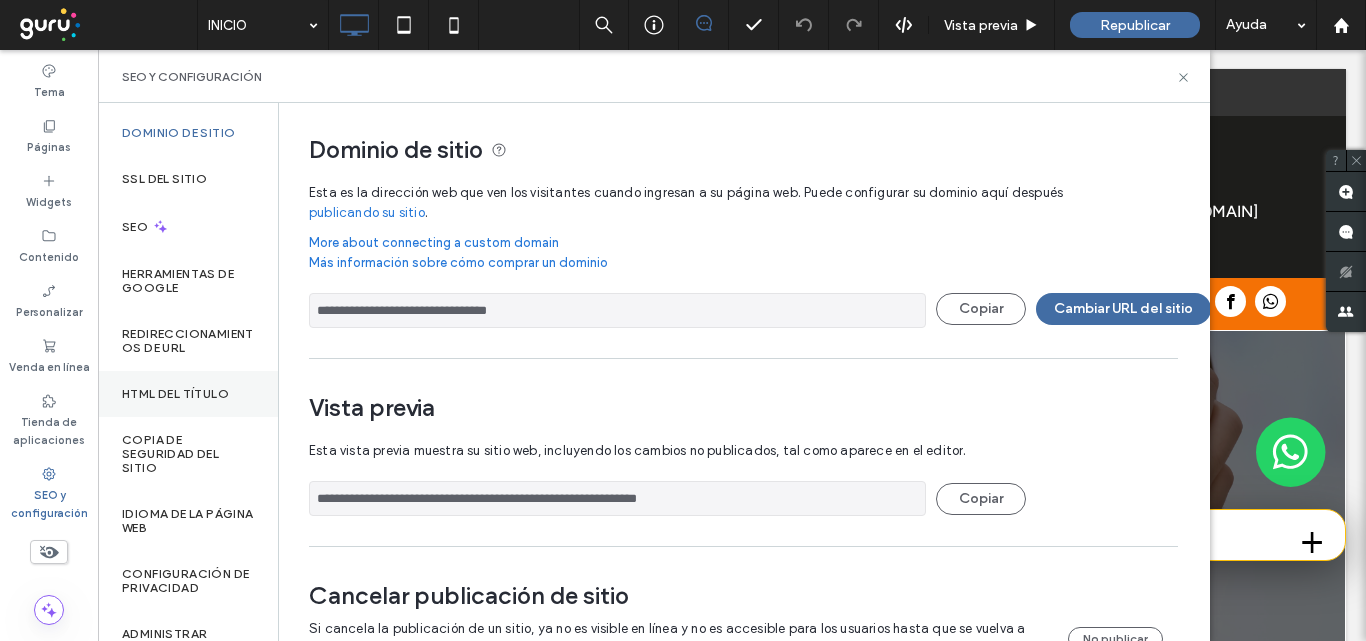 scroll, scrollTop: 291, scrollLeft: 0, axis: vertical 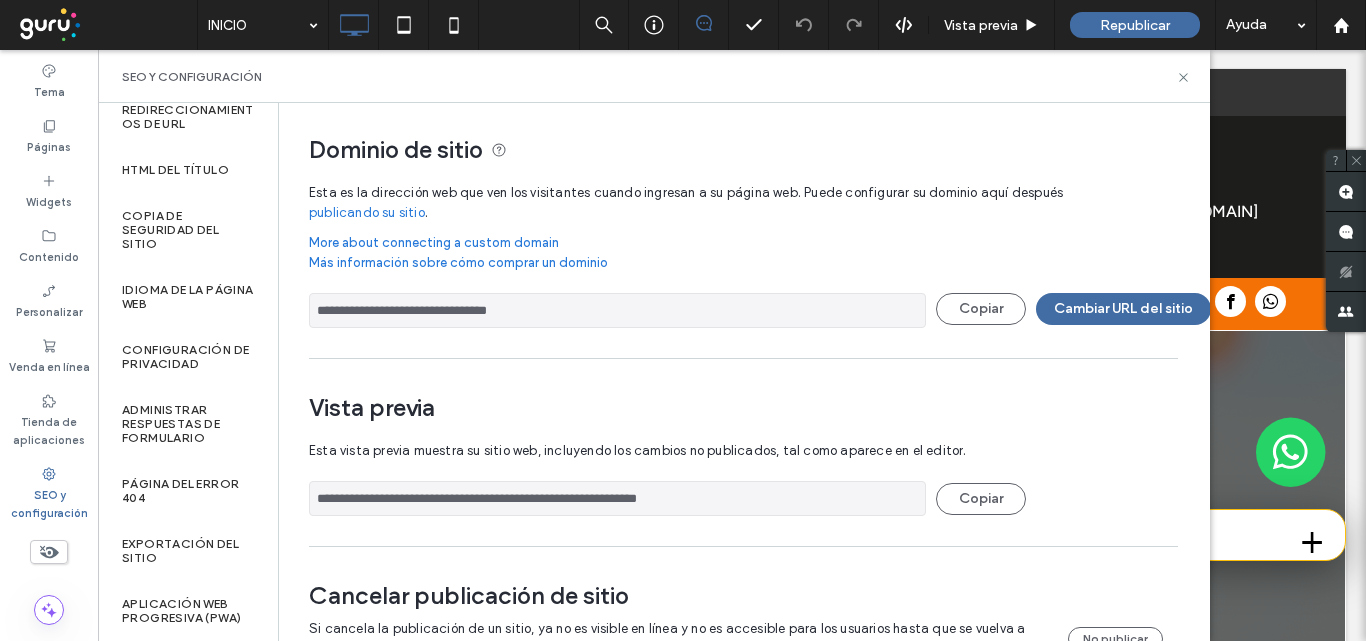 click 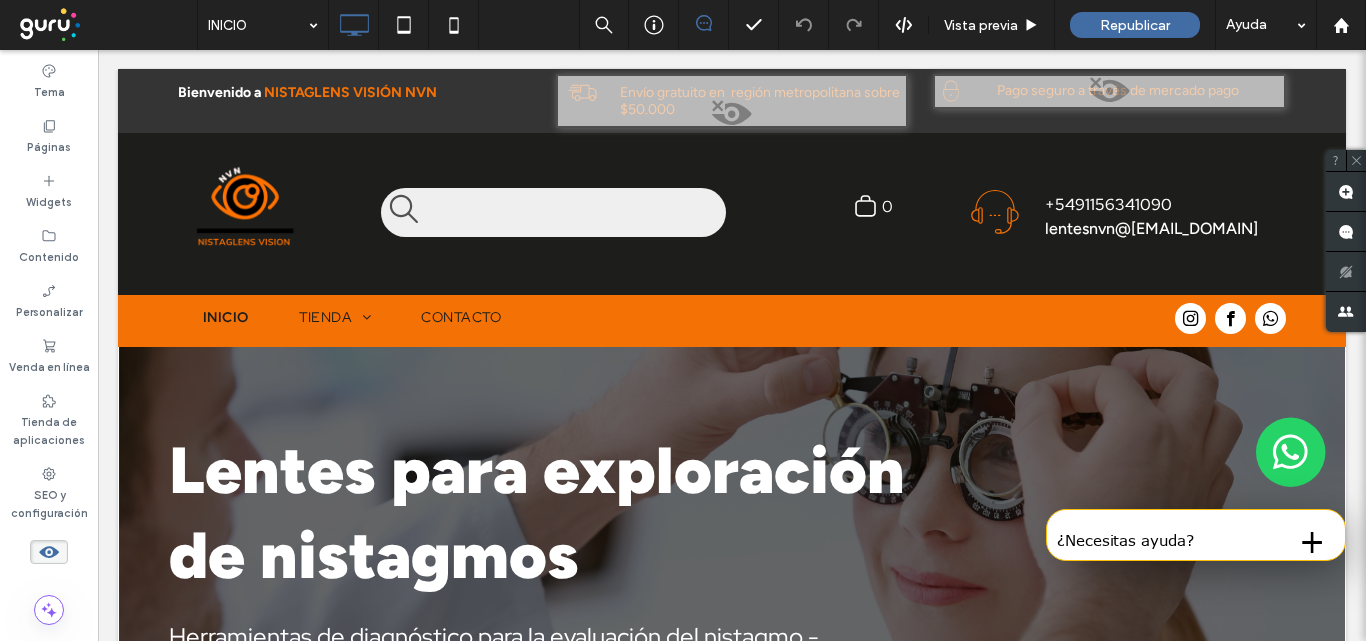 click 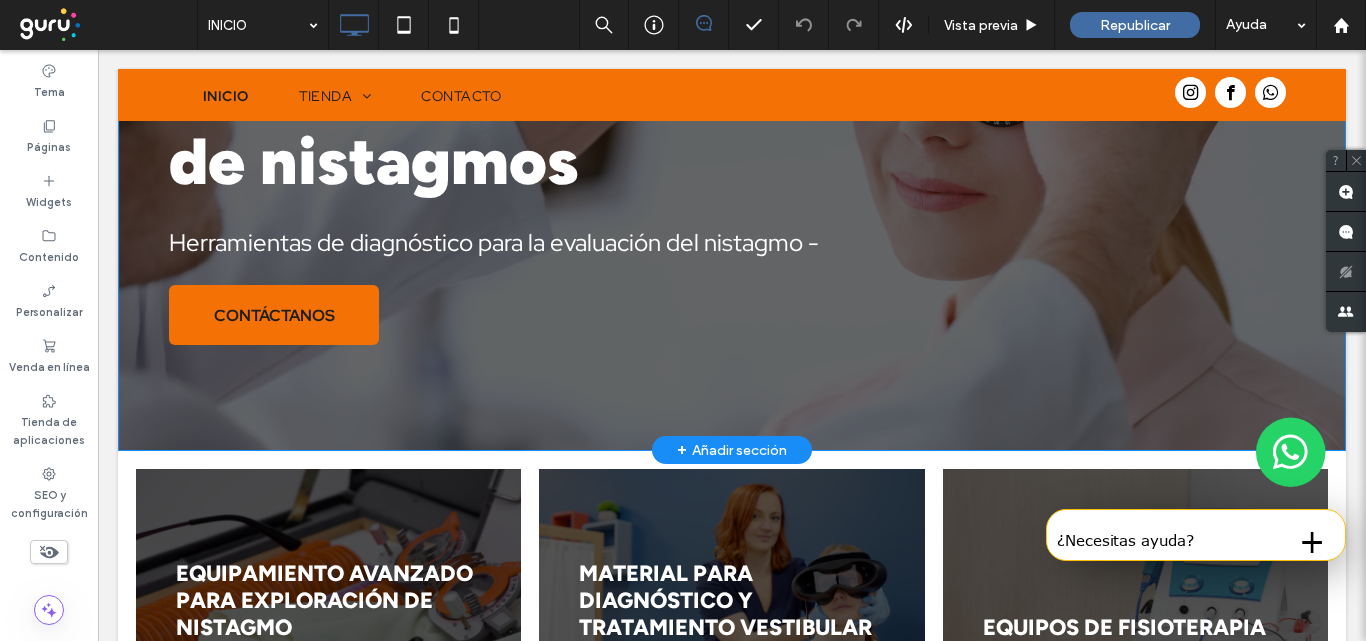 scroll, scrollTop: 400, scrollLeft: 0, axis: vertical 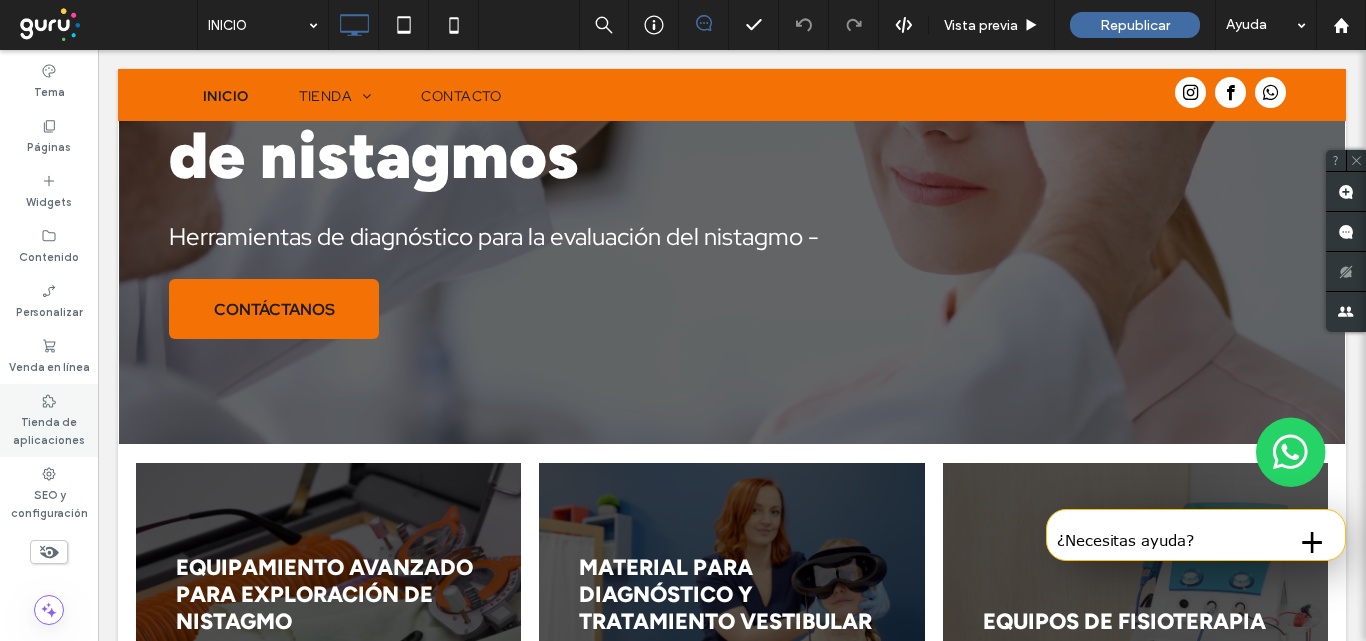 click on "Tienda de aplicaciones" at bounding box center [49, 429] 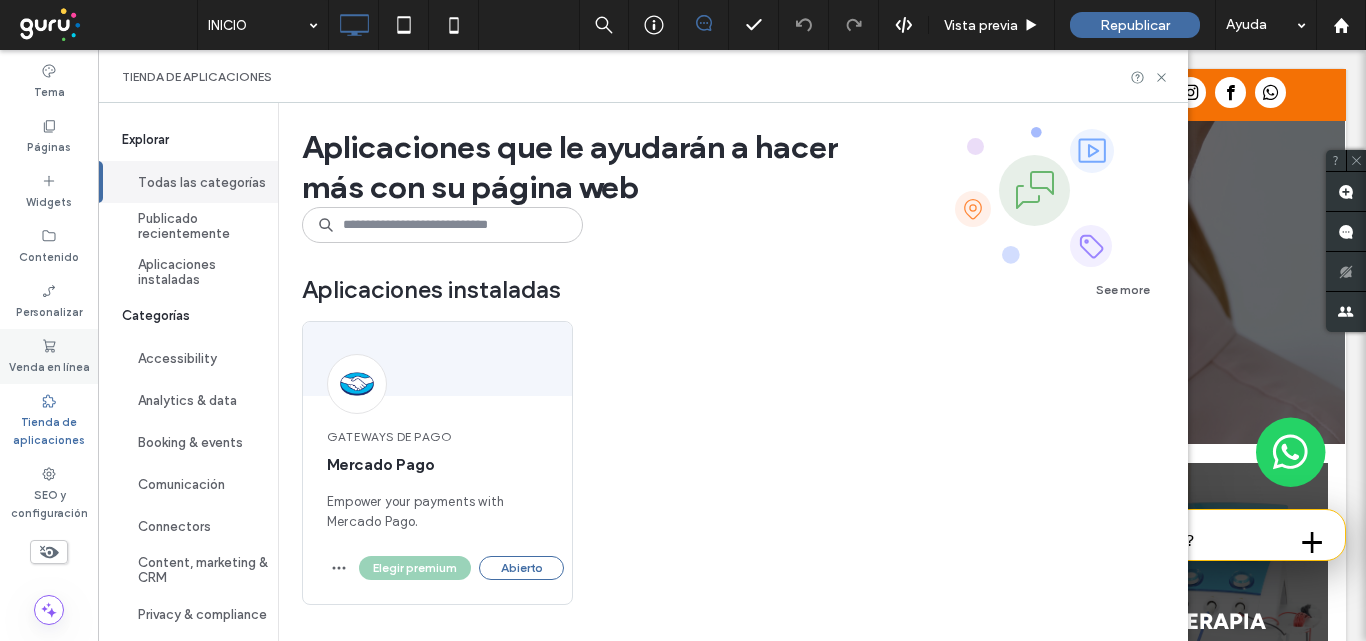 click on "Venda en línea" at bounding box center (49, 365) 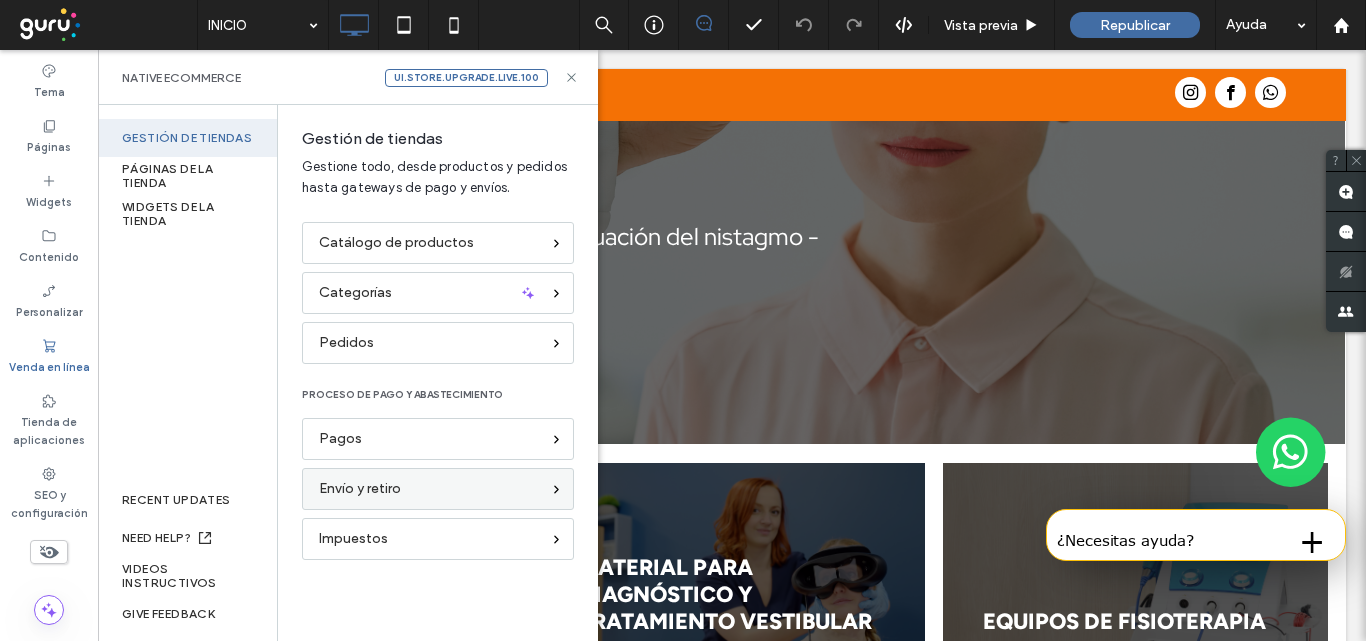 click on "Envío y retiro" at bounding box center [429, 489] 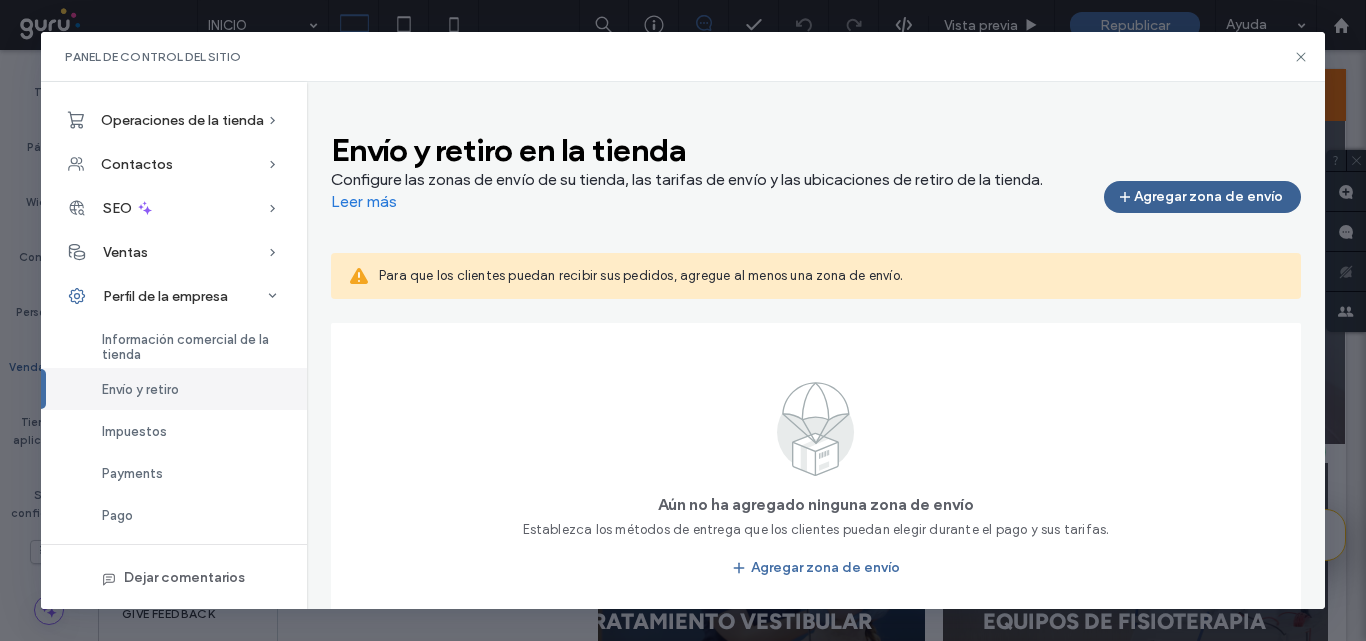 click on "Agregar zona de envío" at bounding box center [1202, 197] 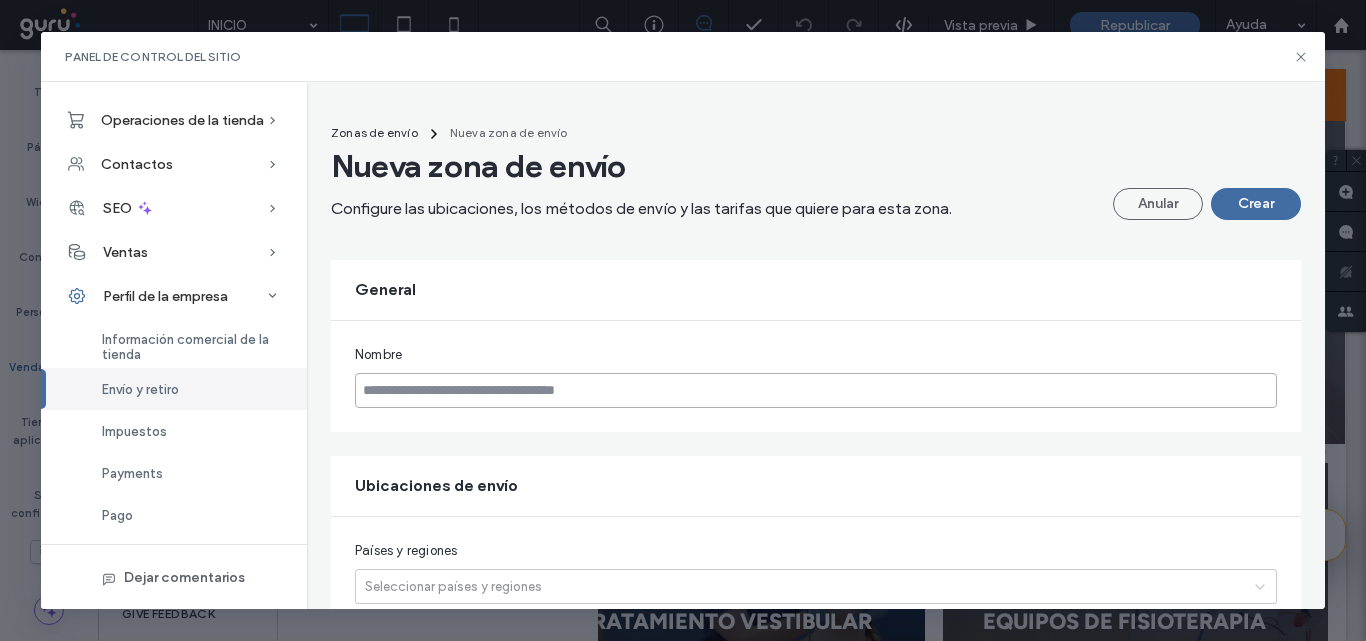 click at bounding box center [816, 390] 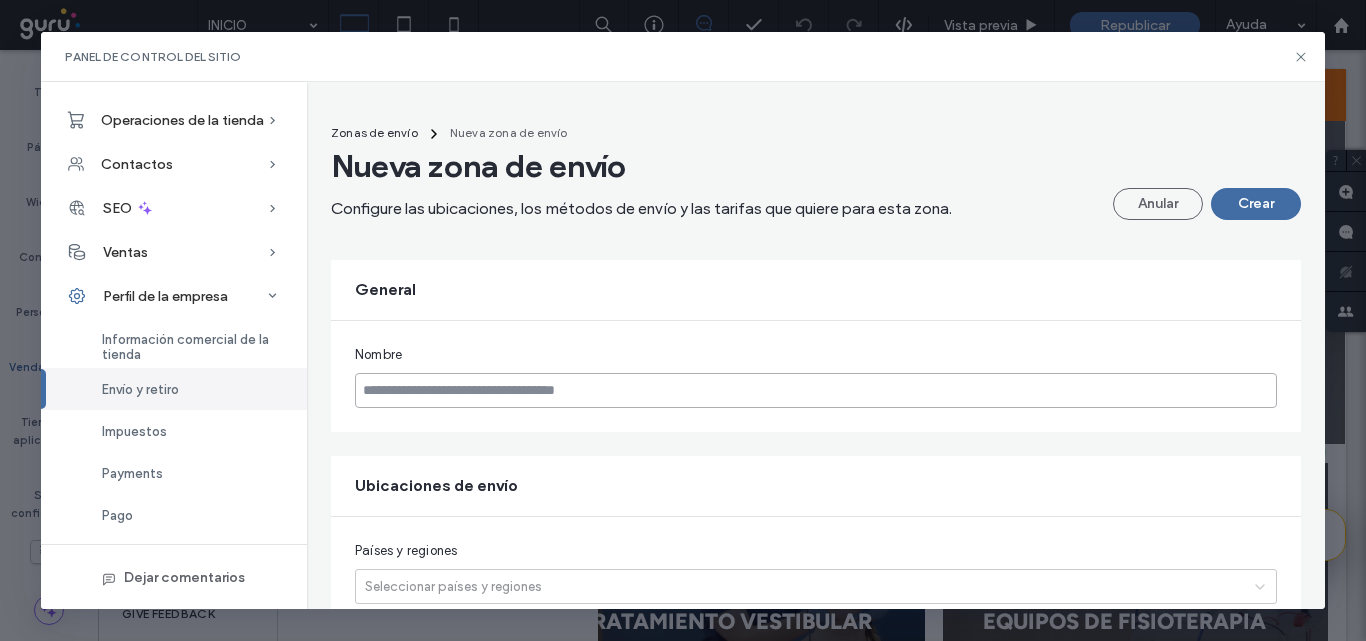 click at bounding box center (816, 390) 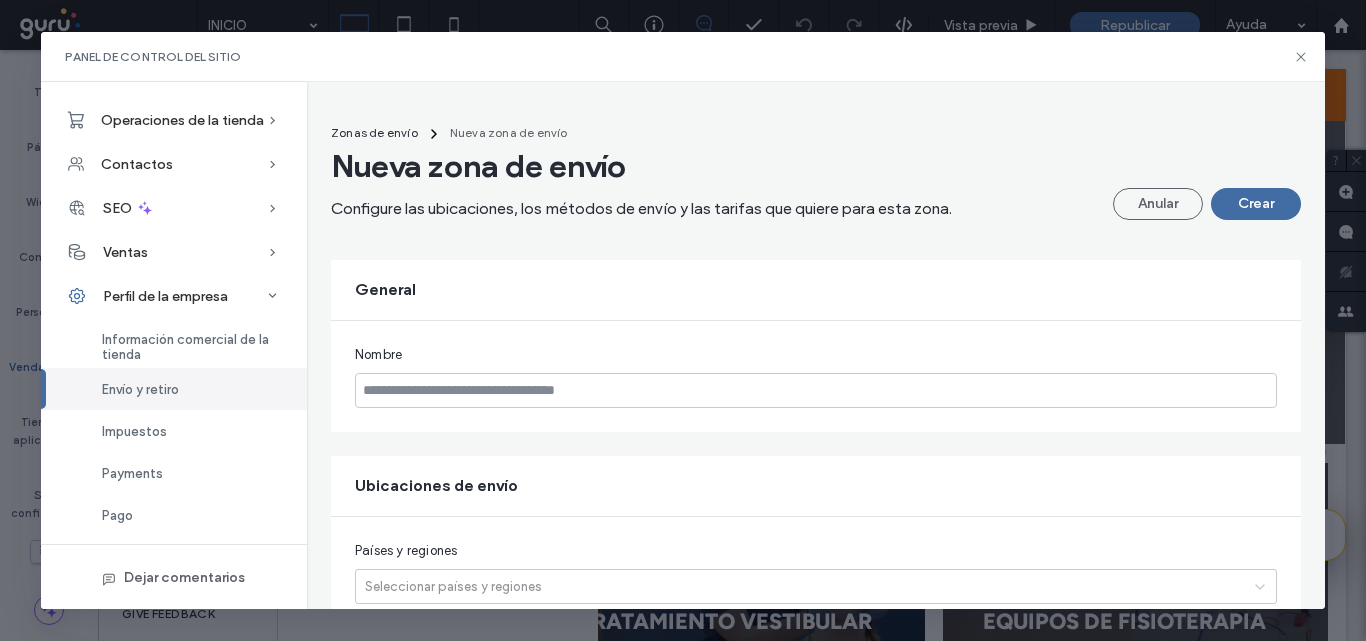 click on "Zonas de envío Nueva zona de envío Nueva zona de envío Configure las ubicaciones, los métodos de envío y las tarifas que quiere para esta zona. Anular Crear General Nombre Ubicaciones de envío Países y regiones Seleccionar países y regiones Enviar a códigos postales específicos Tarifas de envío automatizadas y cumplimiento de pedidos por Optimice el envío de su tienda desde el pago hasta la entrega Cámbiese al plan Advanced para cumplir con los pedidos sin preocupaciones, con tecnología del proveedor de envío global Easyship  (países admitidos) . Elegir premium Tarifas y métodos de envío manuales Establezca una tarifa fija o una opción de envío gratis para sus clientes al momento de pagar Agregar un método de envío" at bounding box center (816, 589) 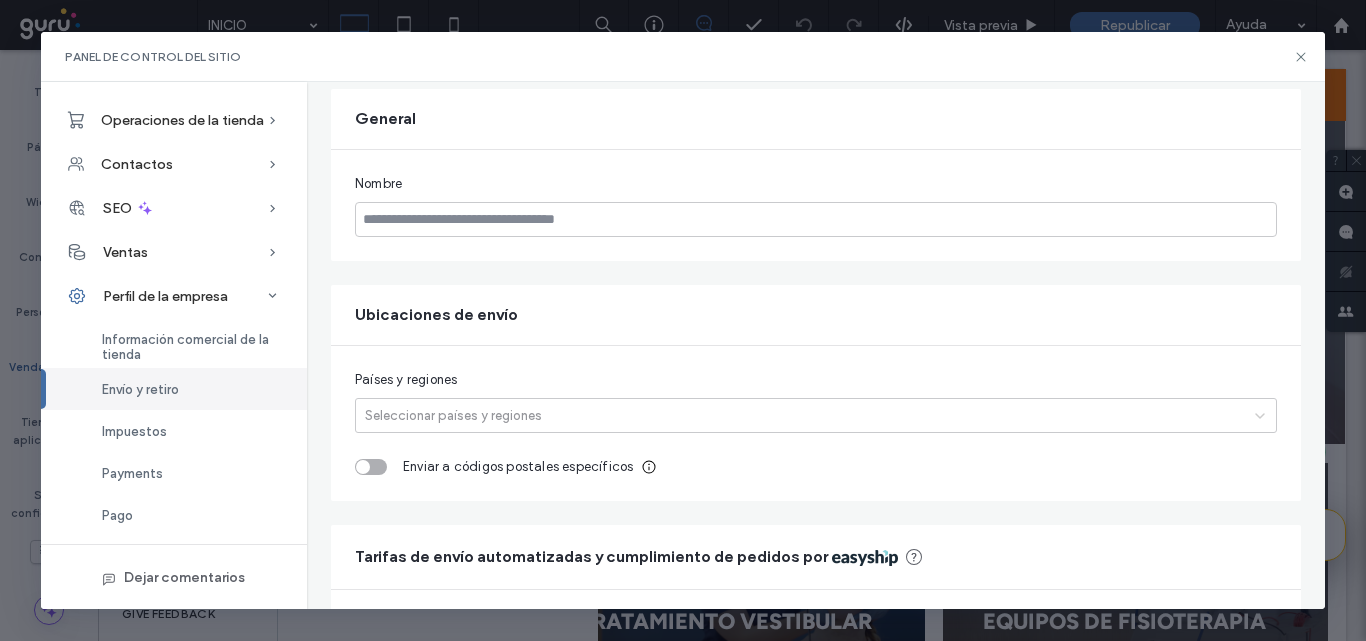 scroll, scrollTop: 200, scrollLeft: 0, axis: vertical 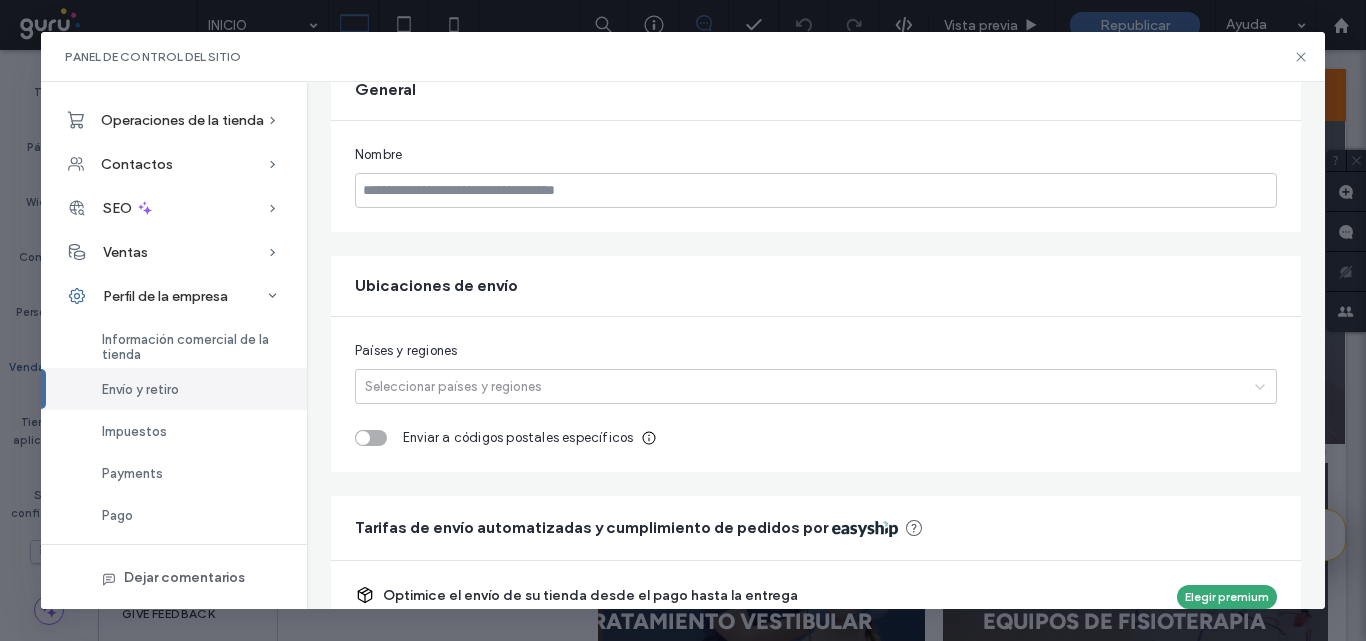 click at bounding box center (800, 386) 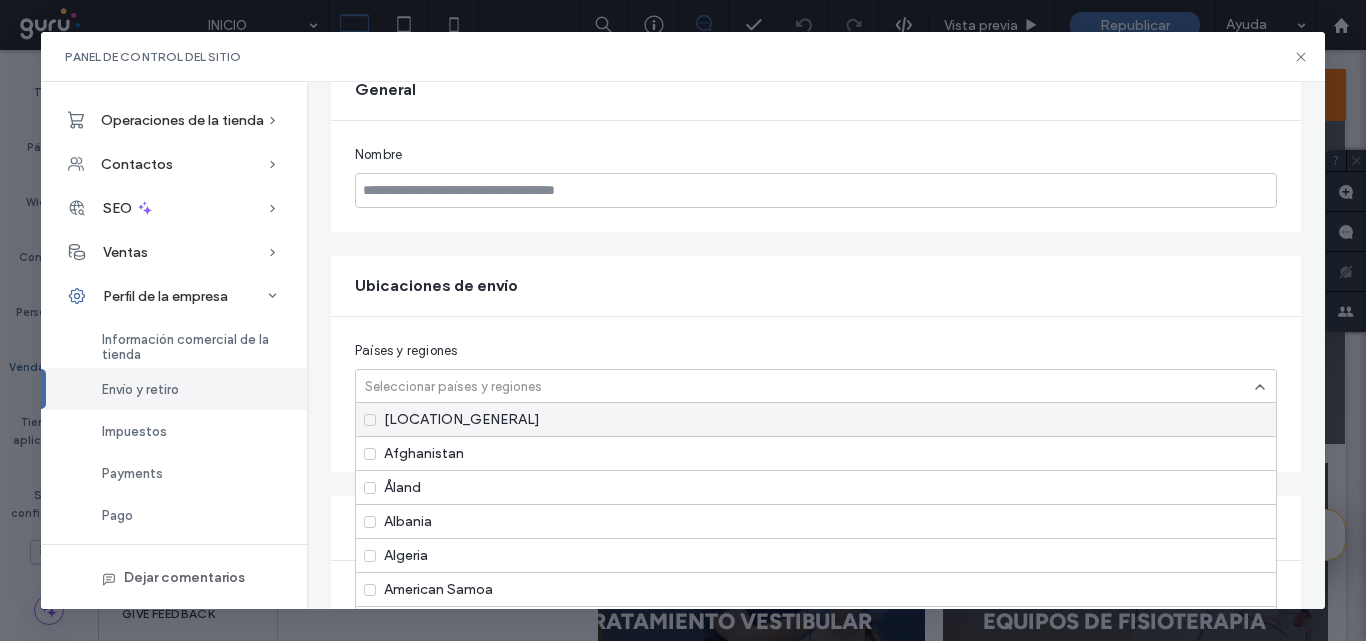 click at bounding box center (800, 386) 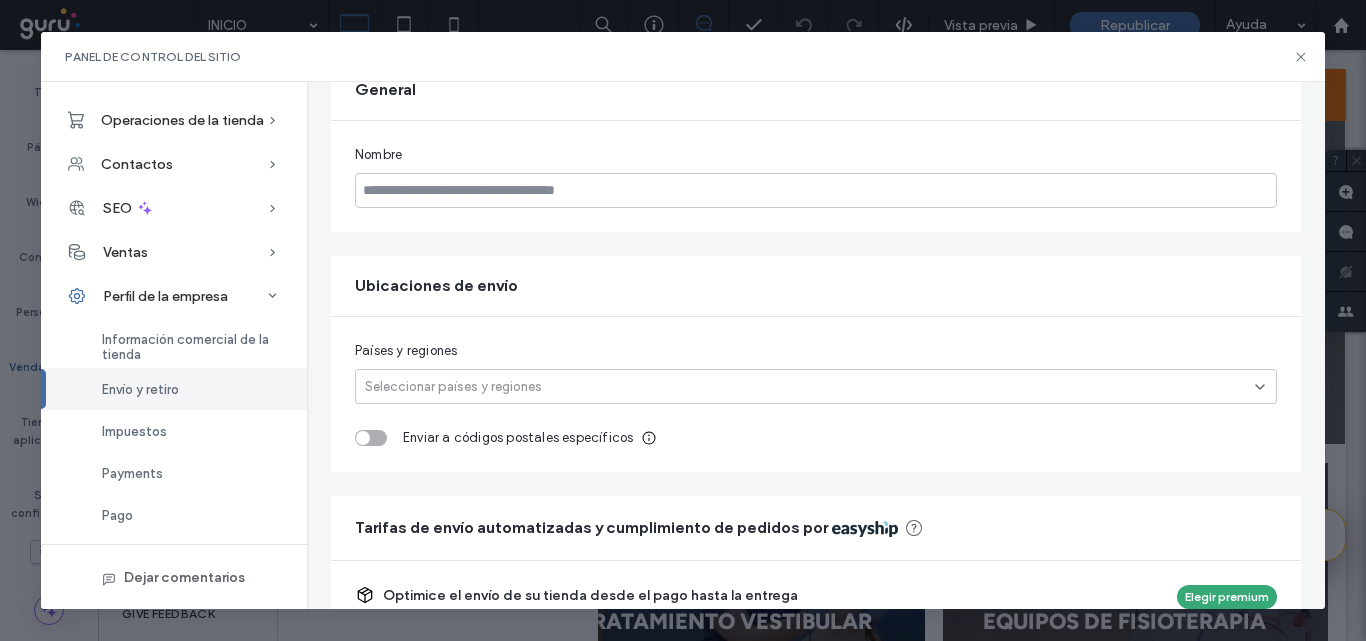click on "Países y regiones Seleccionar países y regiones Enviar a códigos postales específicos" at bounding box center [816, 394] 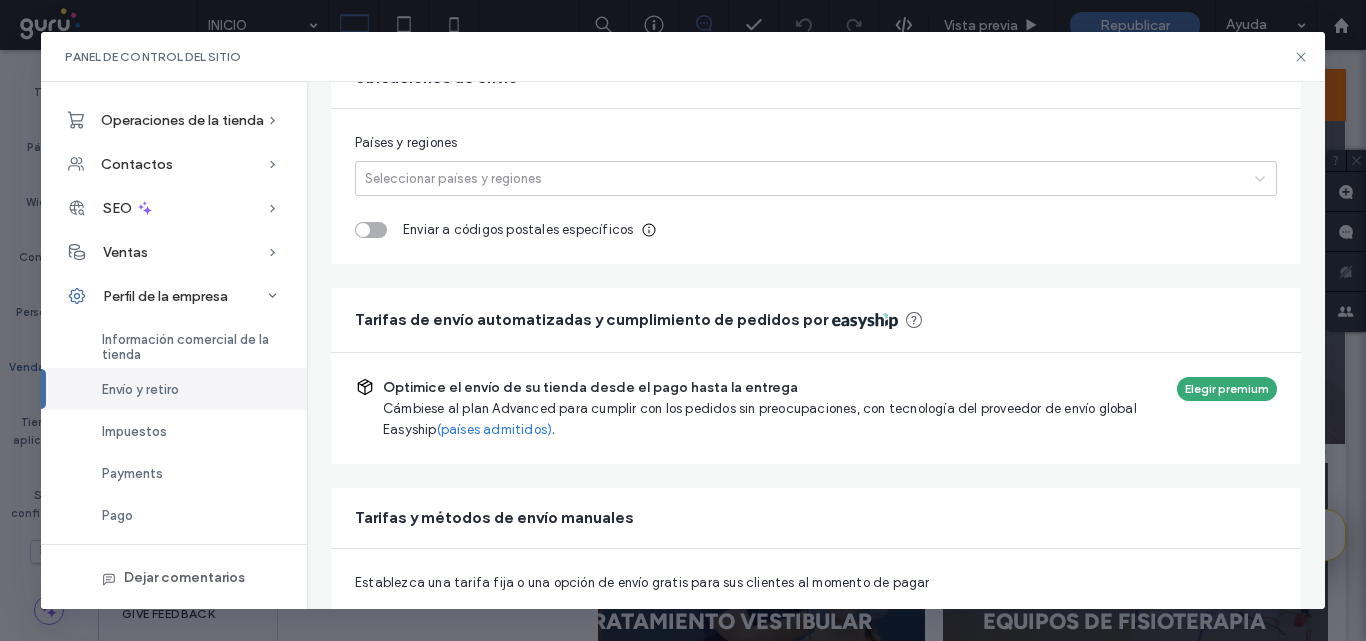 scroll, scrollTop: 456, scrollLeft: 0, axis: vertical 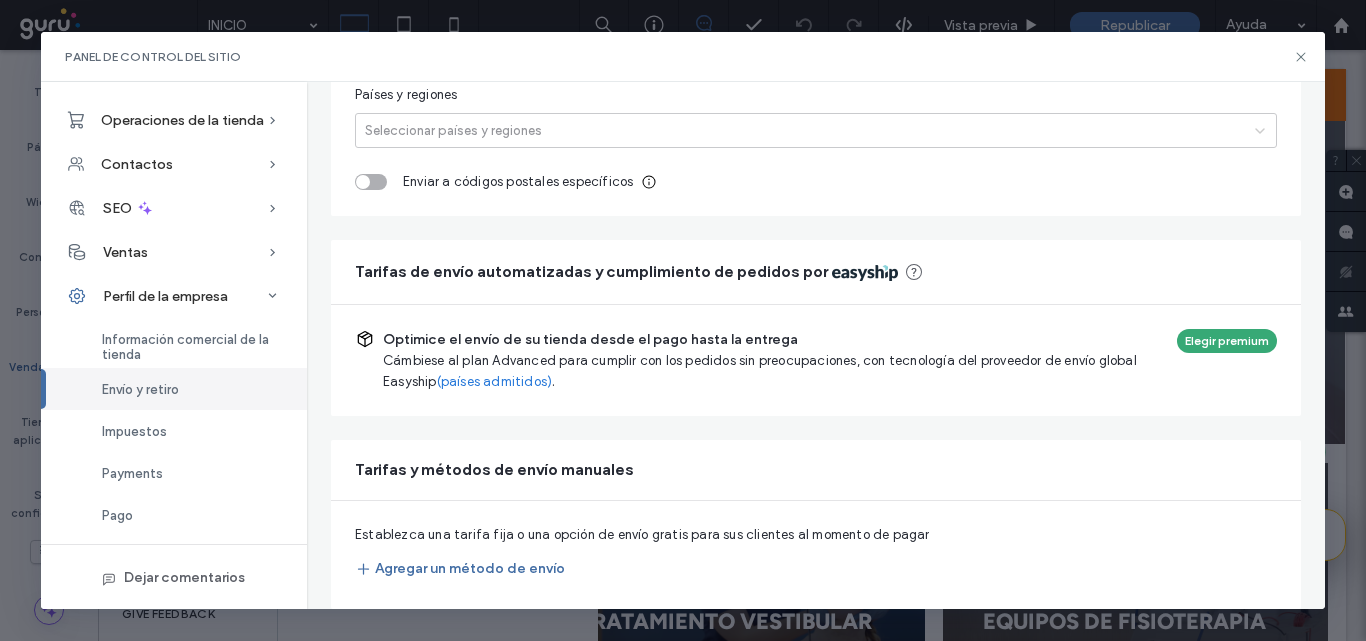 click on "Agregar un método de envío" at bounding box center [460, 569] 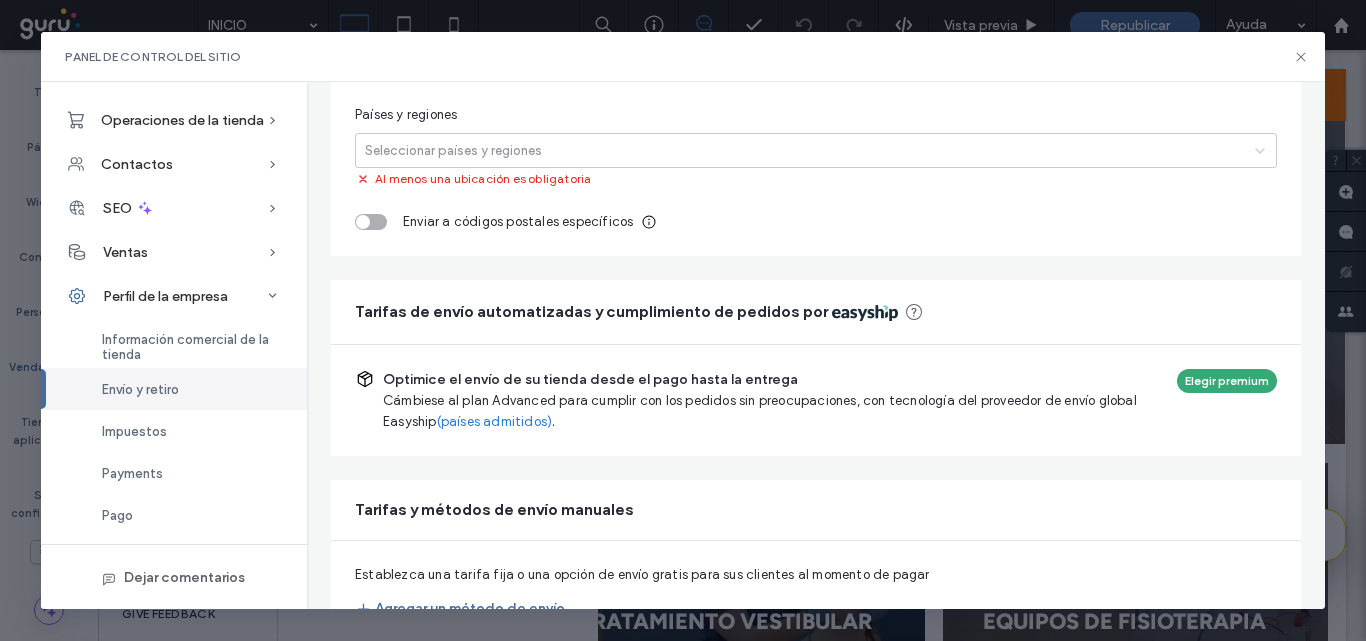 scroll, scrollTop: 45, scrollLeft: 0, axis: vertical 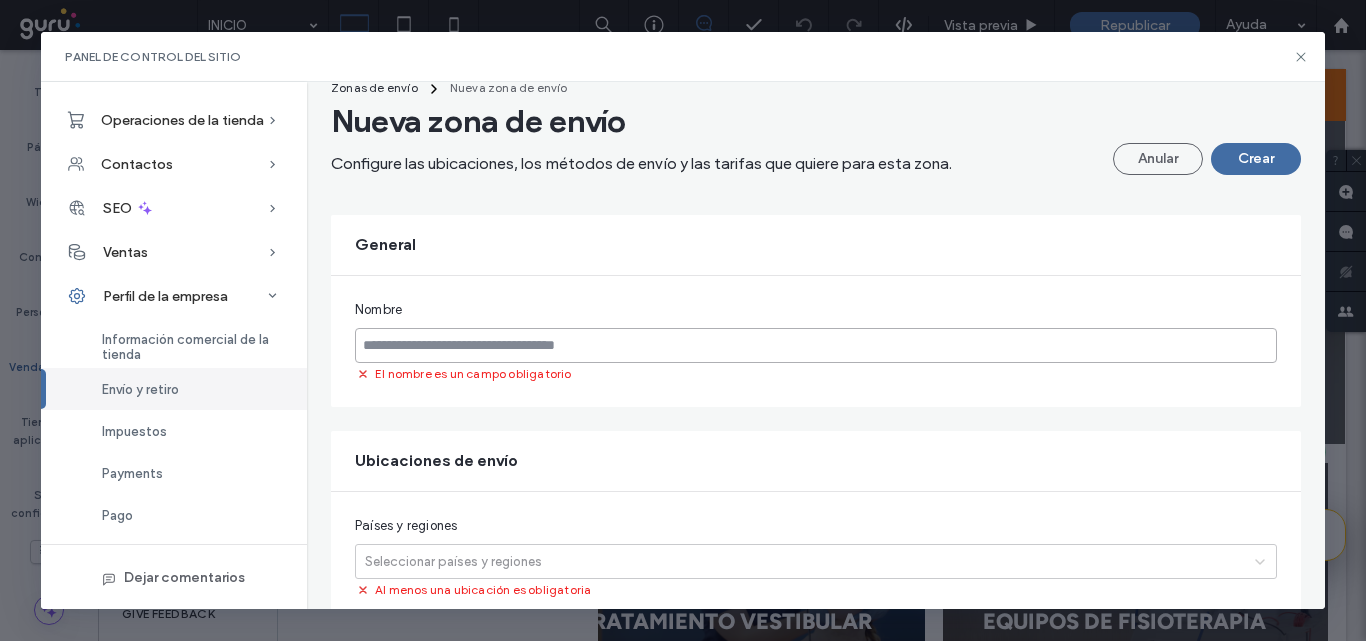 click at bounding box center (816, 345) 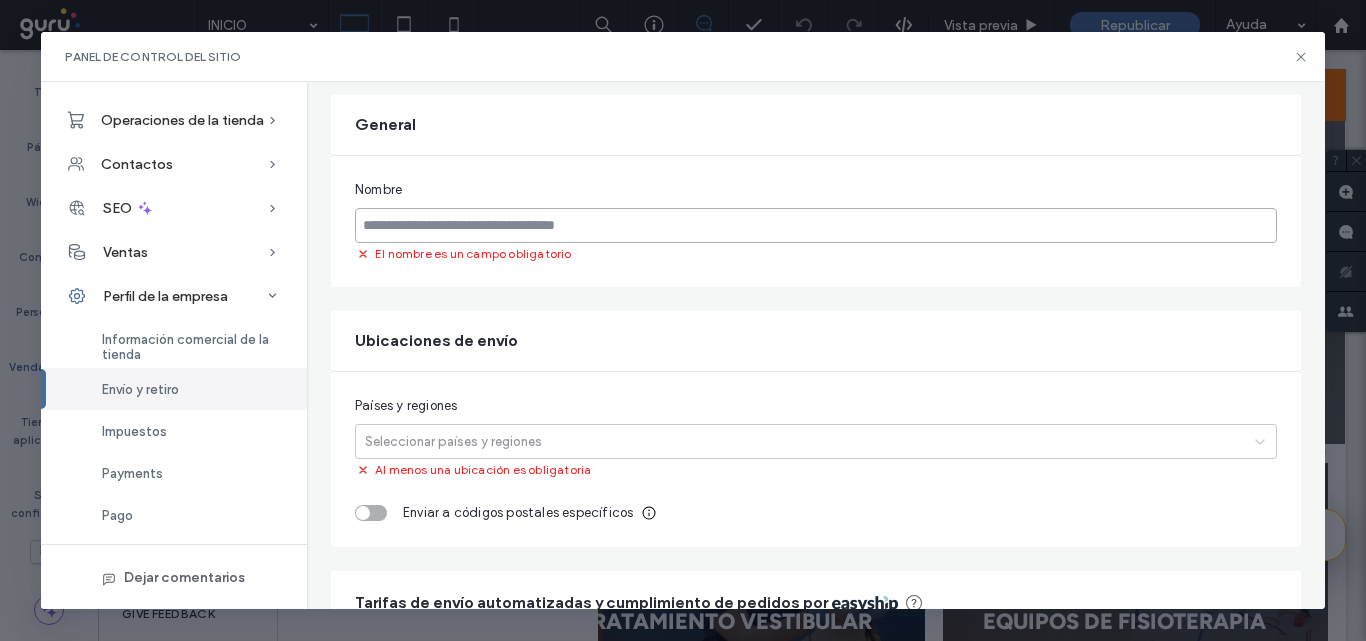 scroll, scrollTop: 0, scrollLeft: 0, axis: both 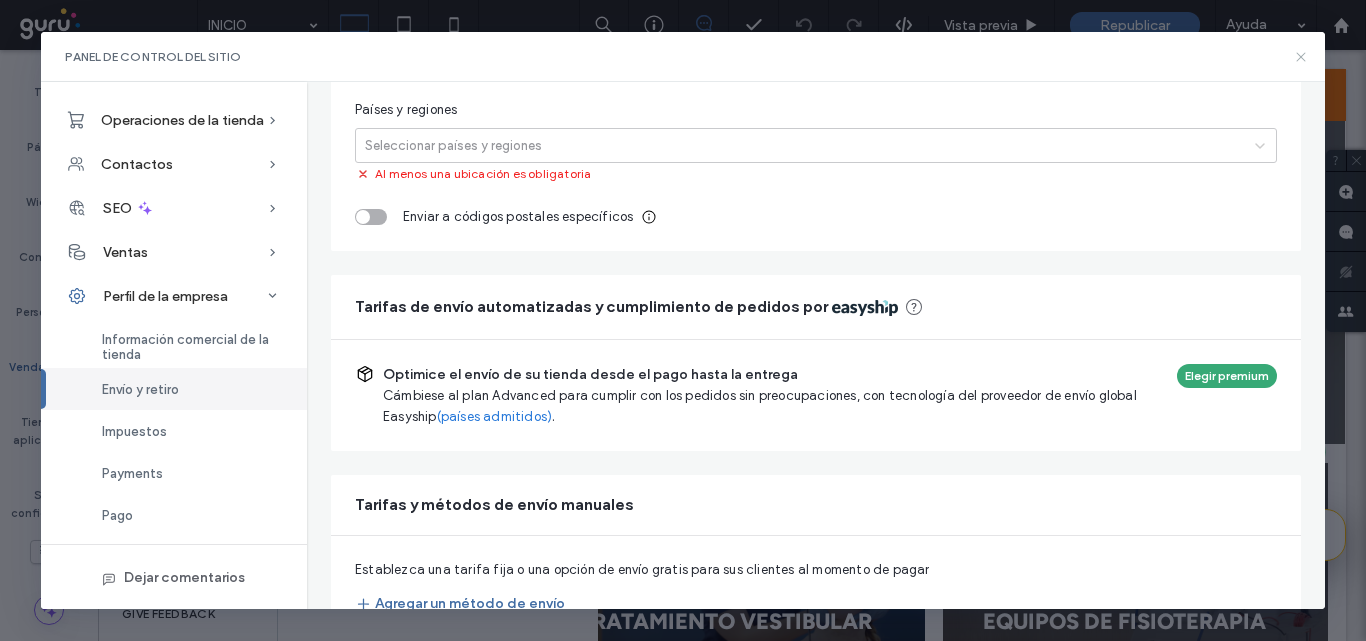 click 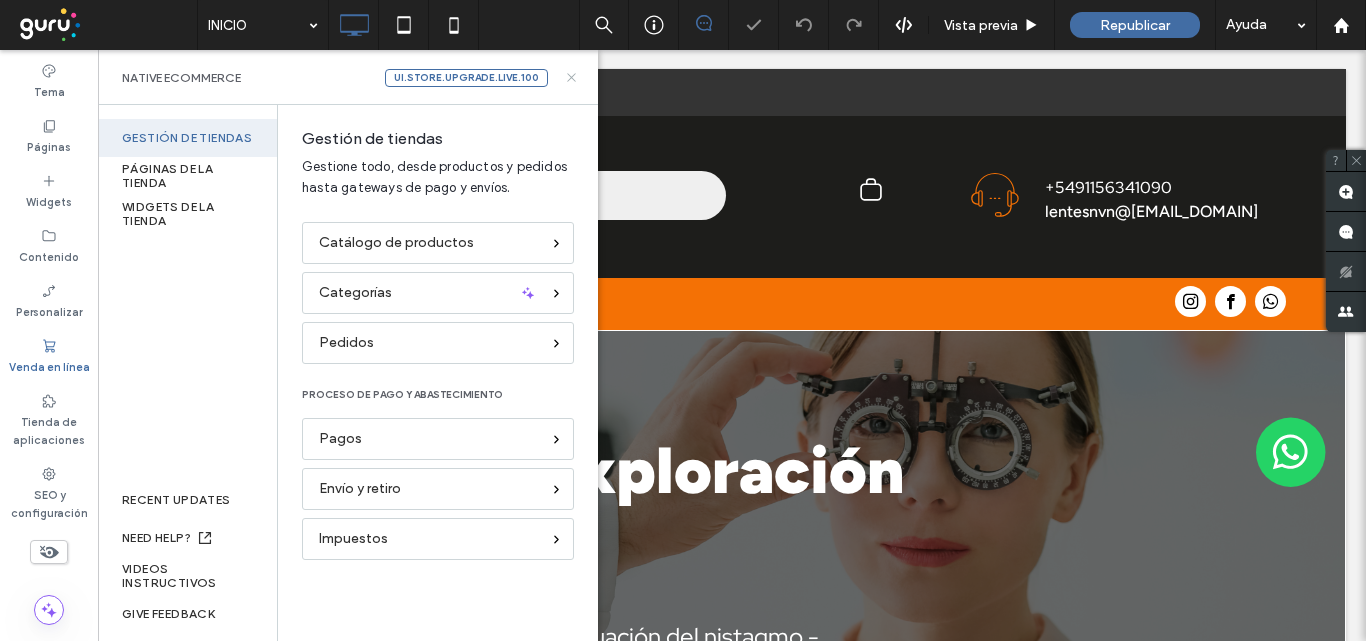 scroll, scrollTop: 0, scrollLeft: 0, axis: both 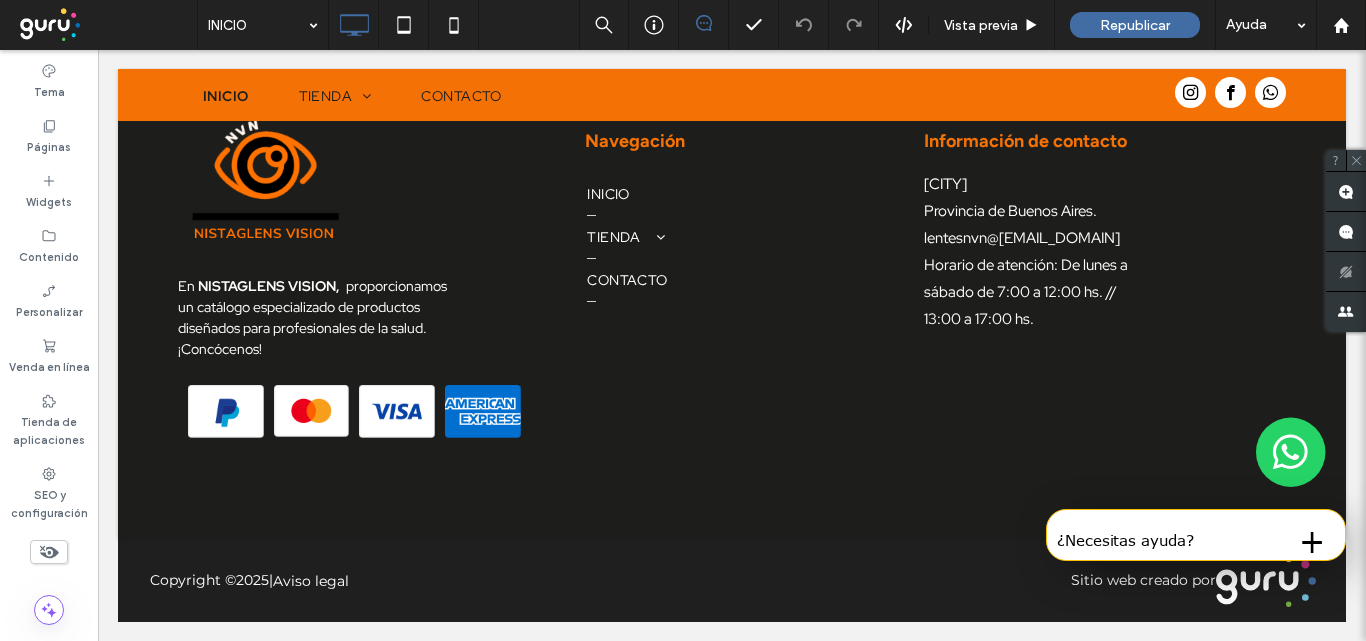 click 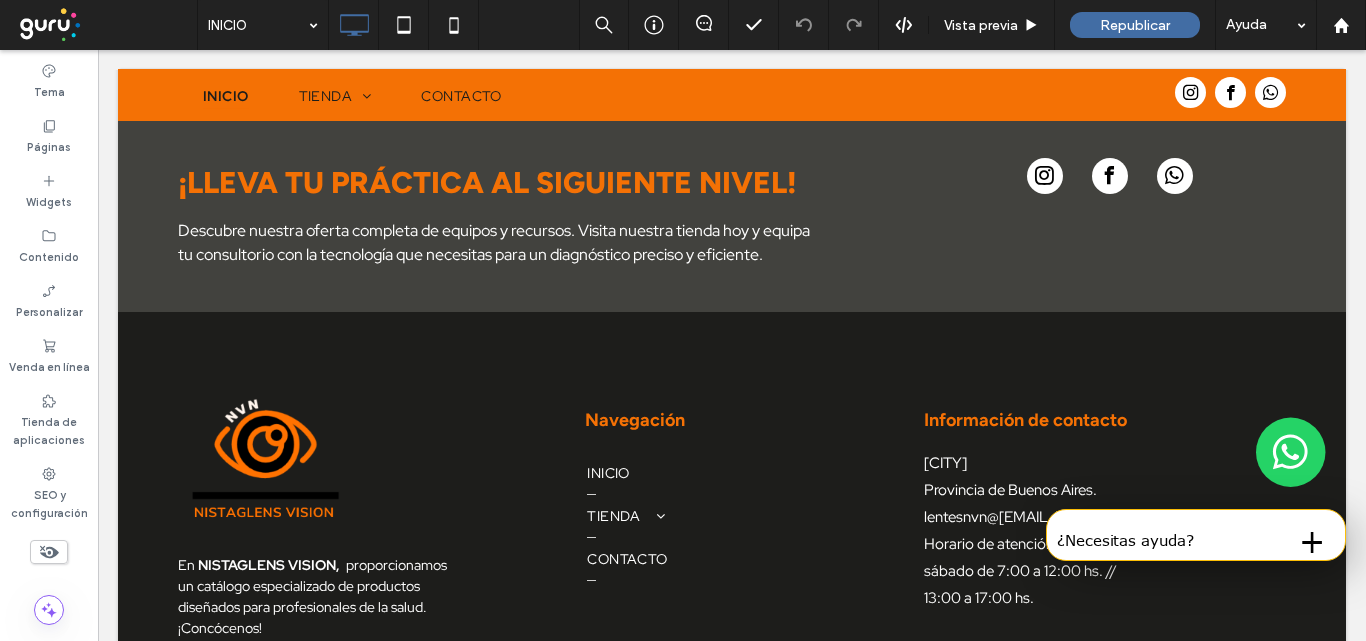 scroll, scrollTop: 3102, scrollLeft: 0, axis: vertical 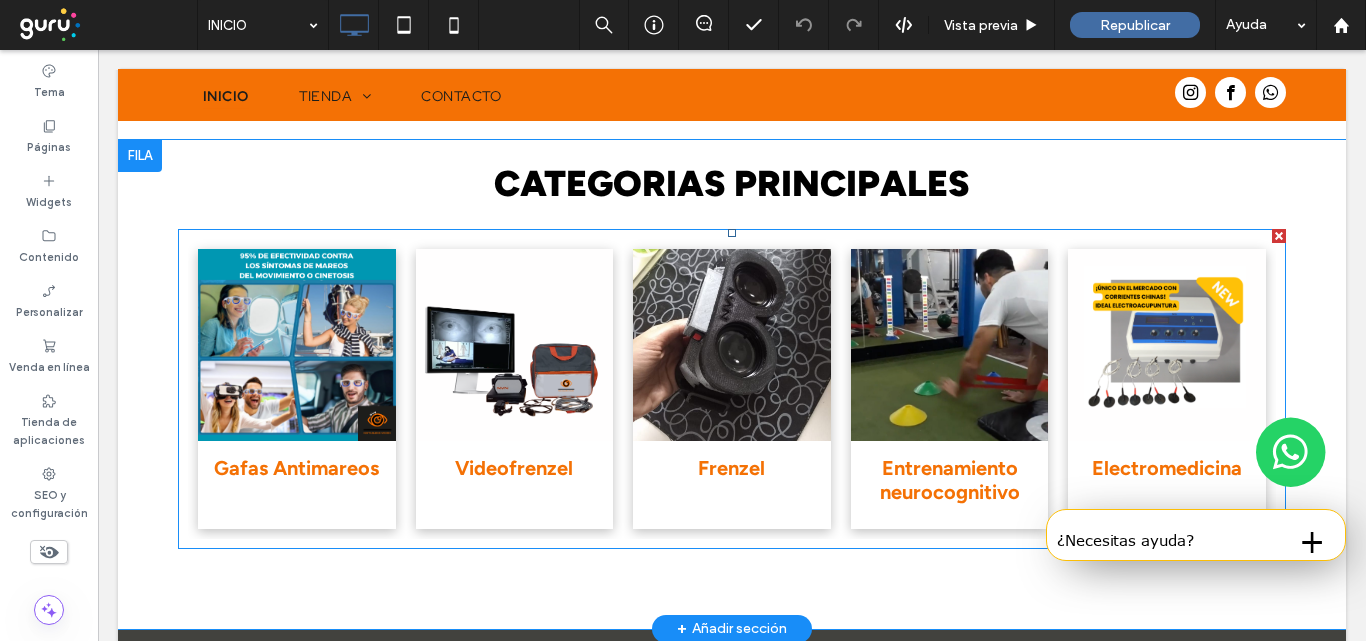 click at bounding box center (297, 345) 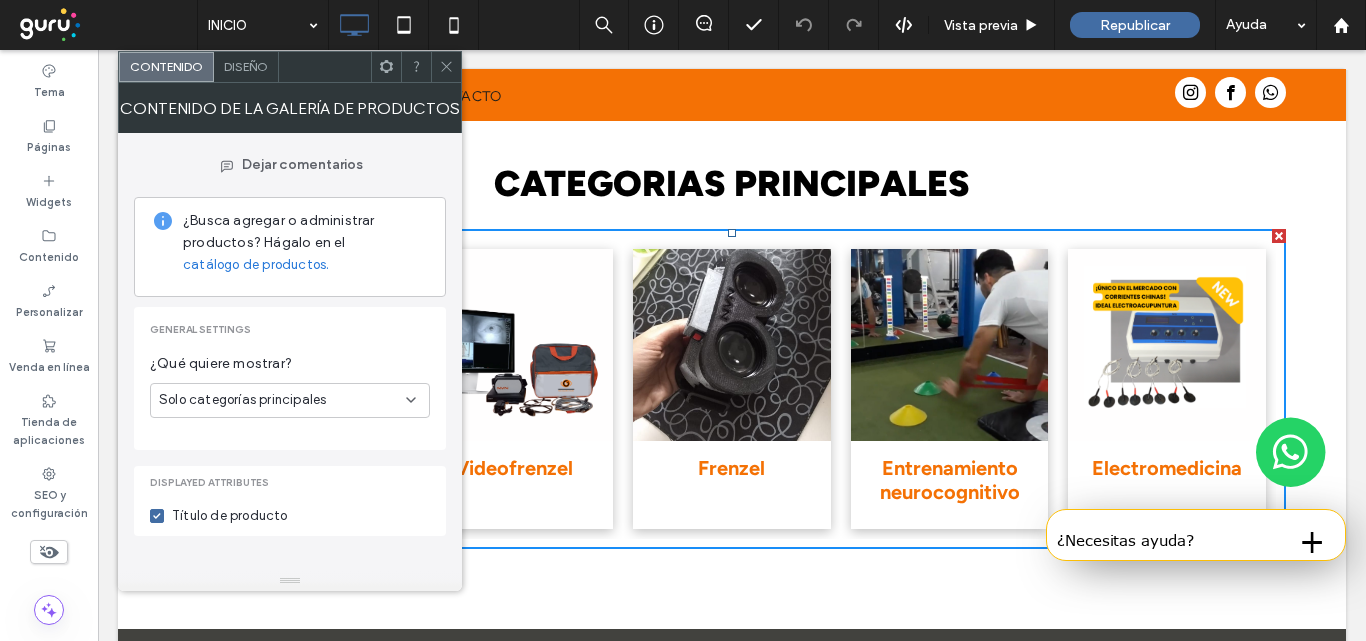 click on "catálogo de productos." at bounding box center (256, 265) 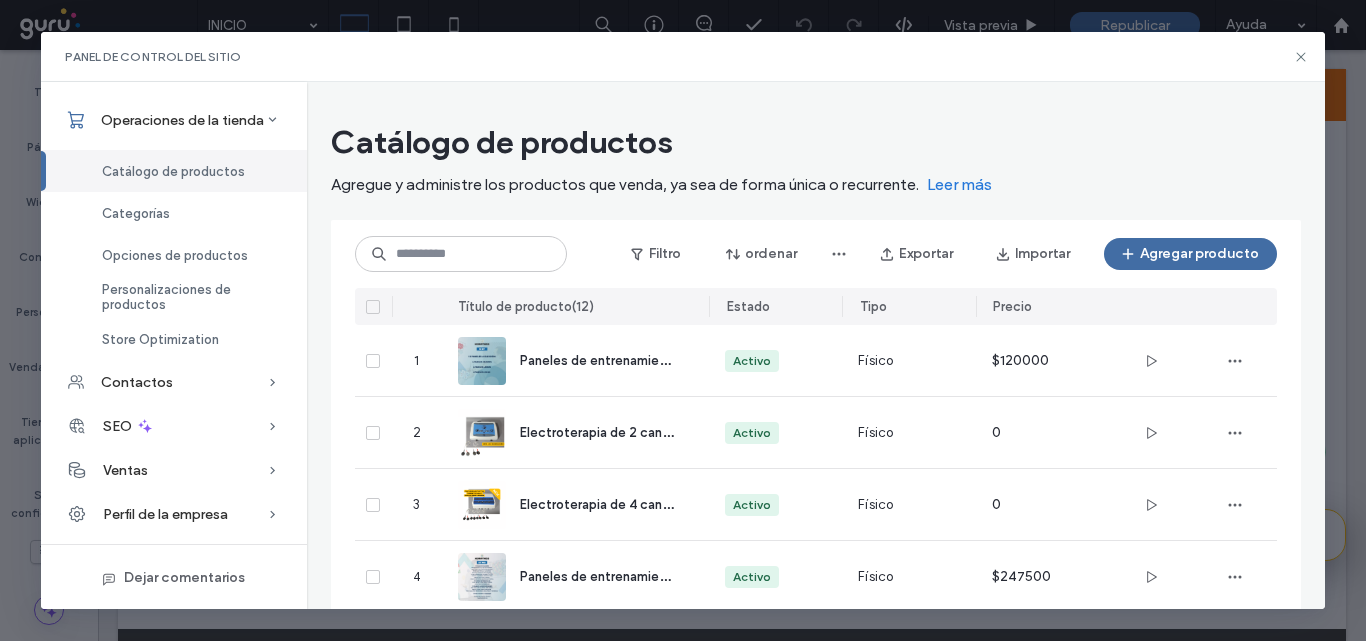 scroll, scrollTop: 439, scrollLeft: 0, axis: vertical 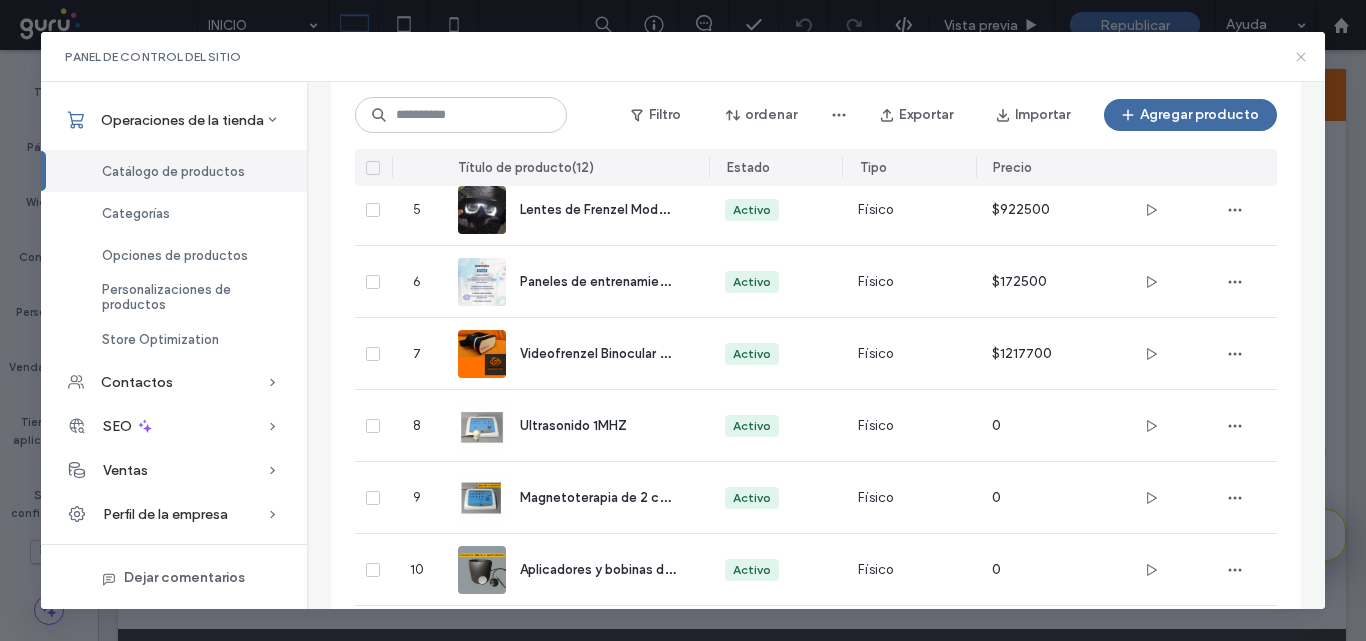 click 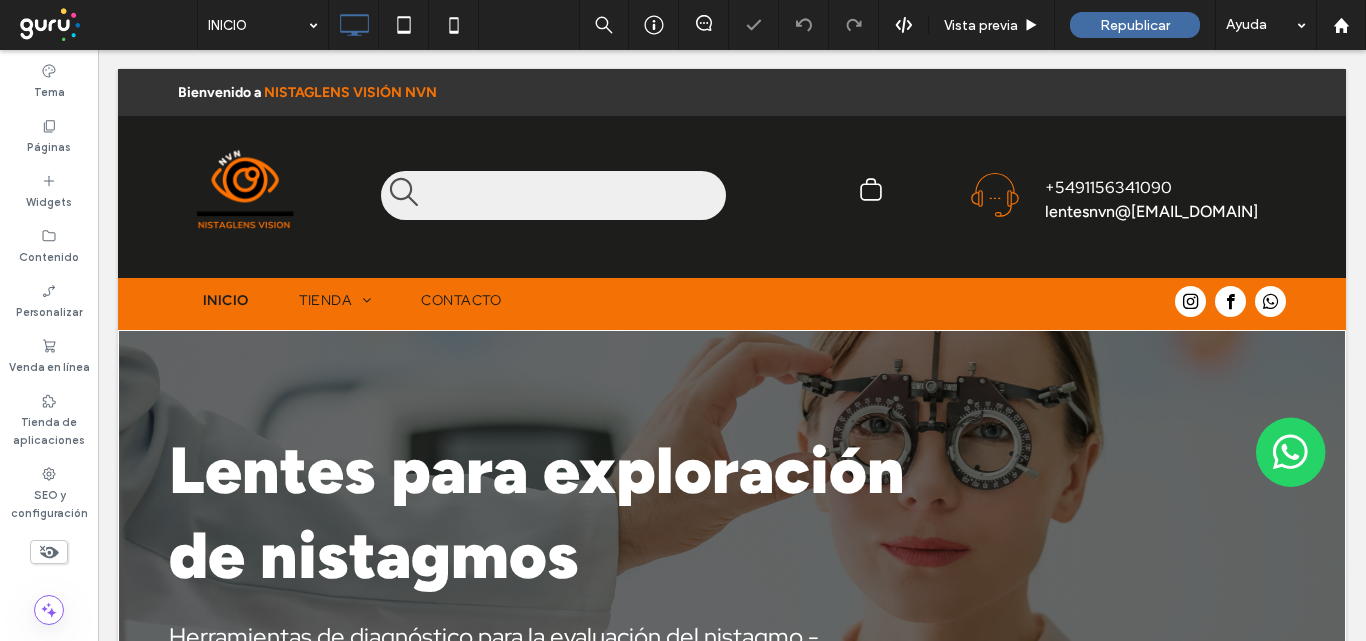 scroll, scrollTop: 0, scrollLeft: 0, axis: both 